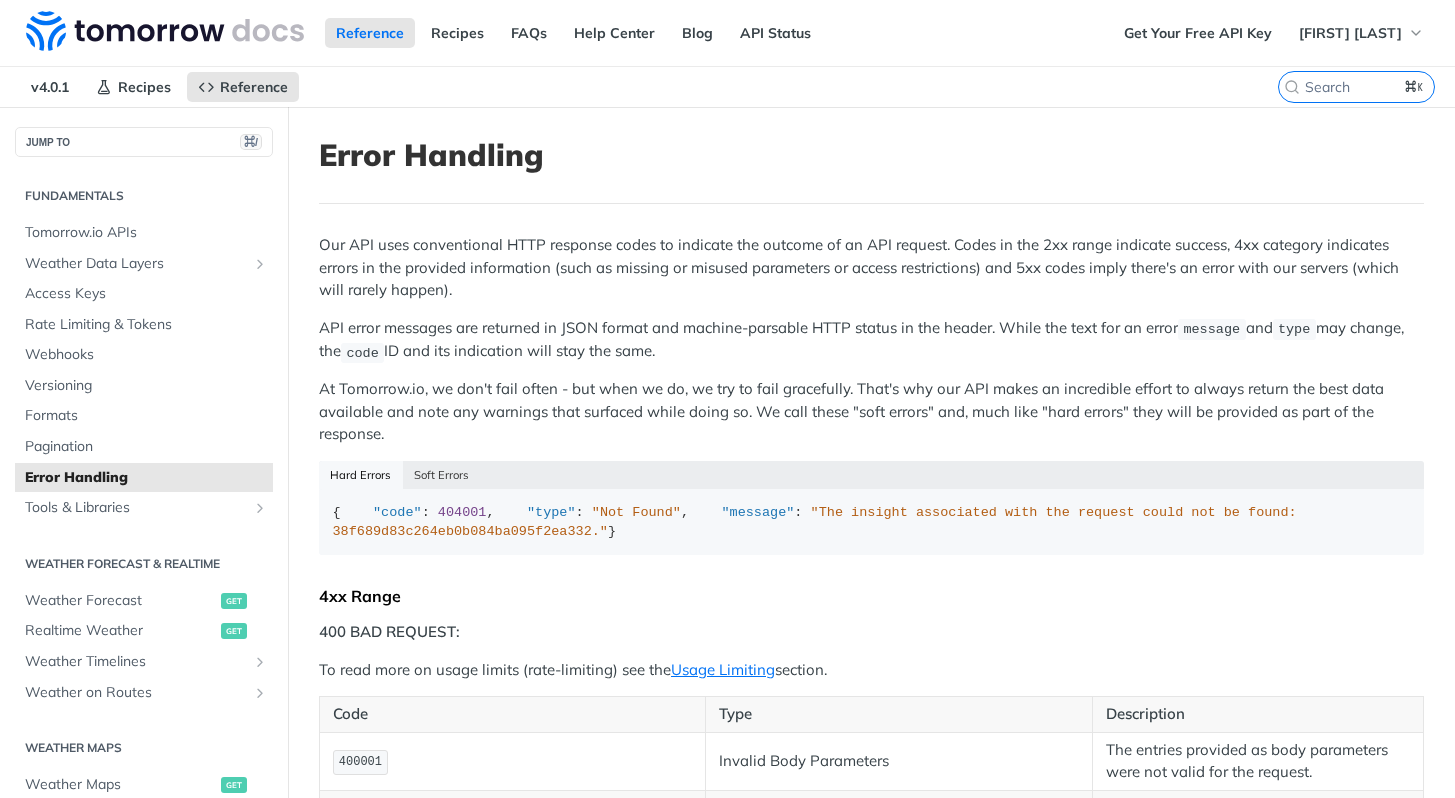 scroll, scrollTop: 94, scrollLeft: 0, axis: vertical 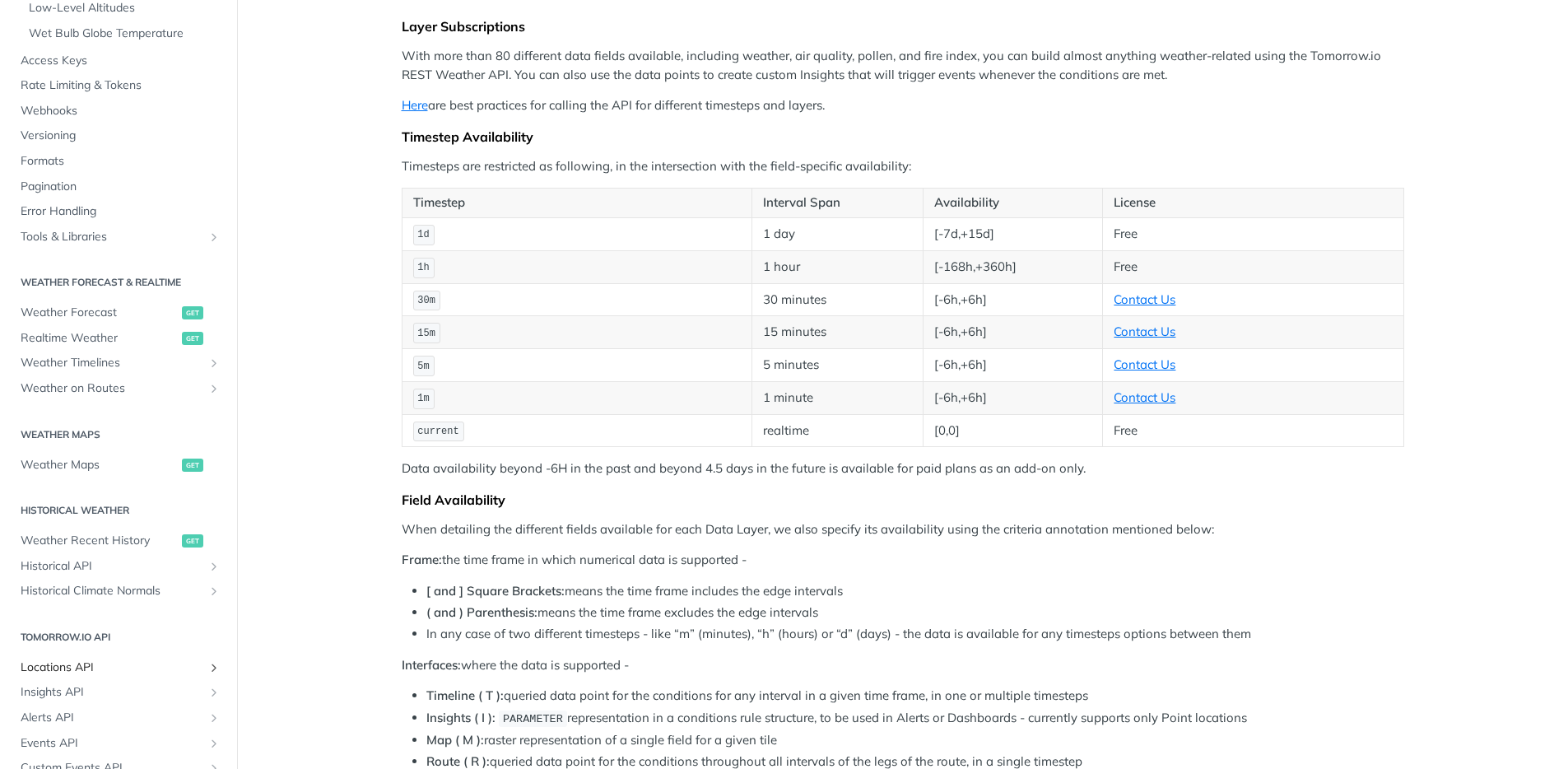 click on "Locations API" at bounding box center (112, 668) 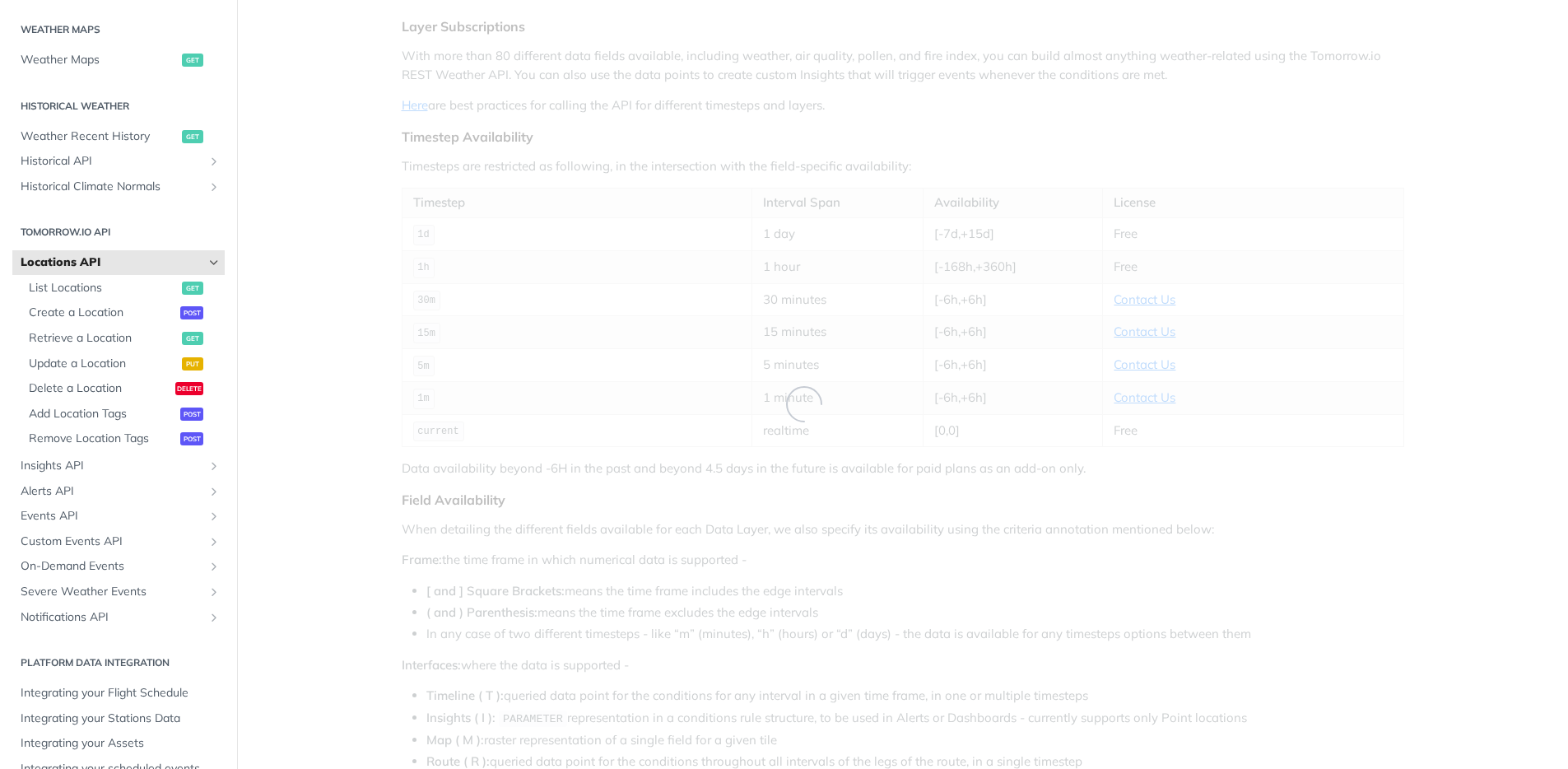 scroll, scrollTop: 93, scrollLeft: 0, axis: vertical 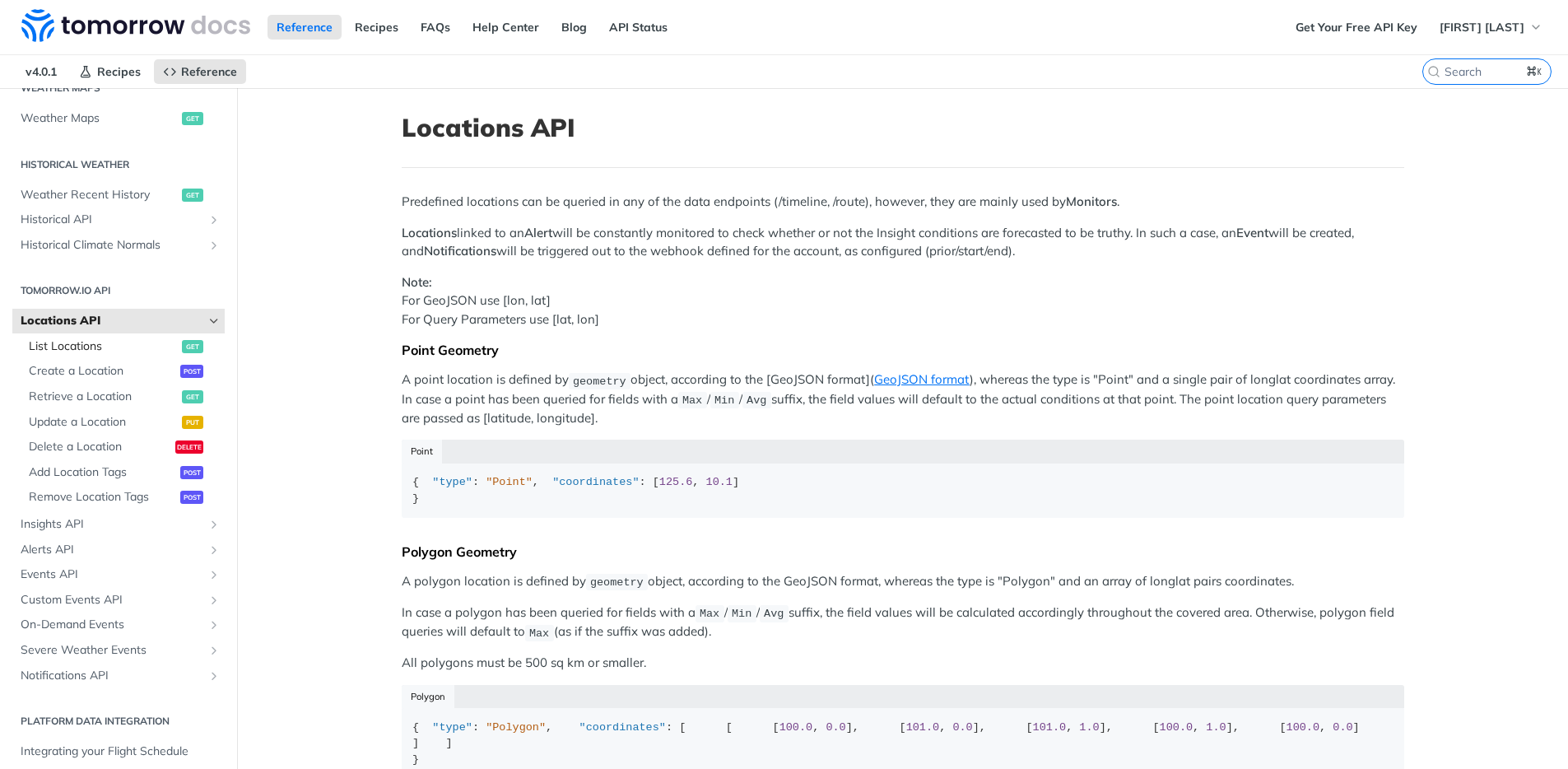 click on "List Locations" at bounding box center [103, 347] 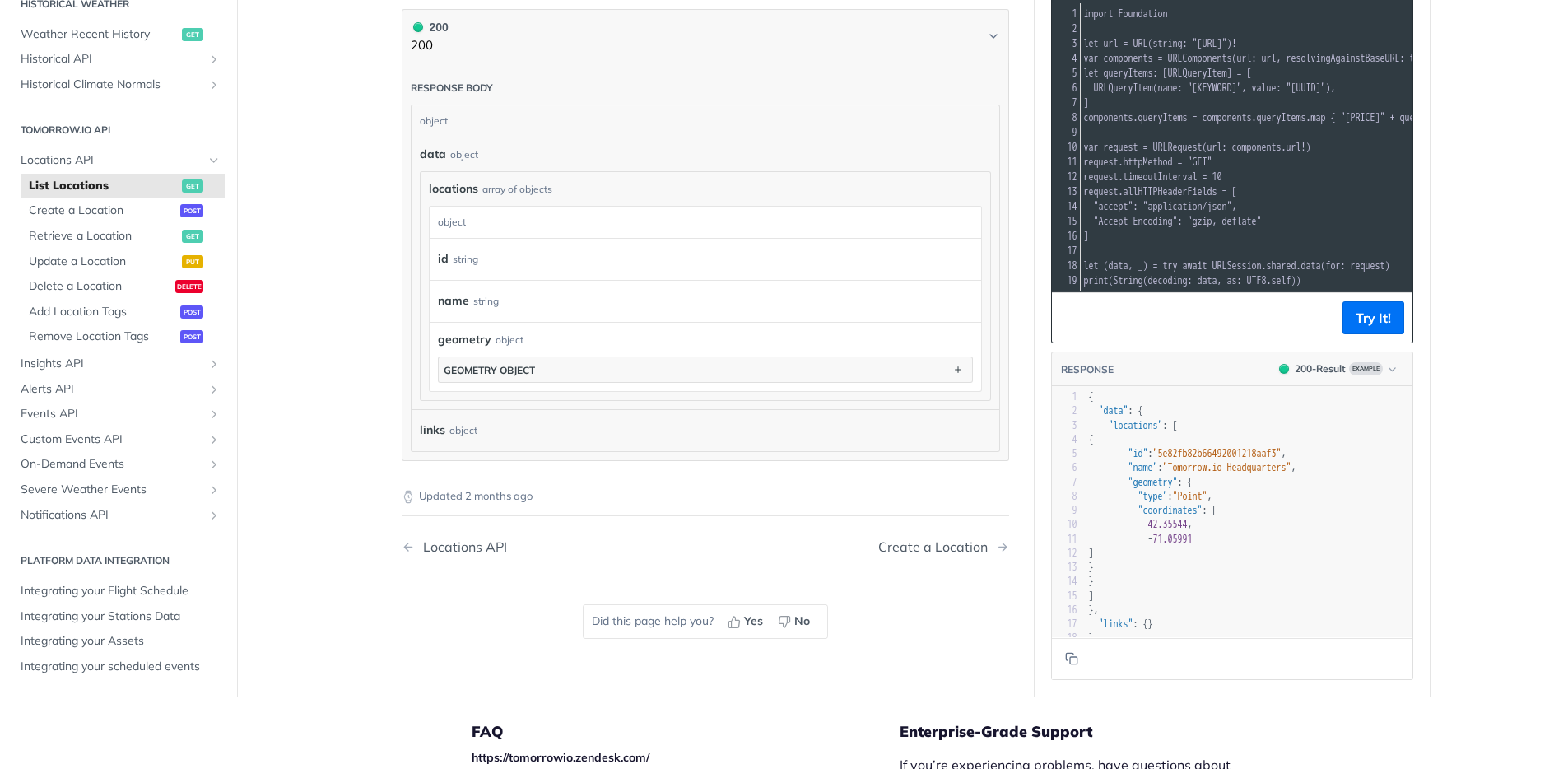 scroll, scrollTop: 0, scrollLeft: 0, axis: both 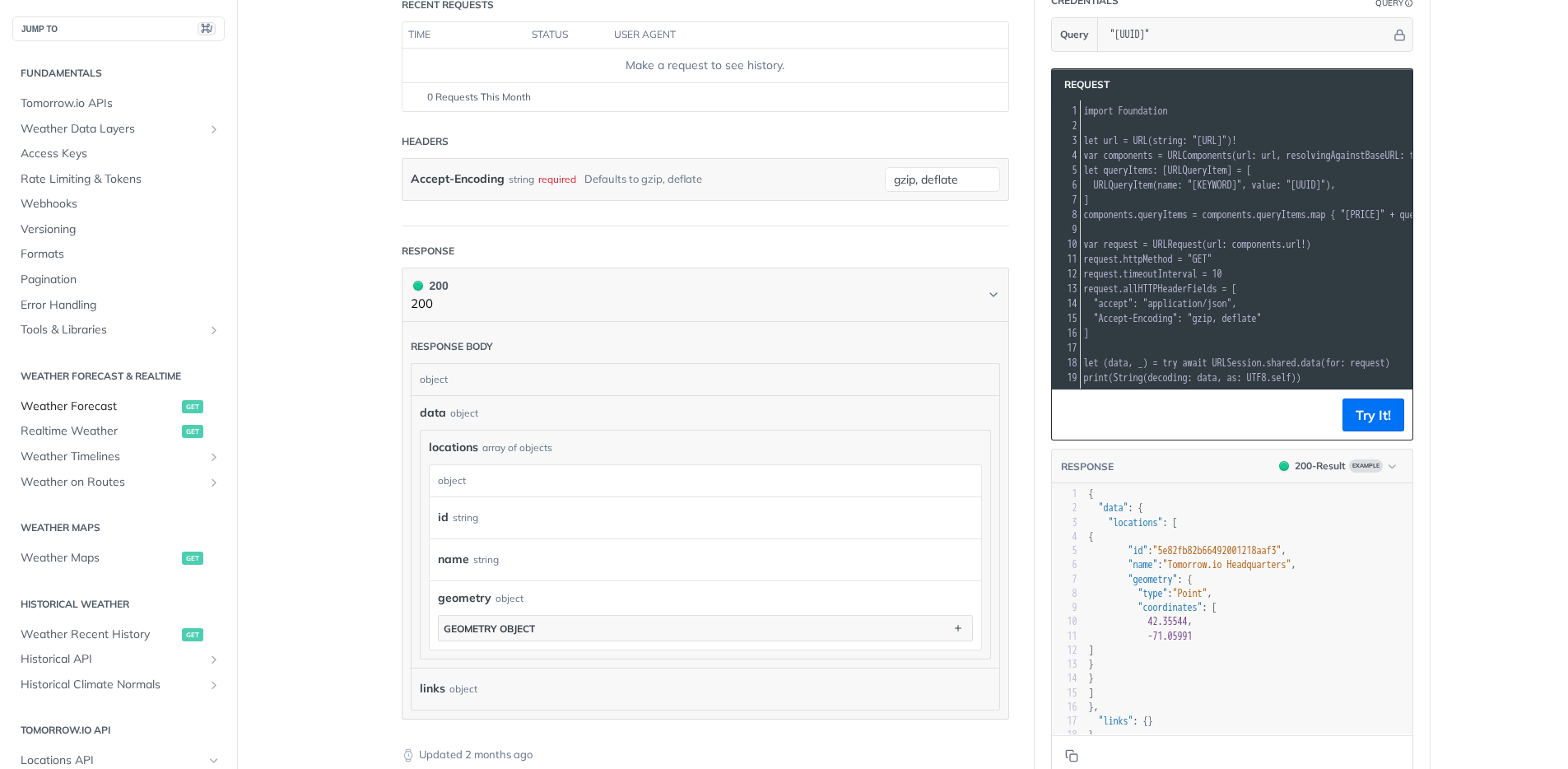 click on "Weather Forecast" at bounding box center [99, 407] 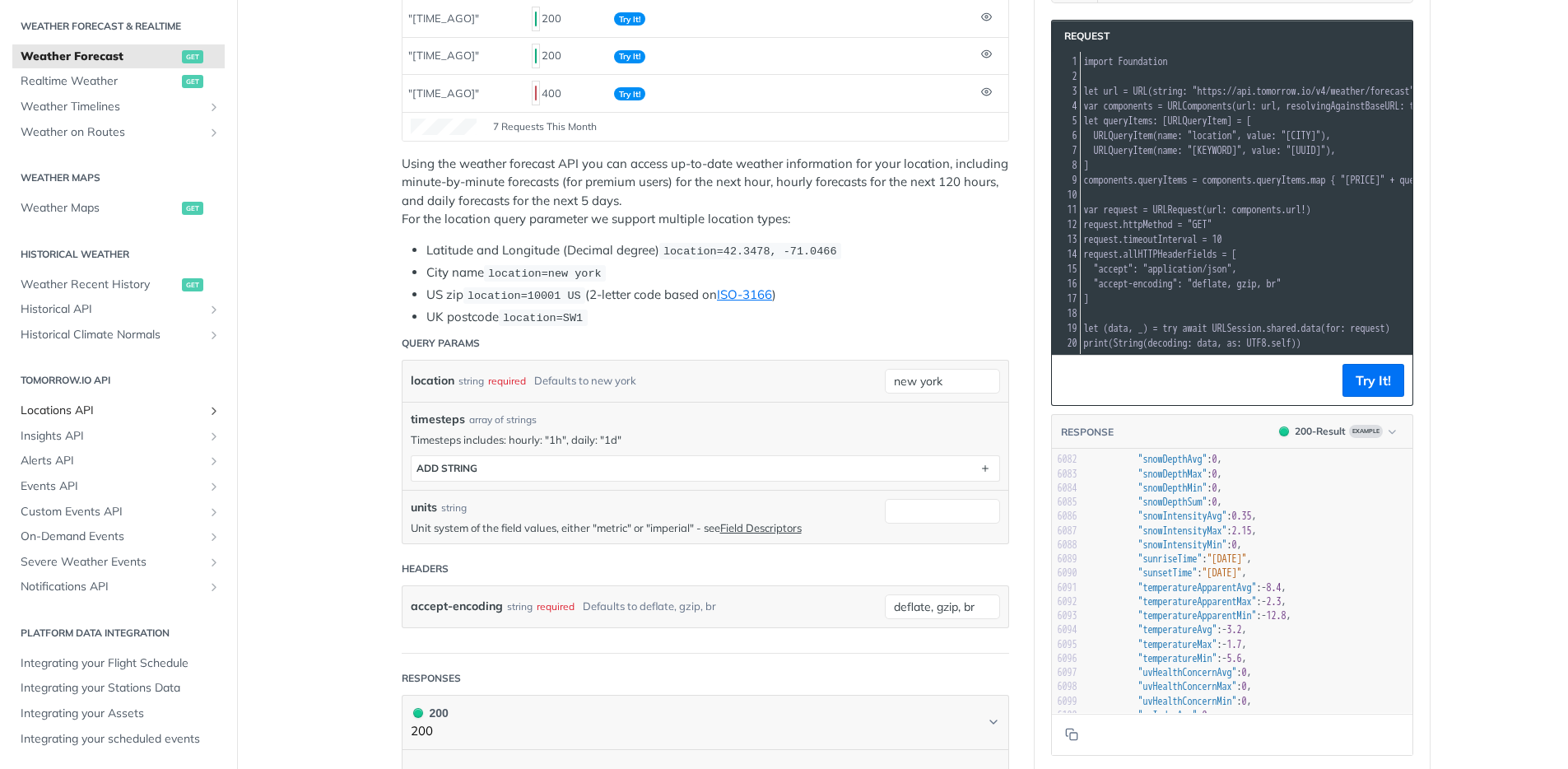 click on "Locations API" at bounding box center [112, 411] 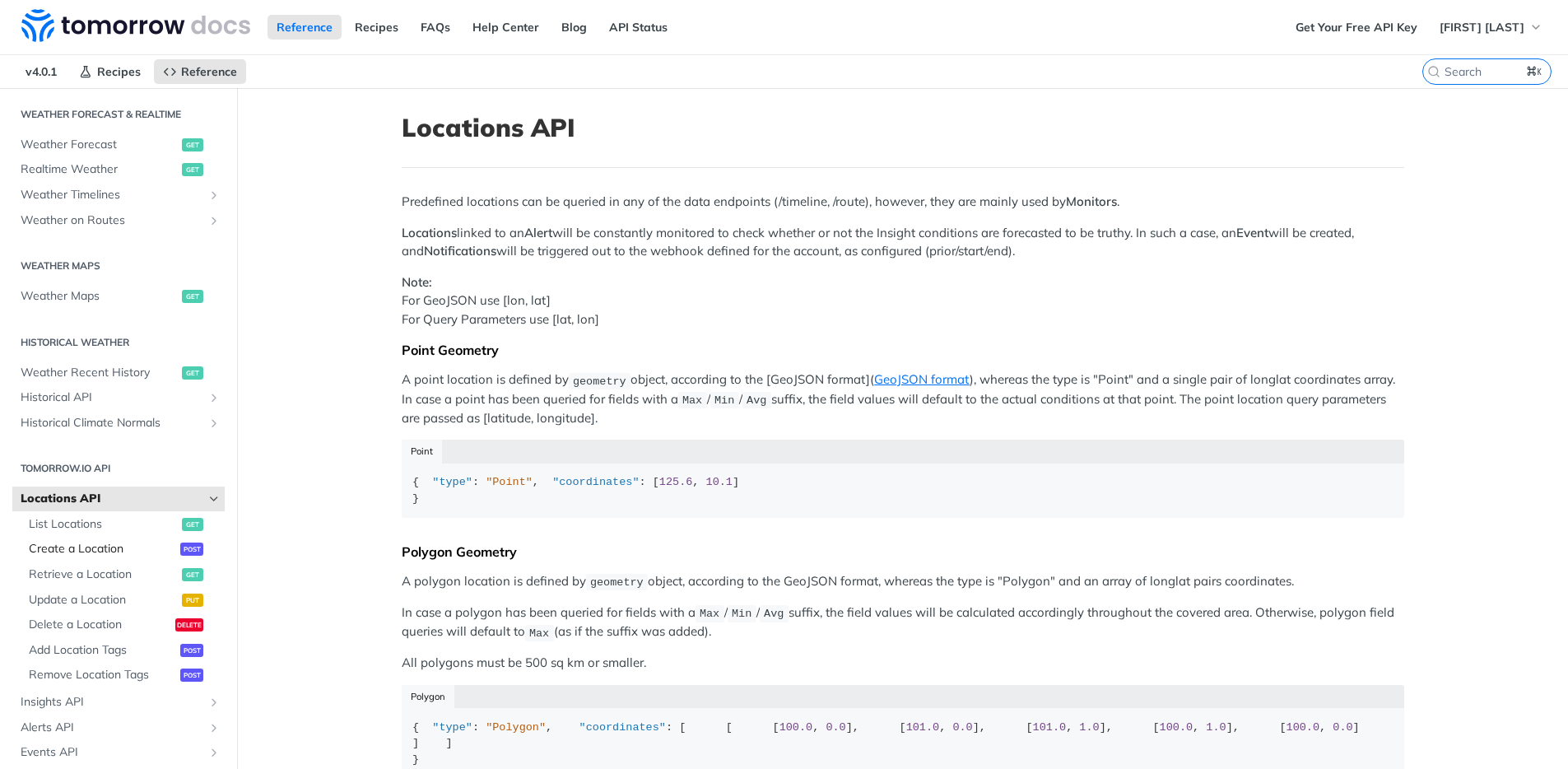 click on "Create a Location" at bounding box center [102, 549] 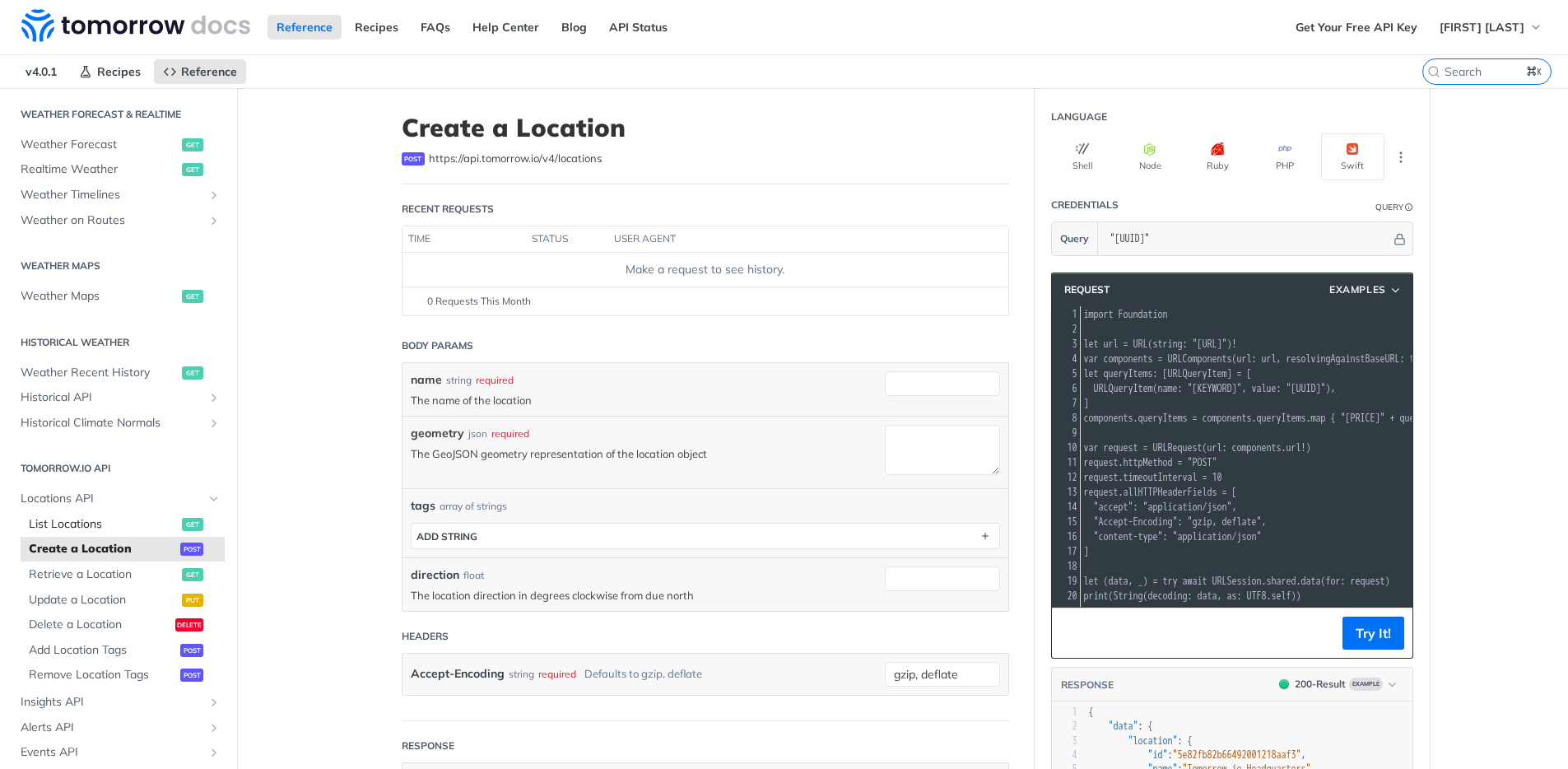 click on "List Locations" at bounding box center [103, 524] 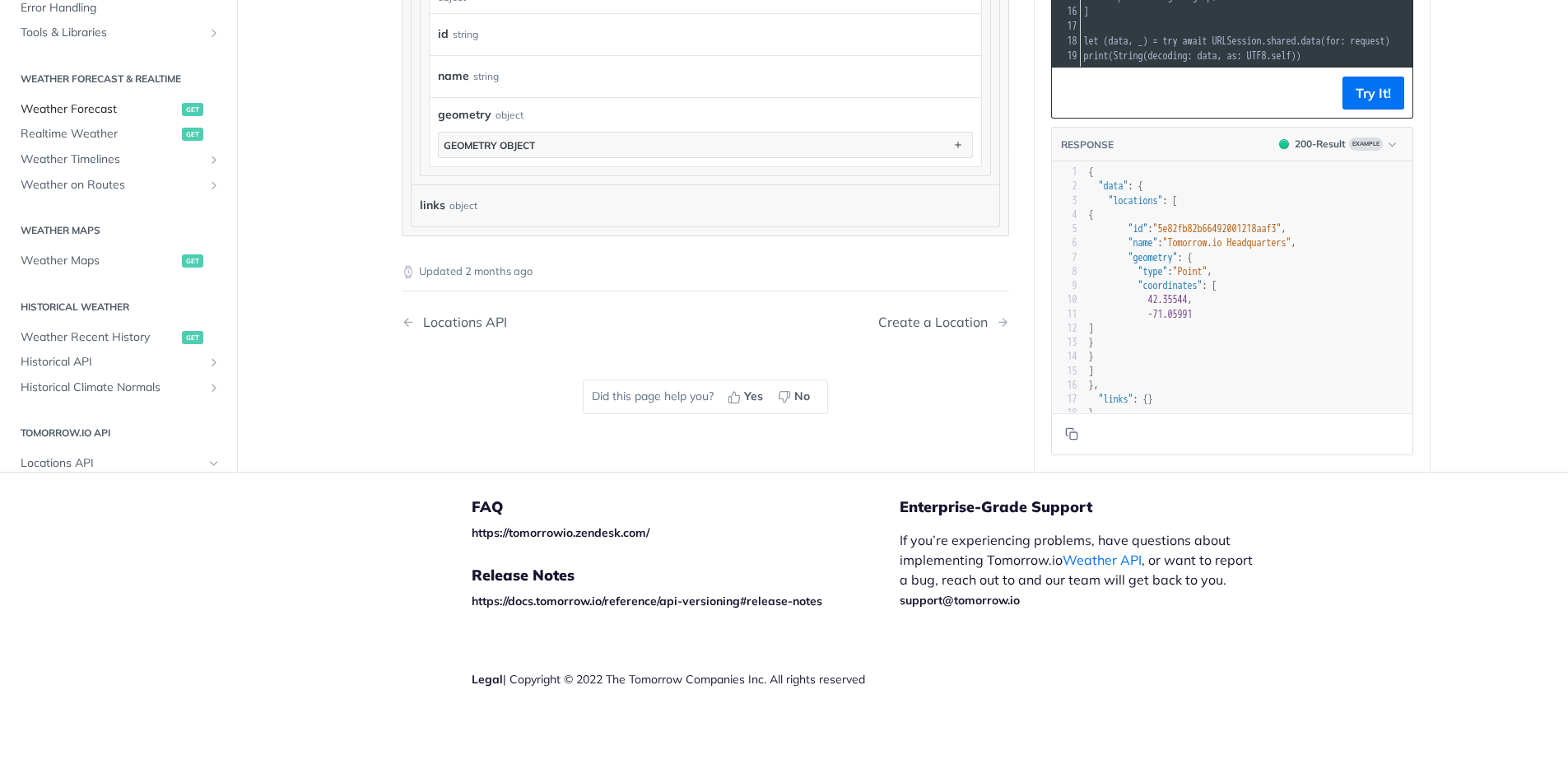click on "Weather Forecast" at bounding box center [99, 110] 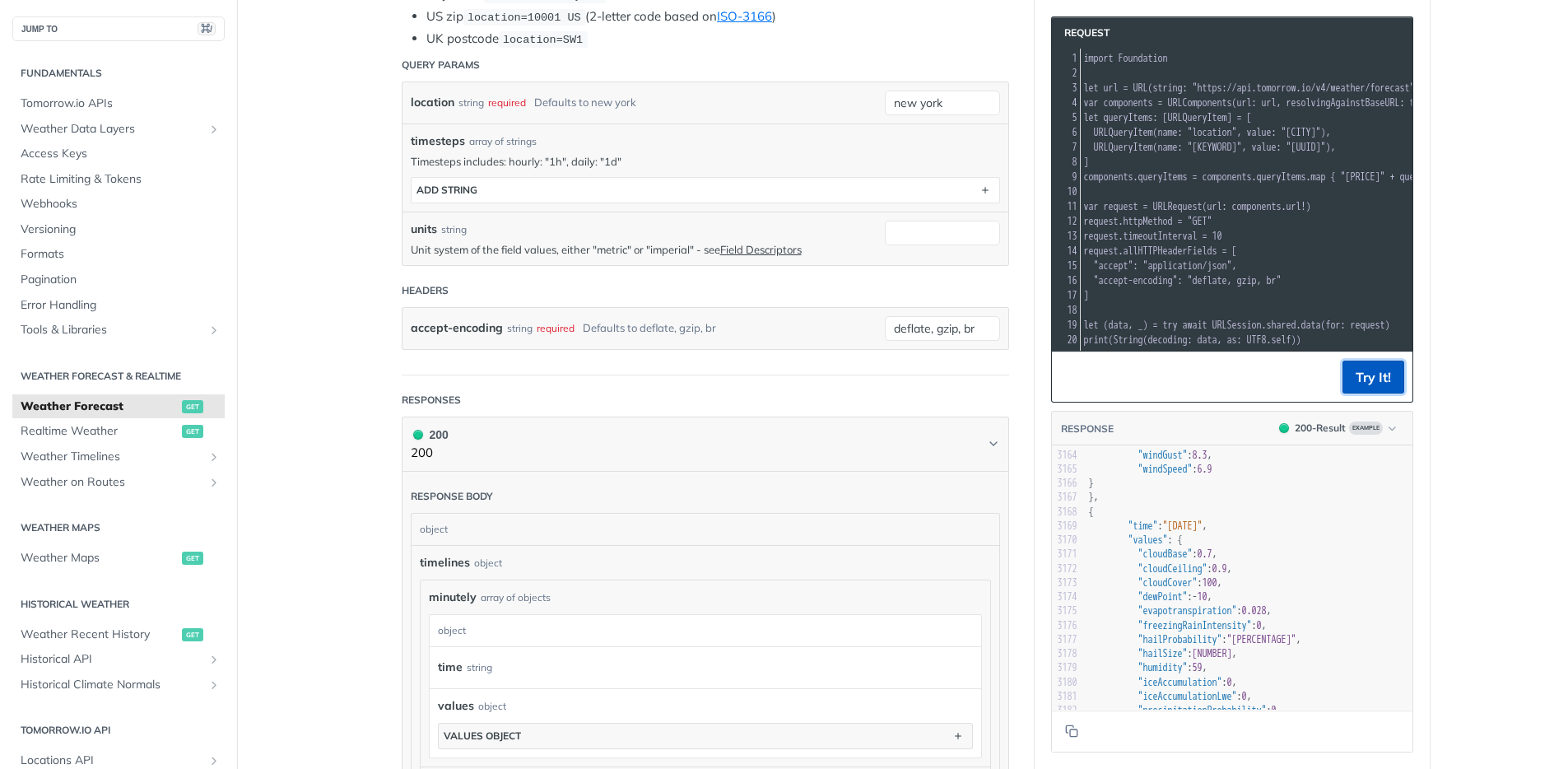 click on "Try It!" at bounding box center [1373, 377] 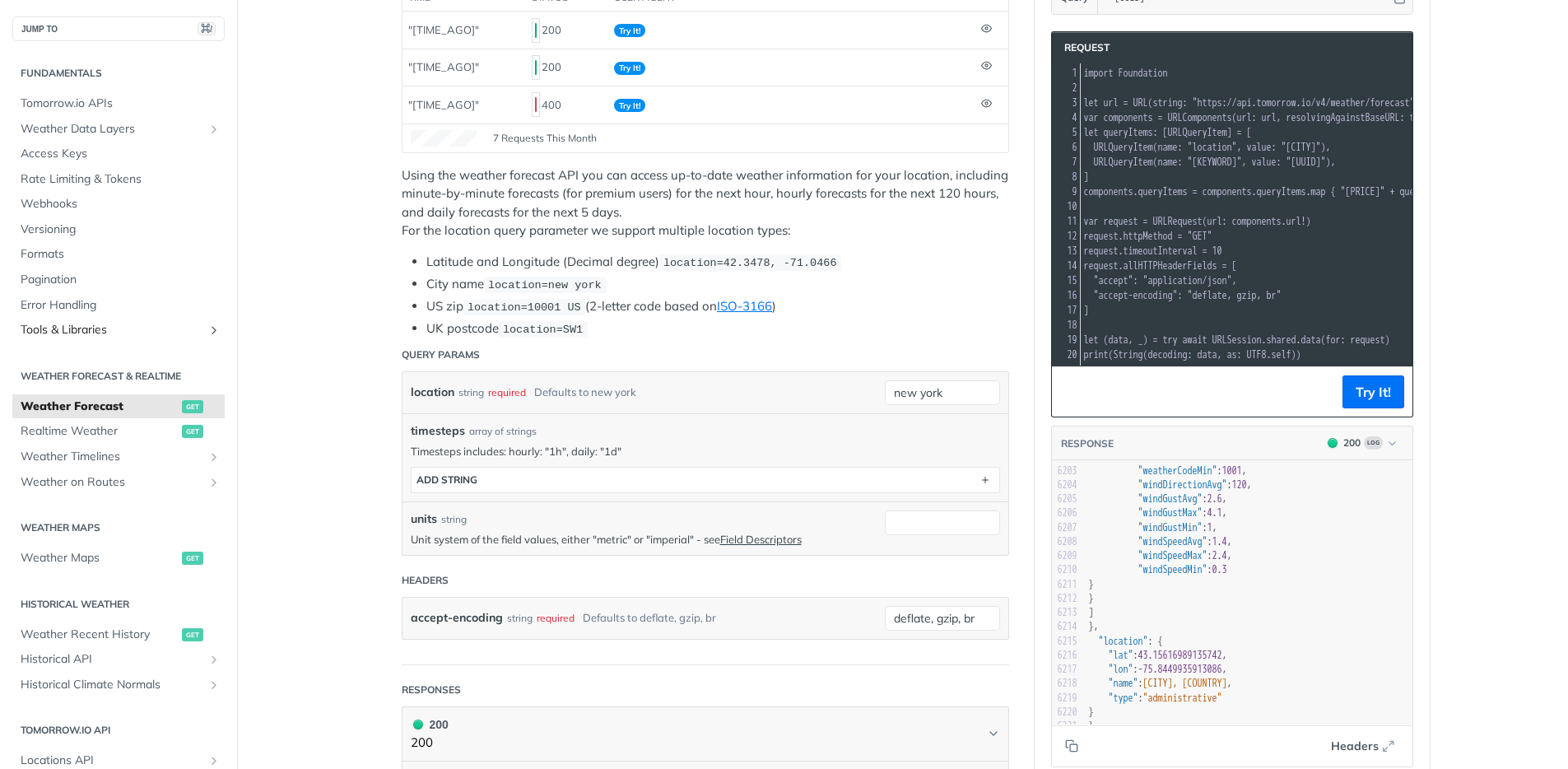 click on "Tools & Libraries" at bounding box center (112, 330) 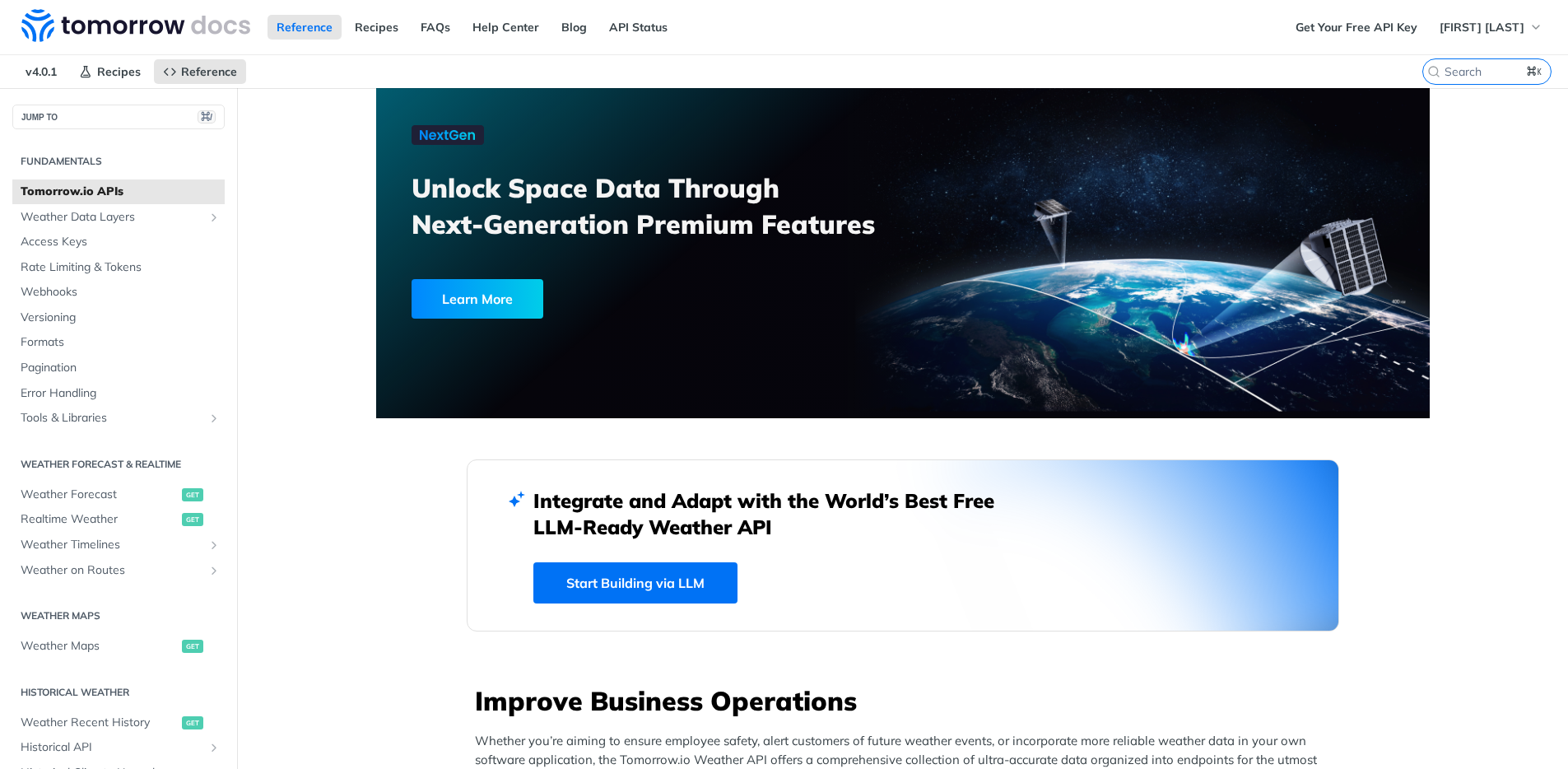 scroll, scrollTop: 0, scrollLeft: 0, axis: both 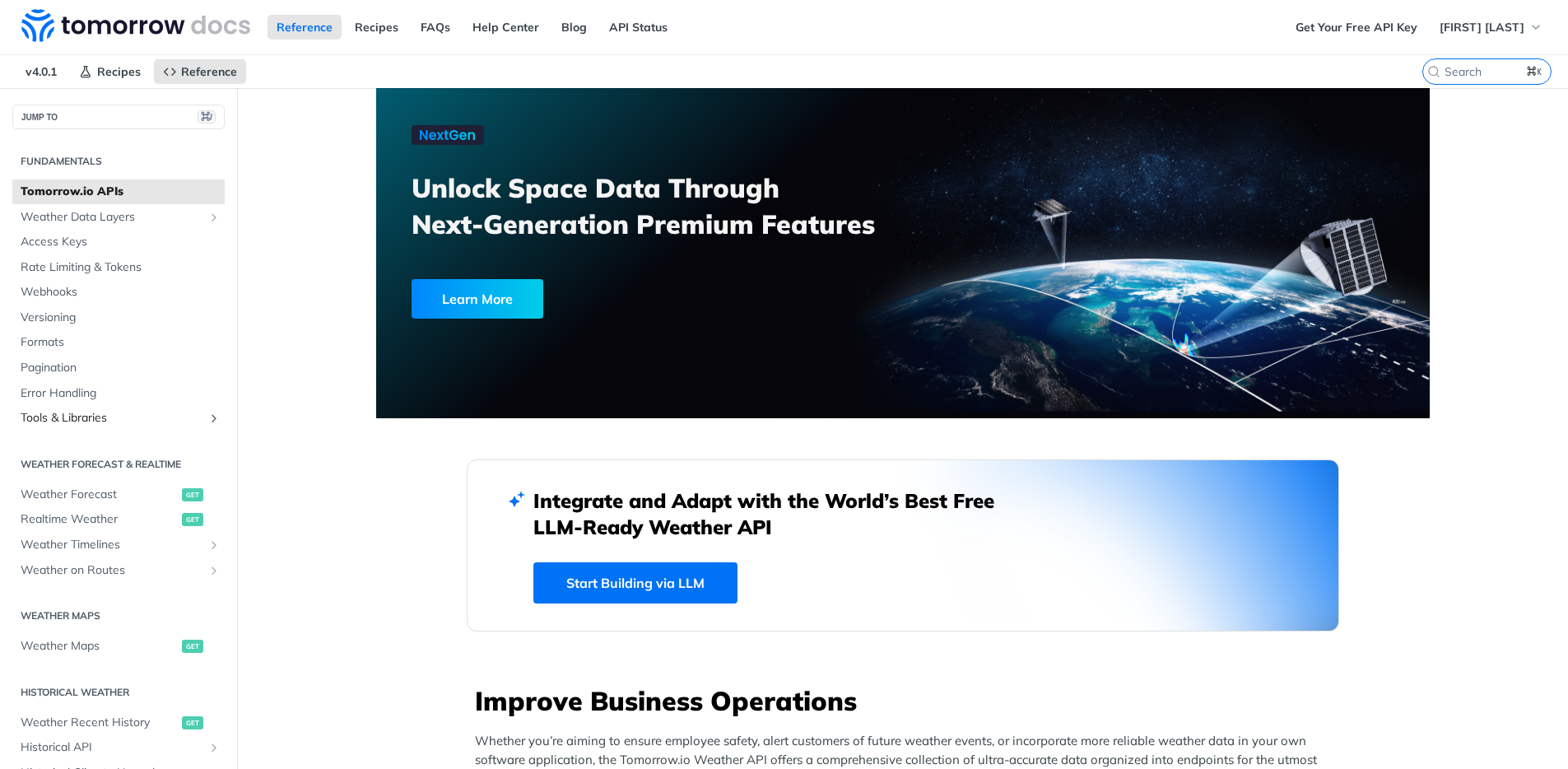 click at bounding box center [214, 418] 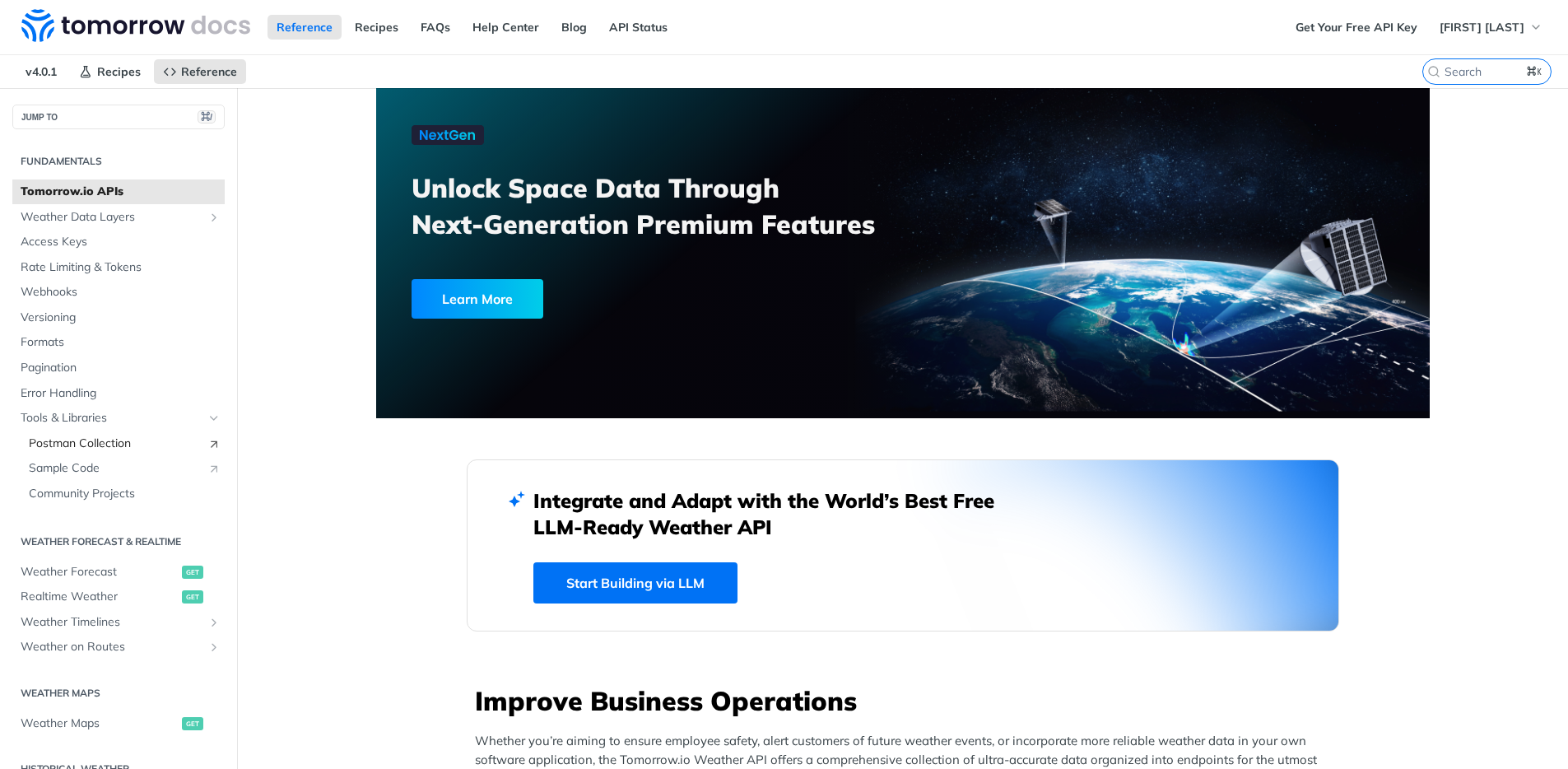 click on "Postman Collection" at bounding box center [114, 444] 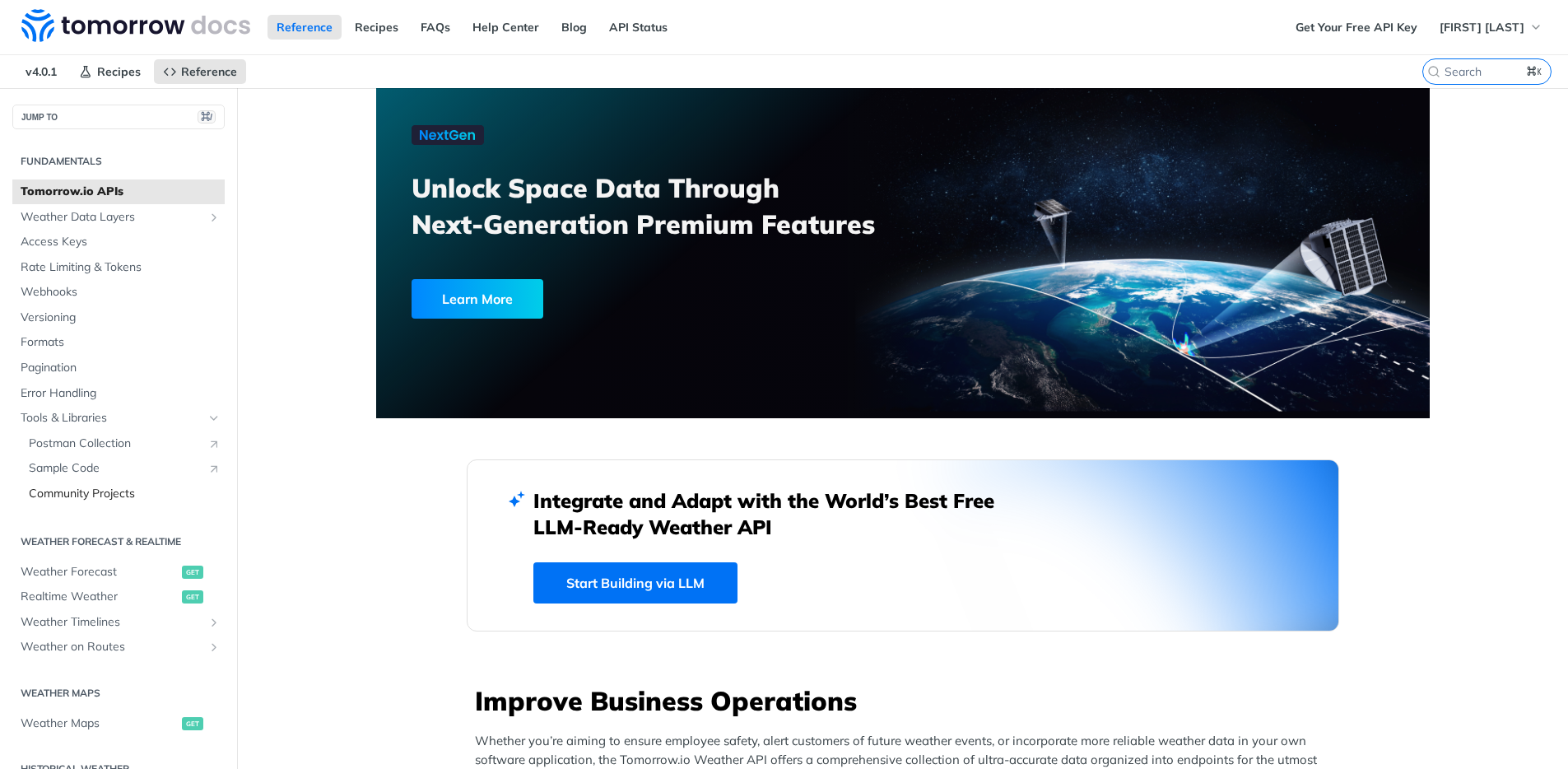 click on "Community Projects" at bounding box center (124, 494) 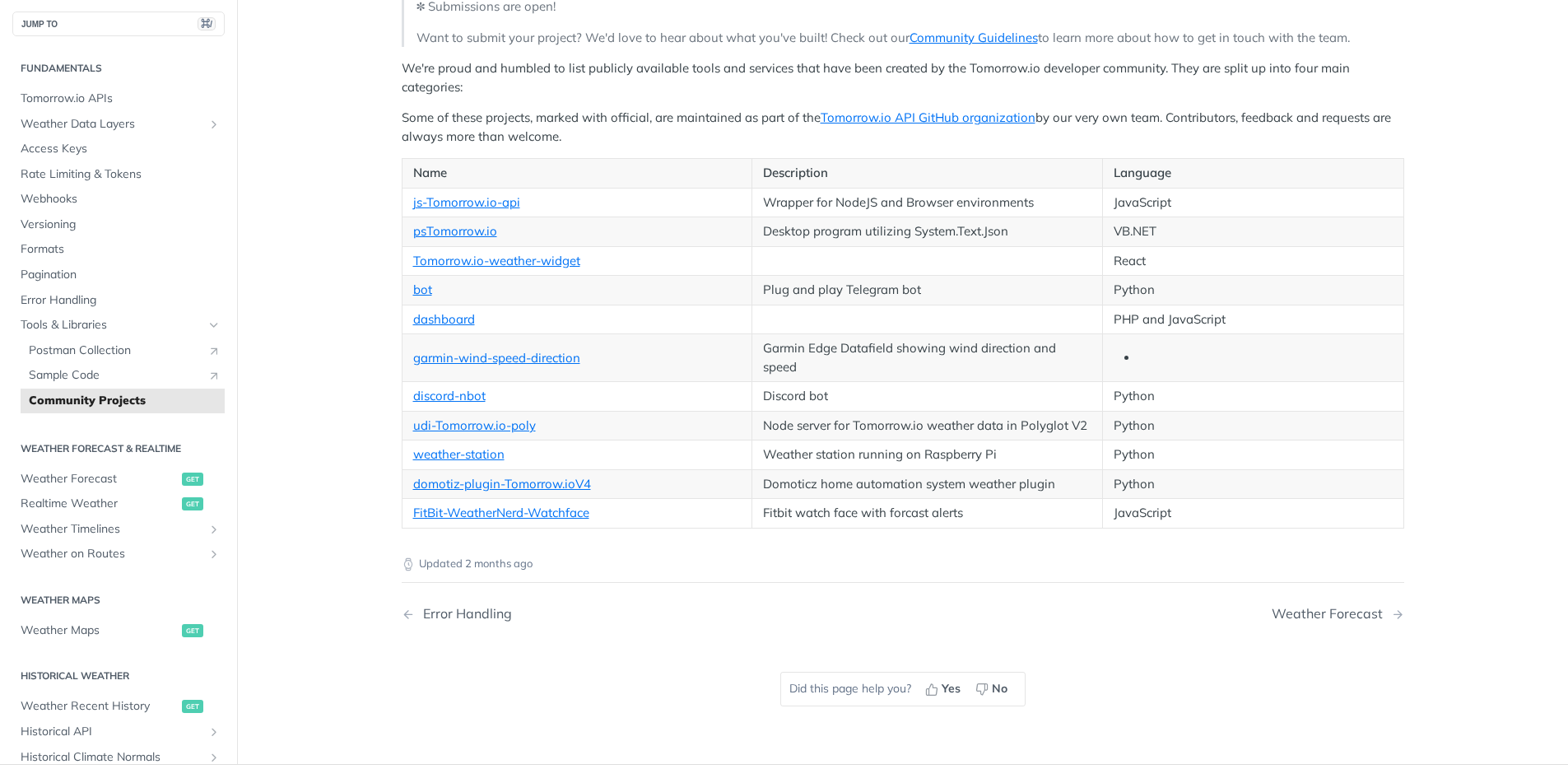 scroll, scrollTop: 198, scrollLeft: 0, axis: vertical 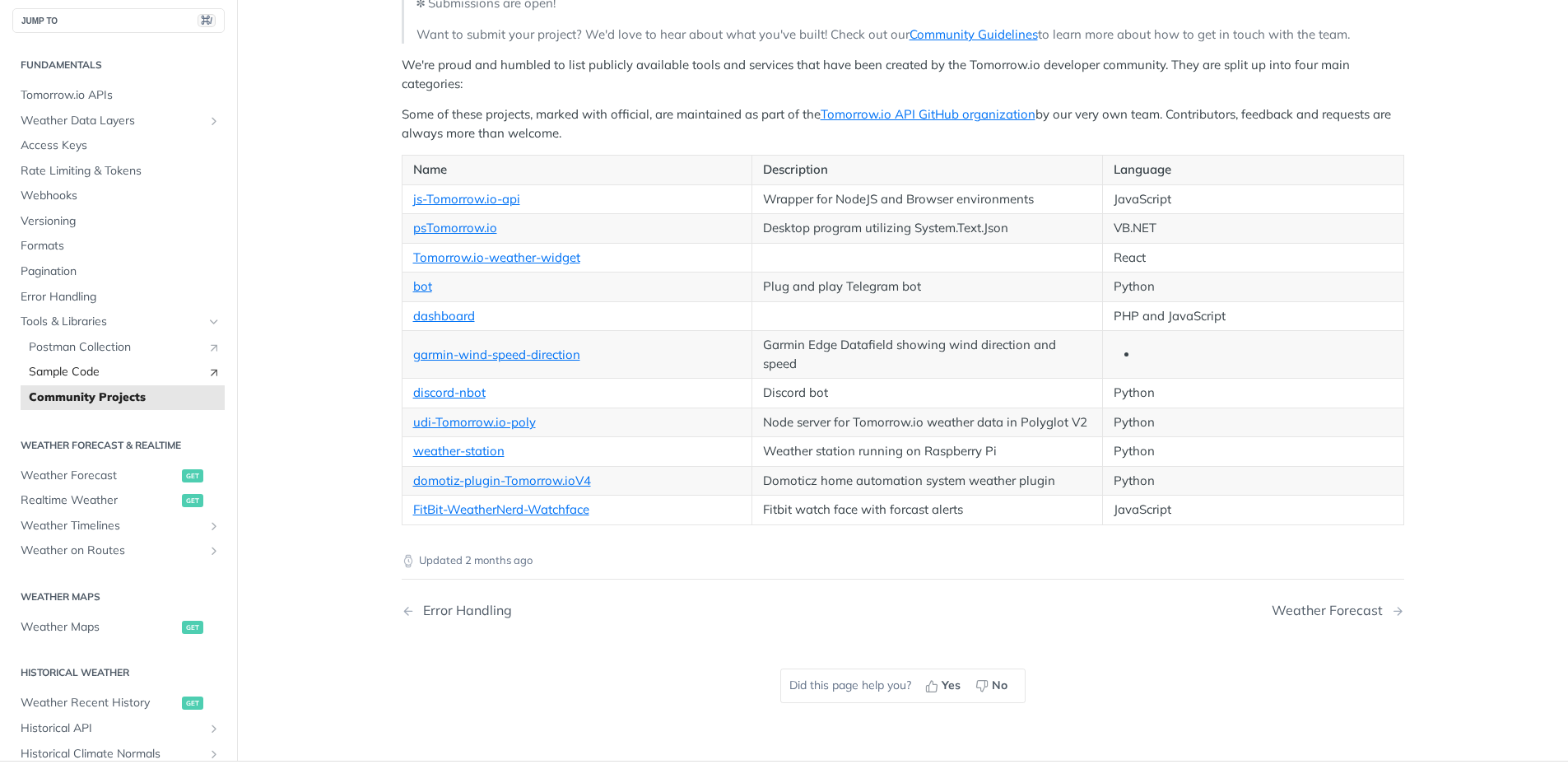 click on "Sample Code" at bounding box center [114, 372] 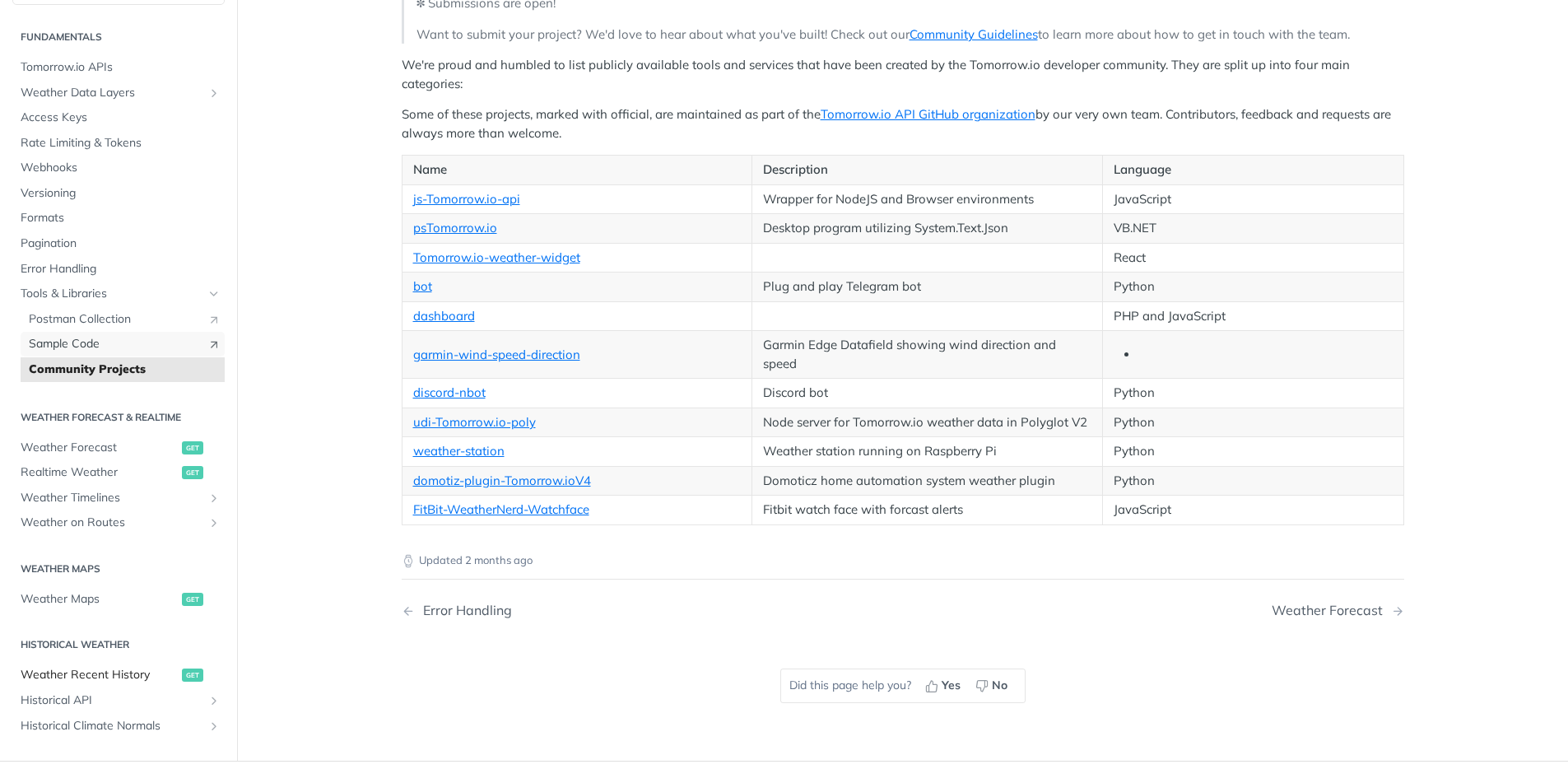 scroll, scrollTop: 0, scrollLeft: 0, axis: both 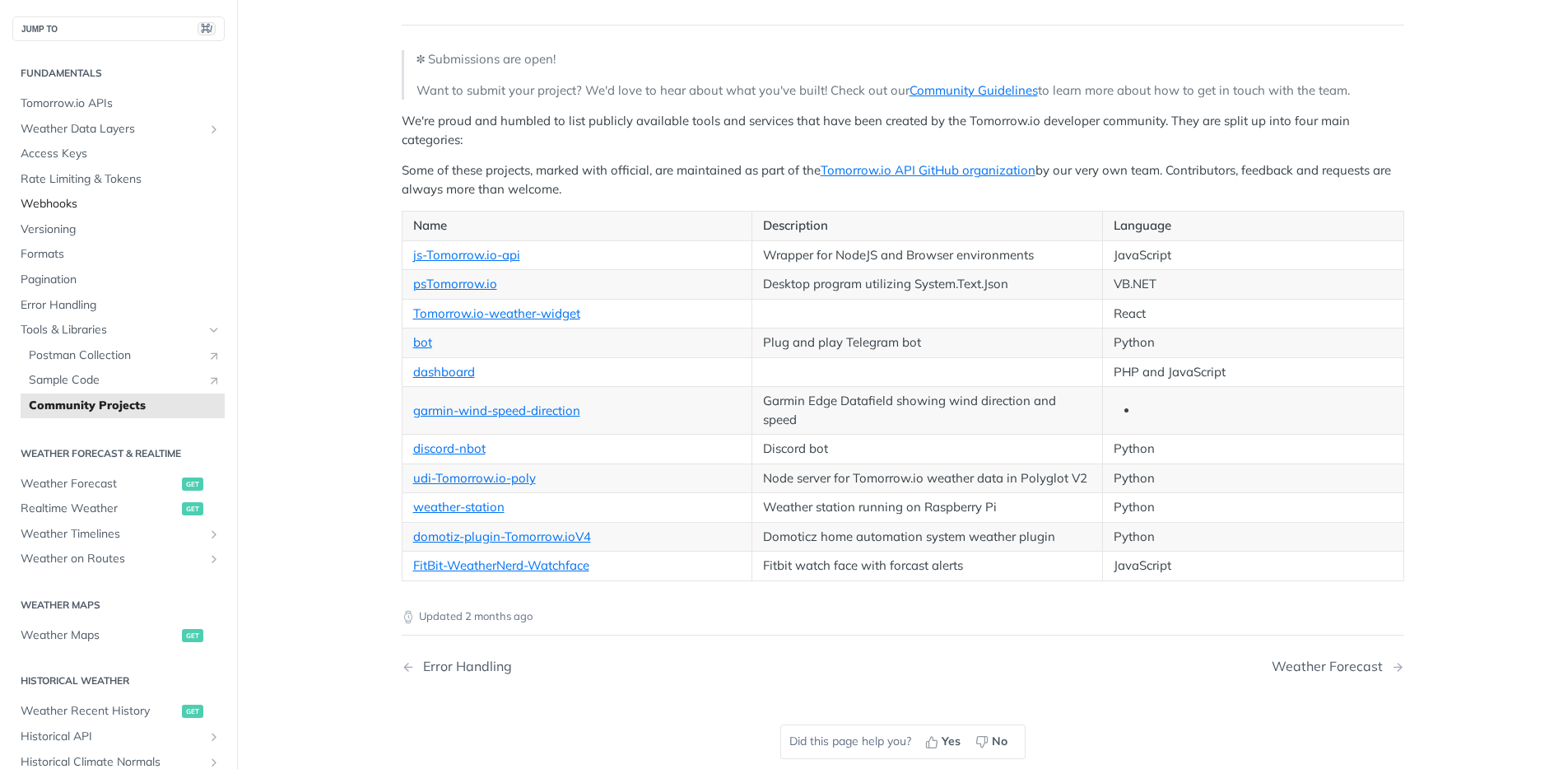click on "Webhooks" at bounding box center [120, 204] 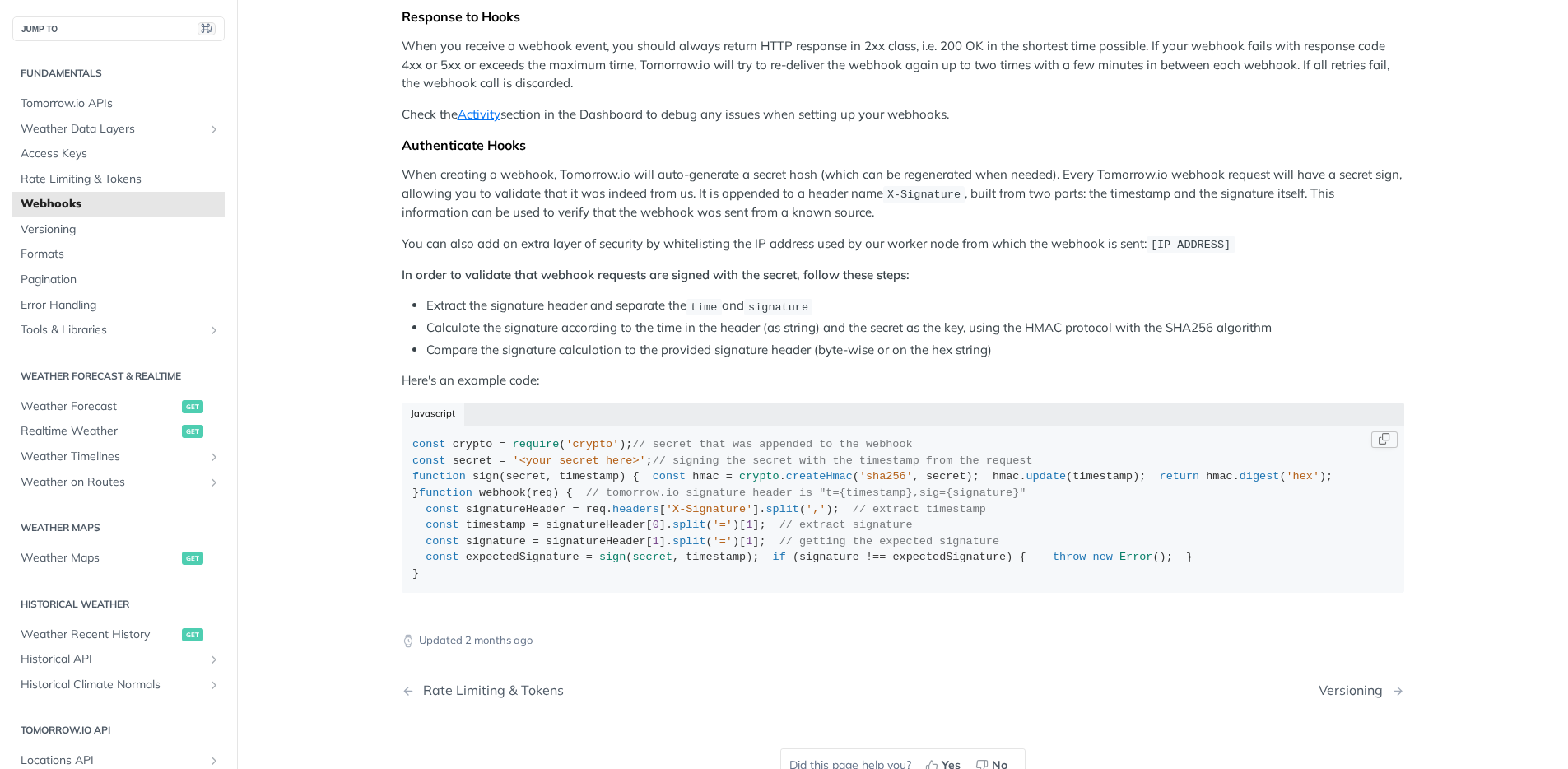 scroll, scrollTop: 0, scrollLeft: 0, axis: both 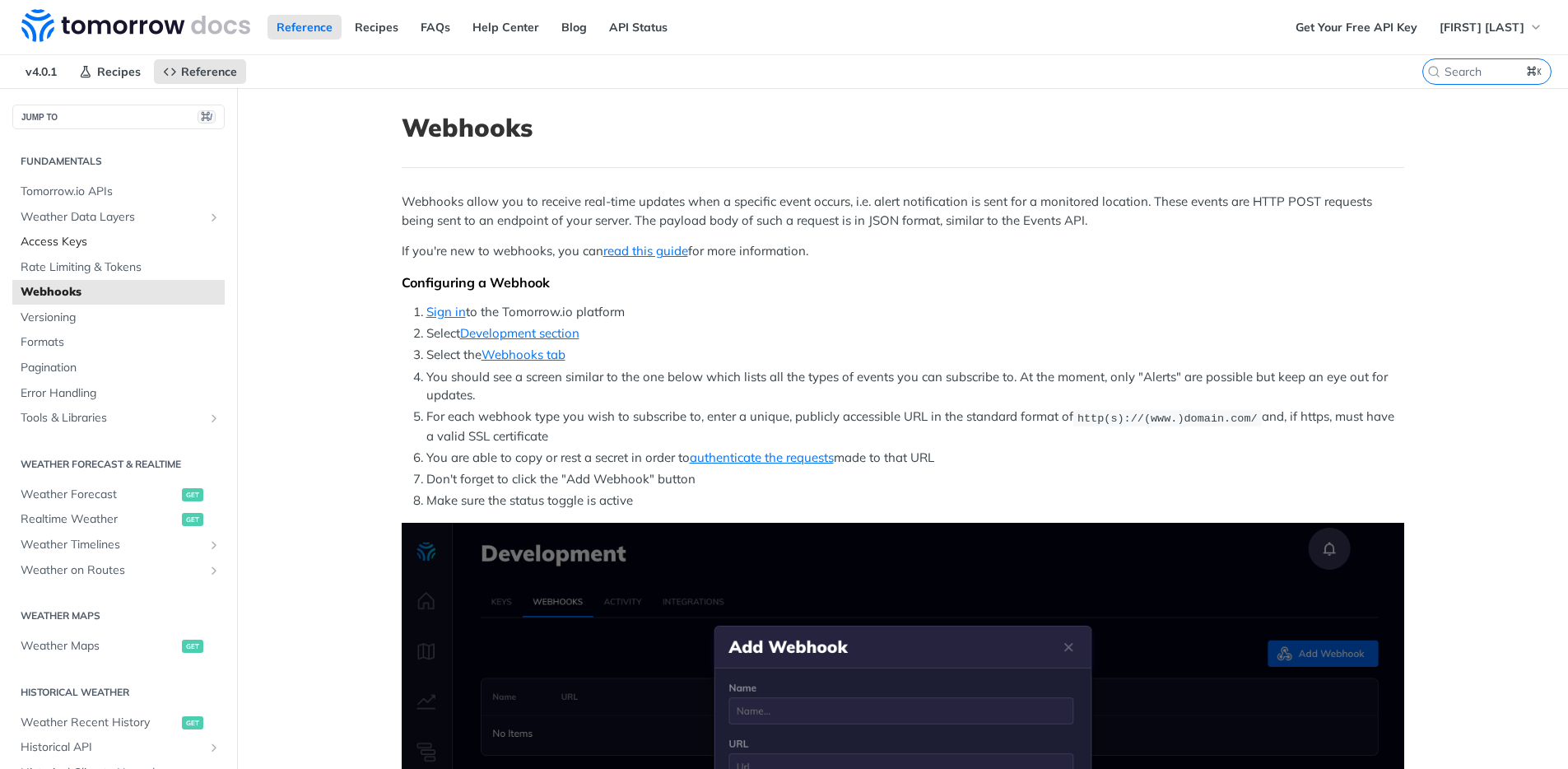 click on "Access Keys" at bounding box center [120, 242] 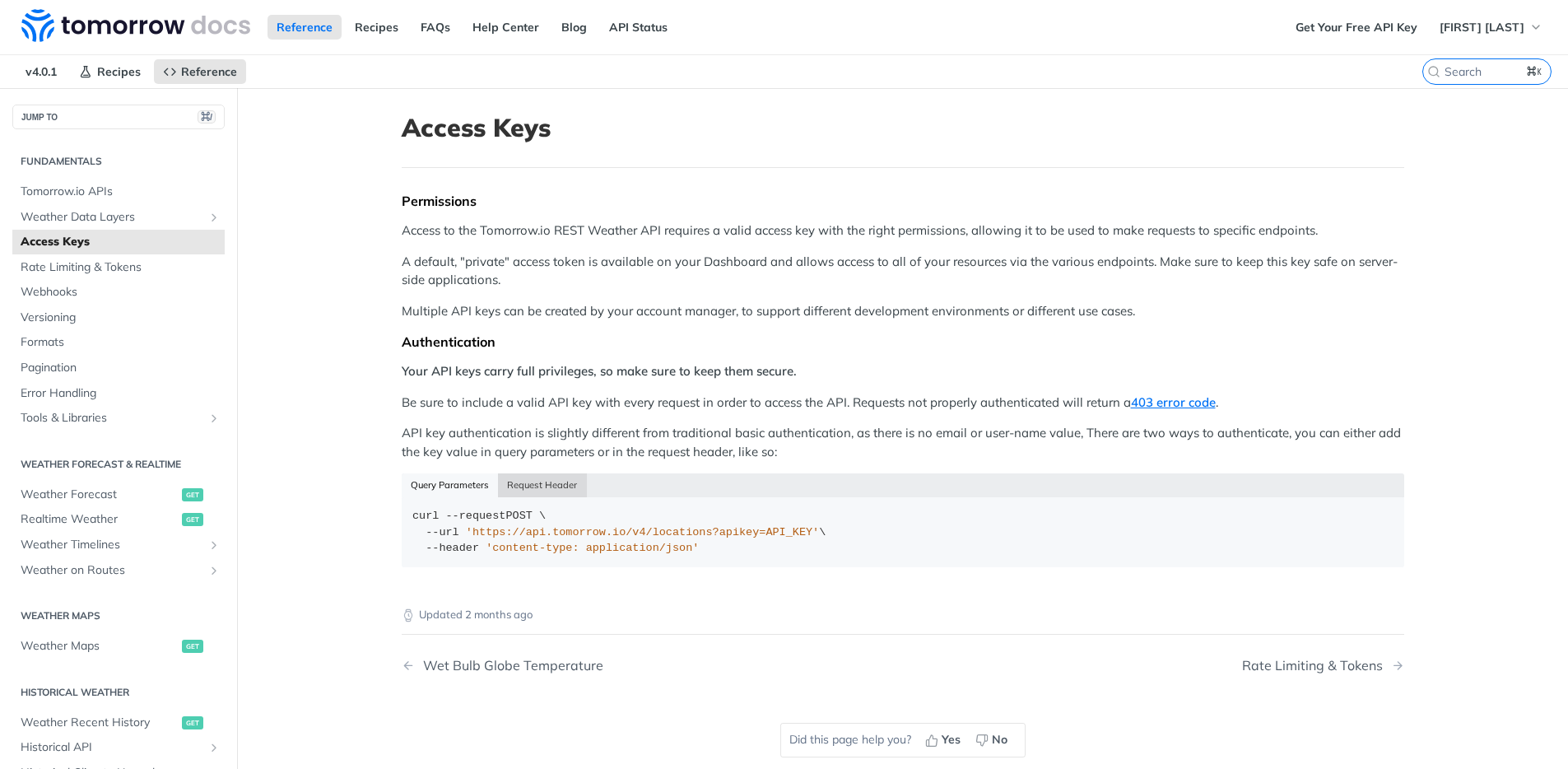 click on "Request Header" at bounding box center (542, 485) 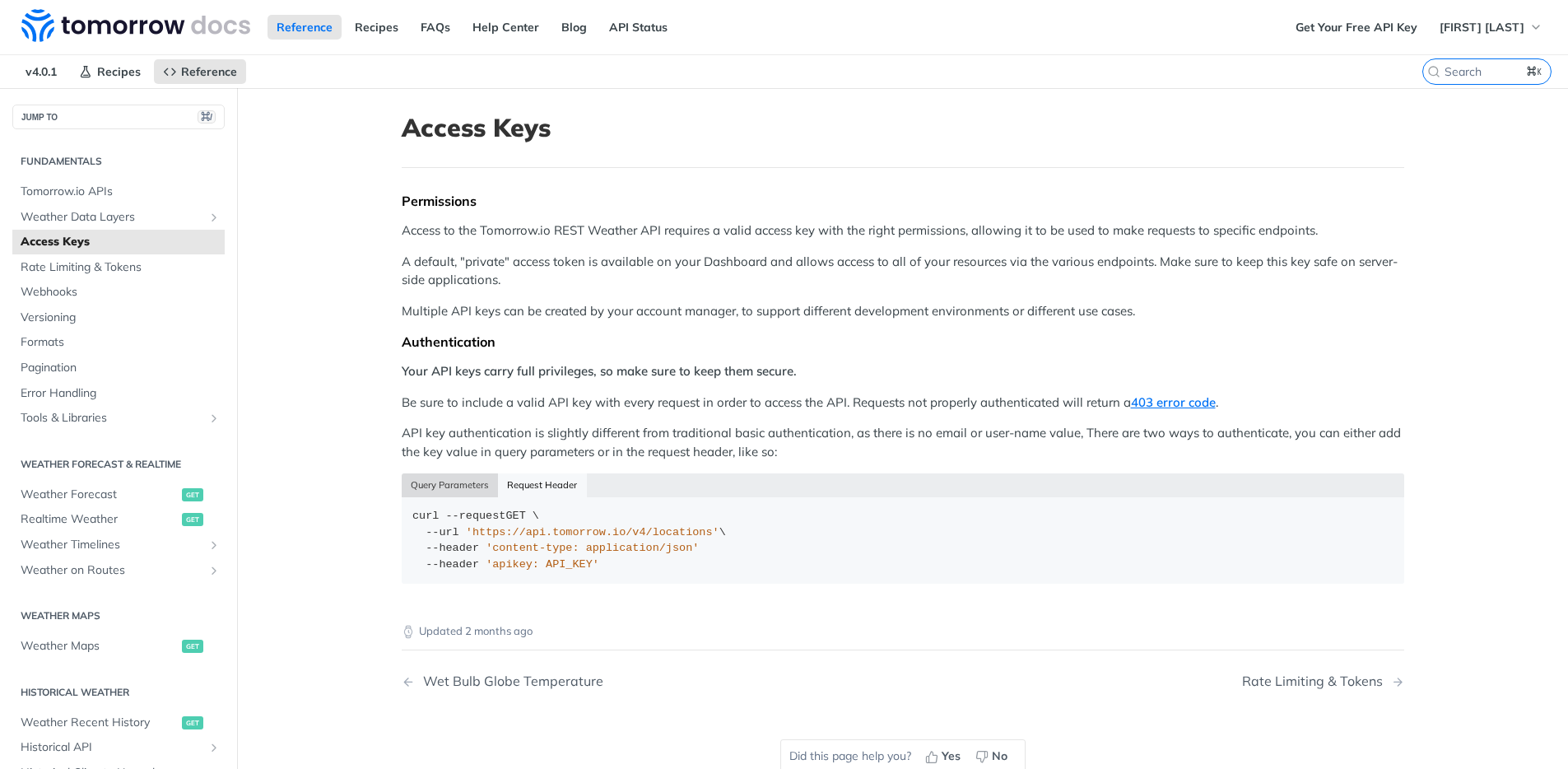 click on "Query Parameters" at bounding box center [450, 485] 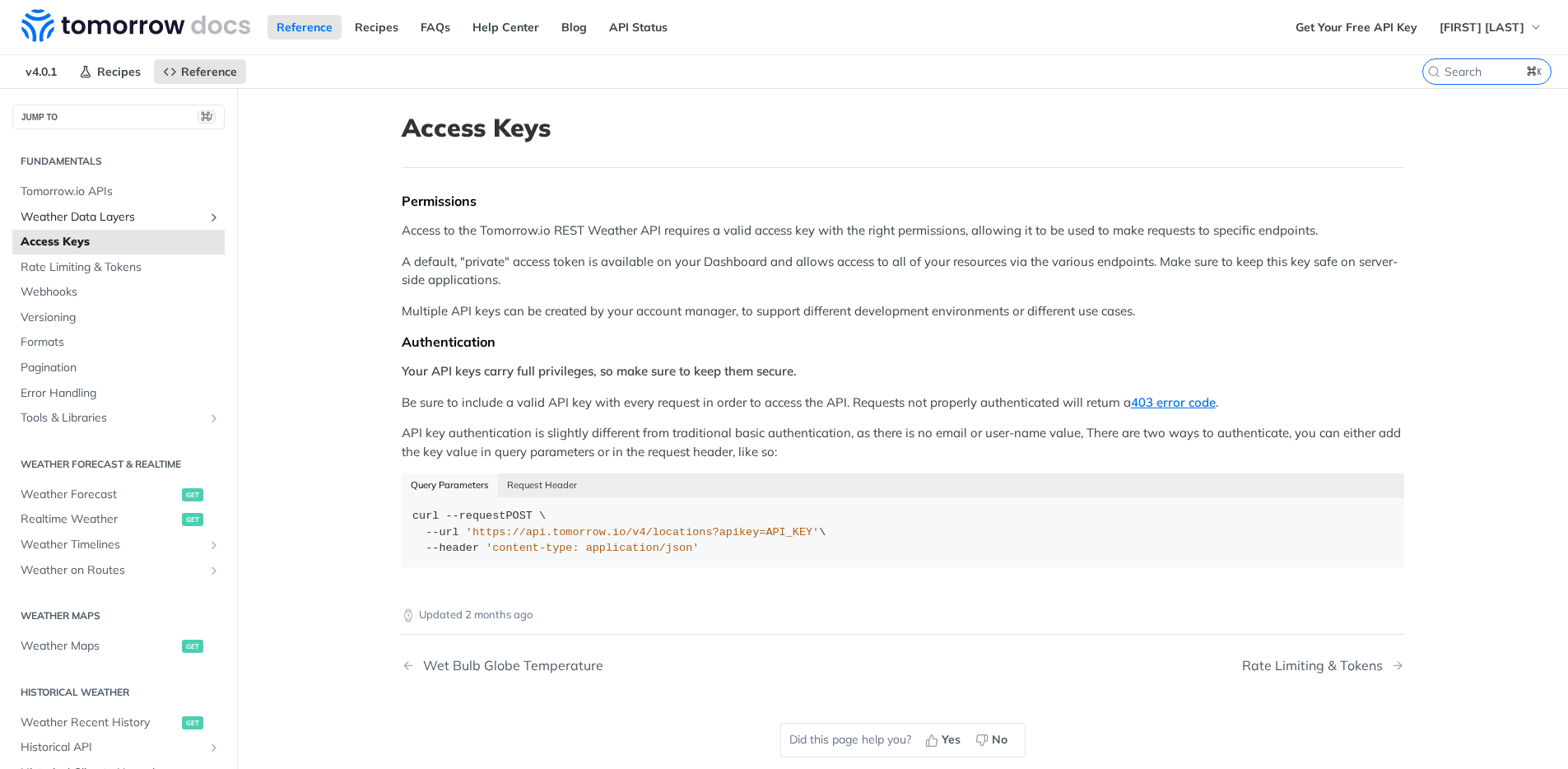 click on "Weather Data Layers" at bounding box center (112, 217) 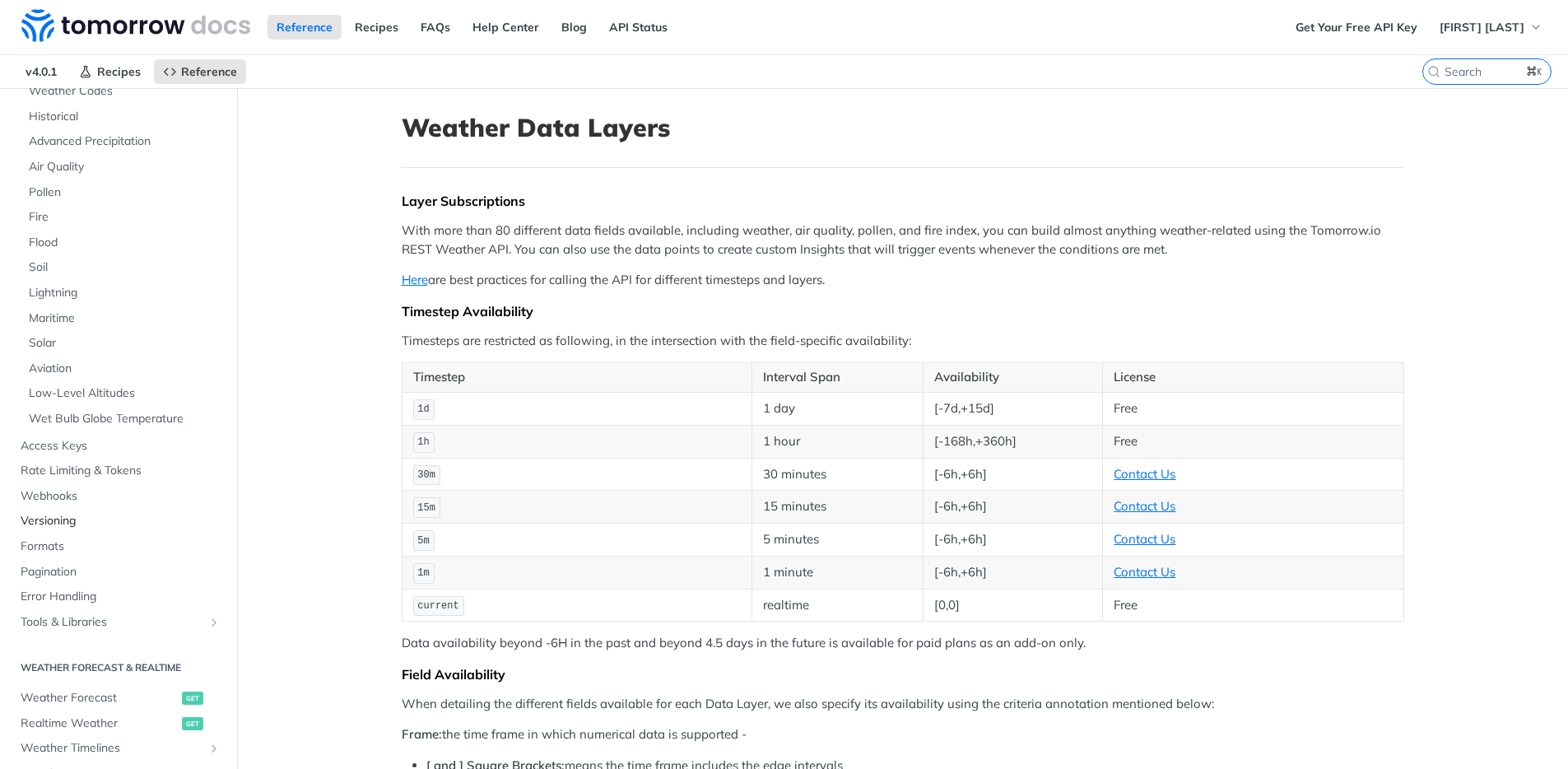 scroll, scrollTop: 209, scrollLeft: 0, axis: vertical 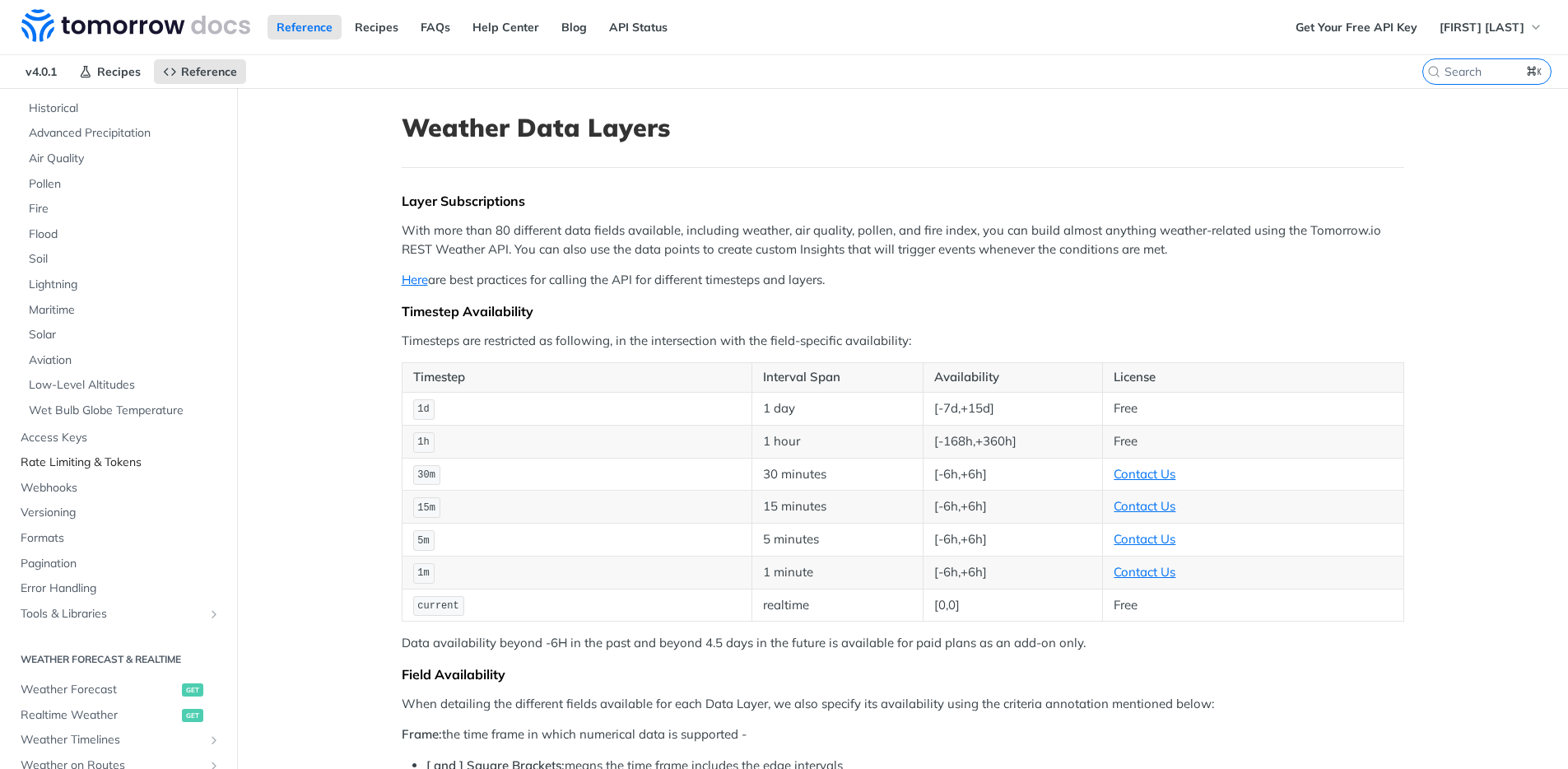 click on "Rate Limiting & Tokens" at bounding box center (120, 463) 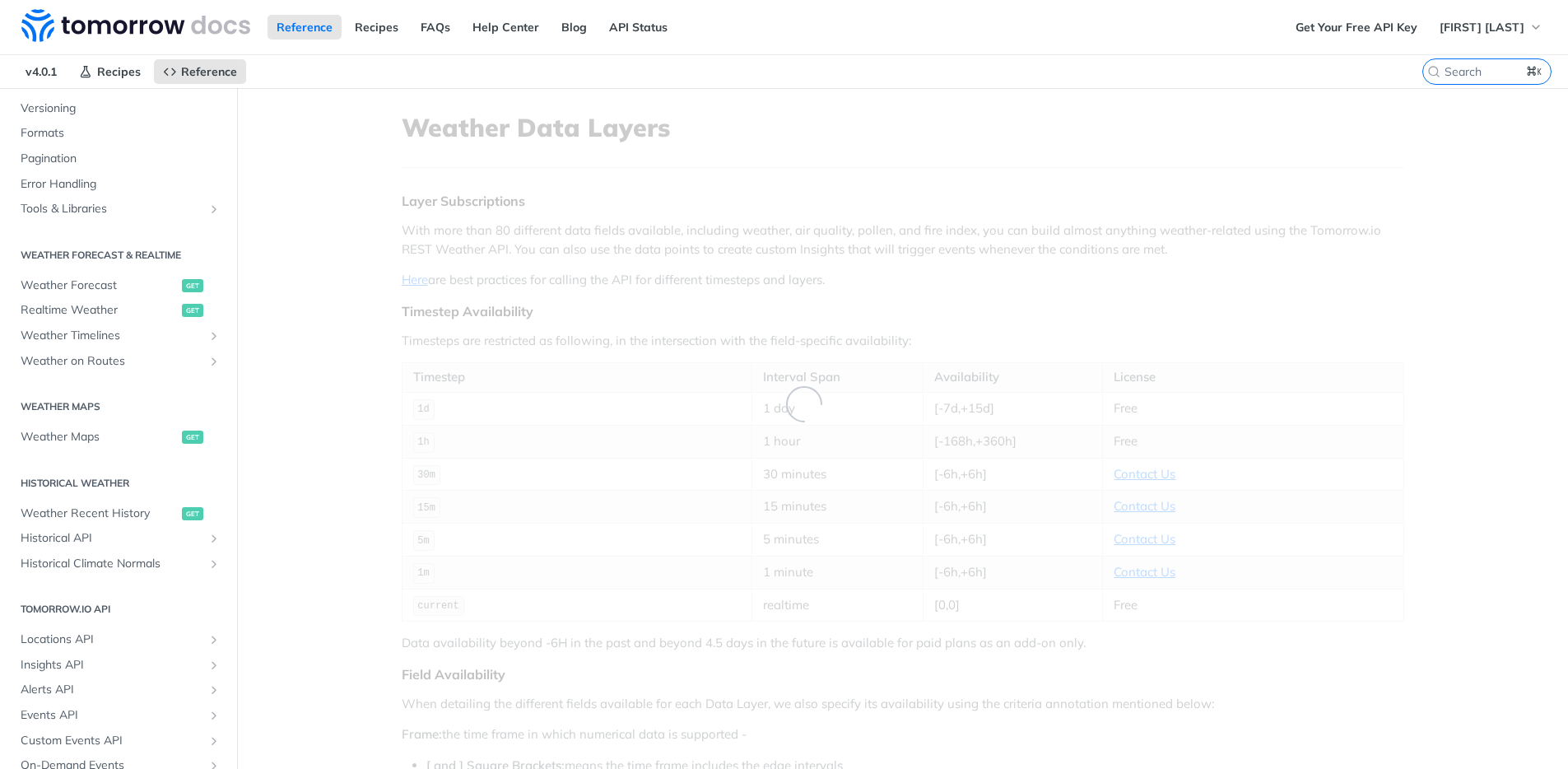 scroll, scrollTop: 0, scrollLeft: 0, axis: both 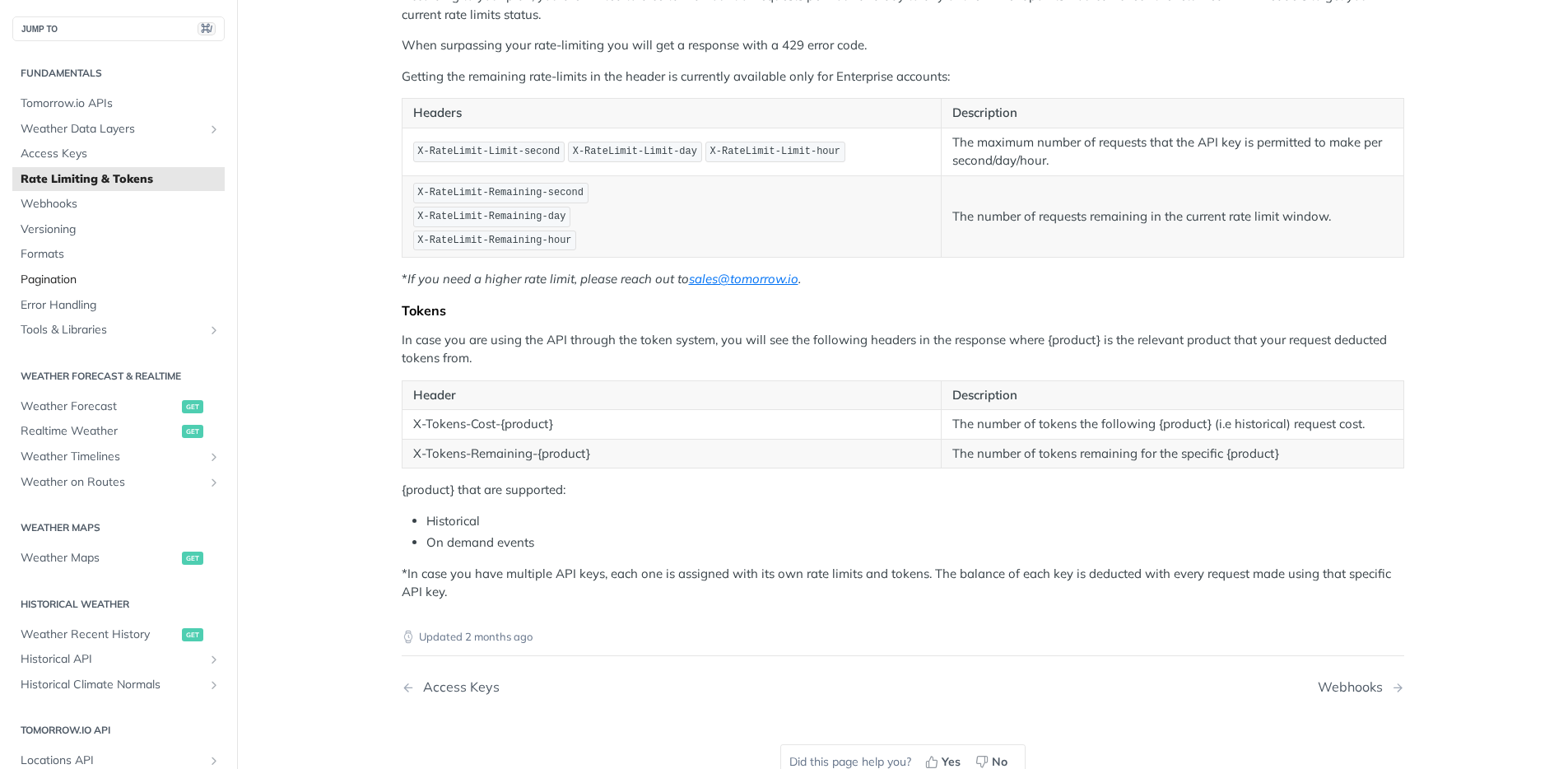 click on "Pagination" at bounding box center (120, 280) 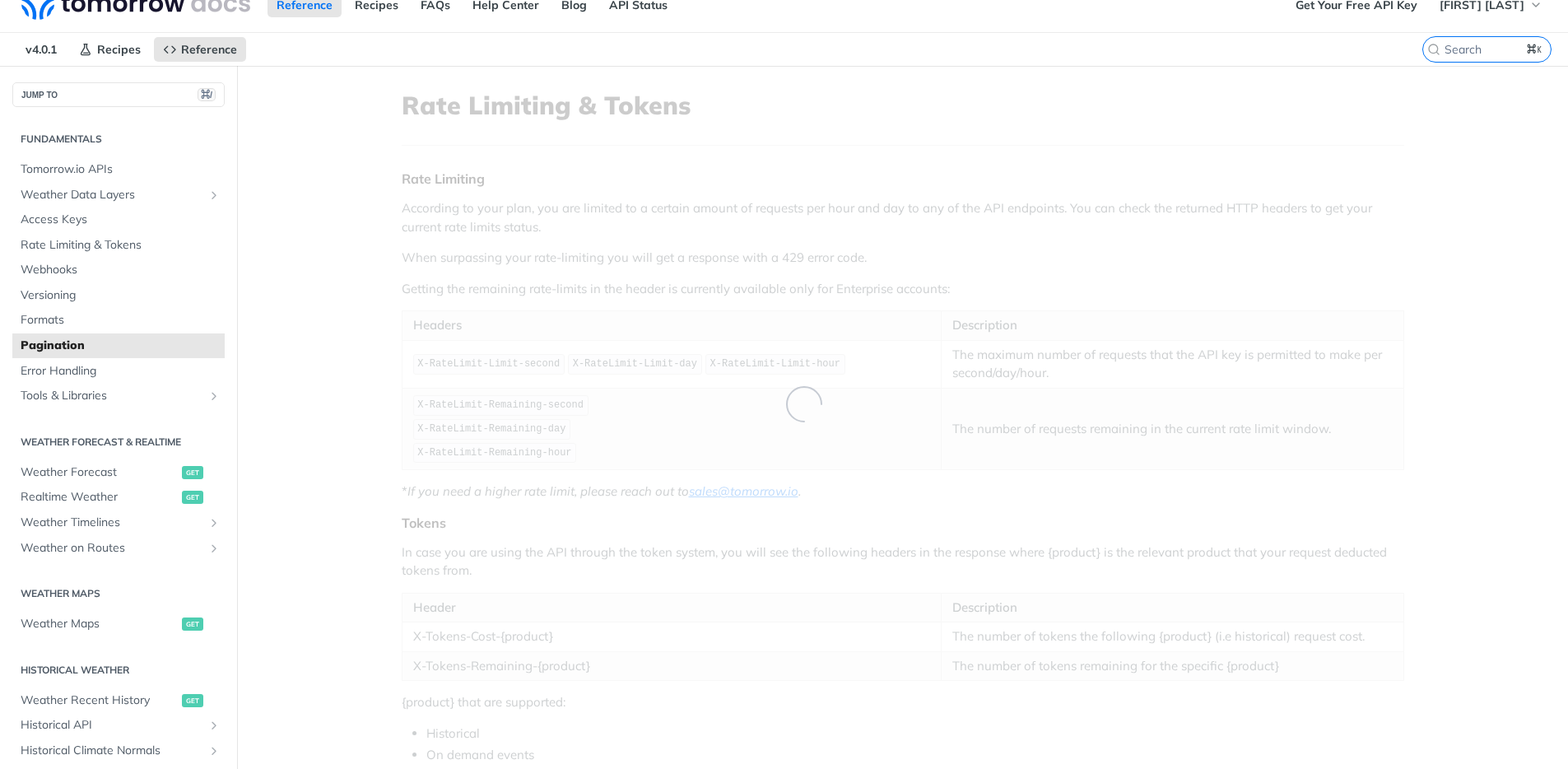 scroll, scrollTop: 0, scrollLeft: 0, axis: both 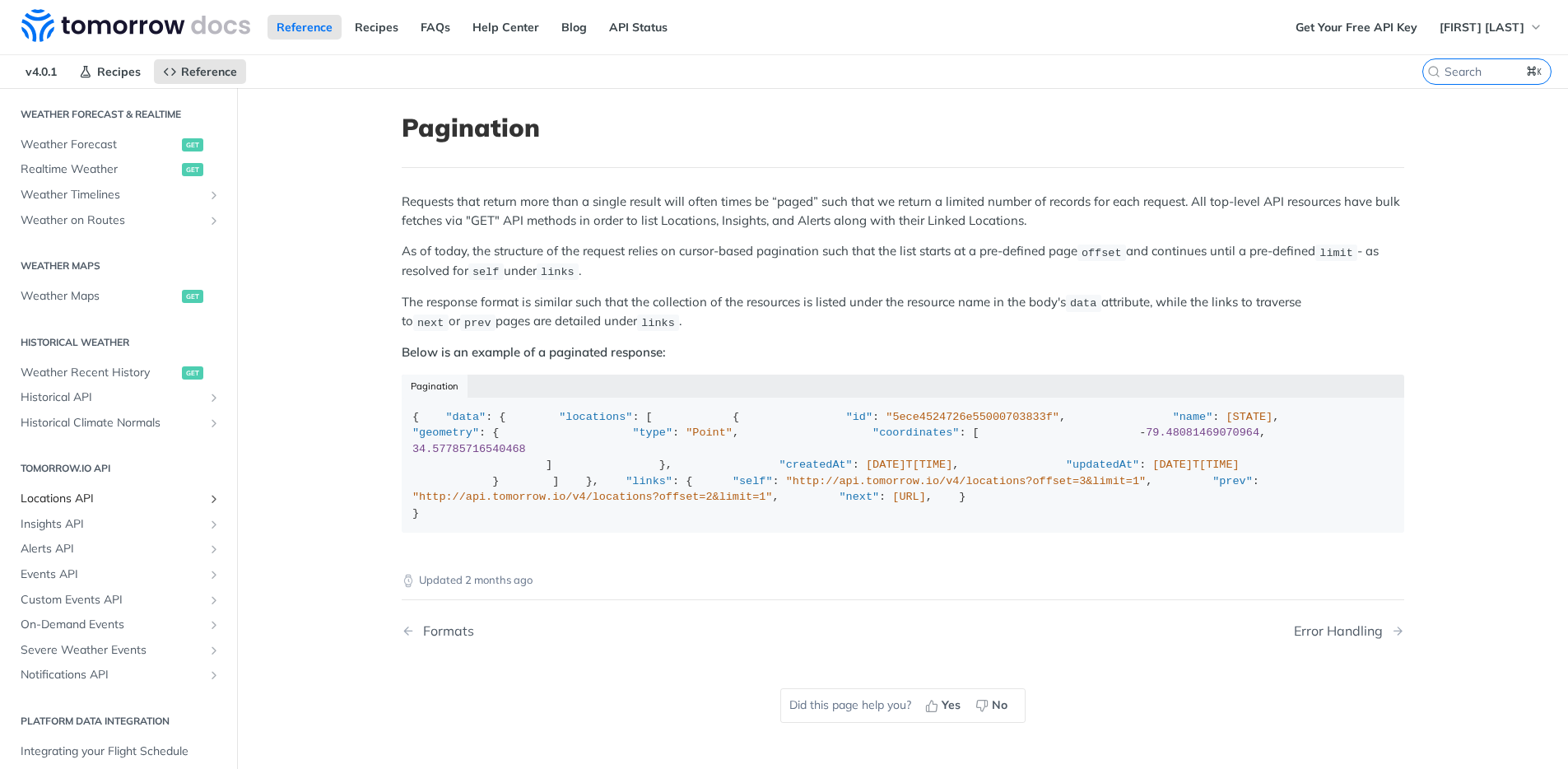 click on "Locations API" at bounding box center (112, 499) 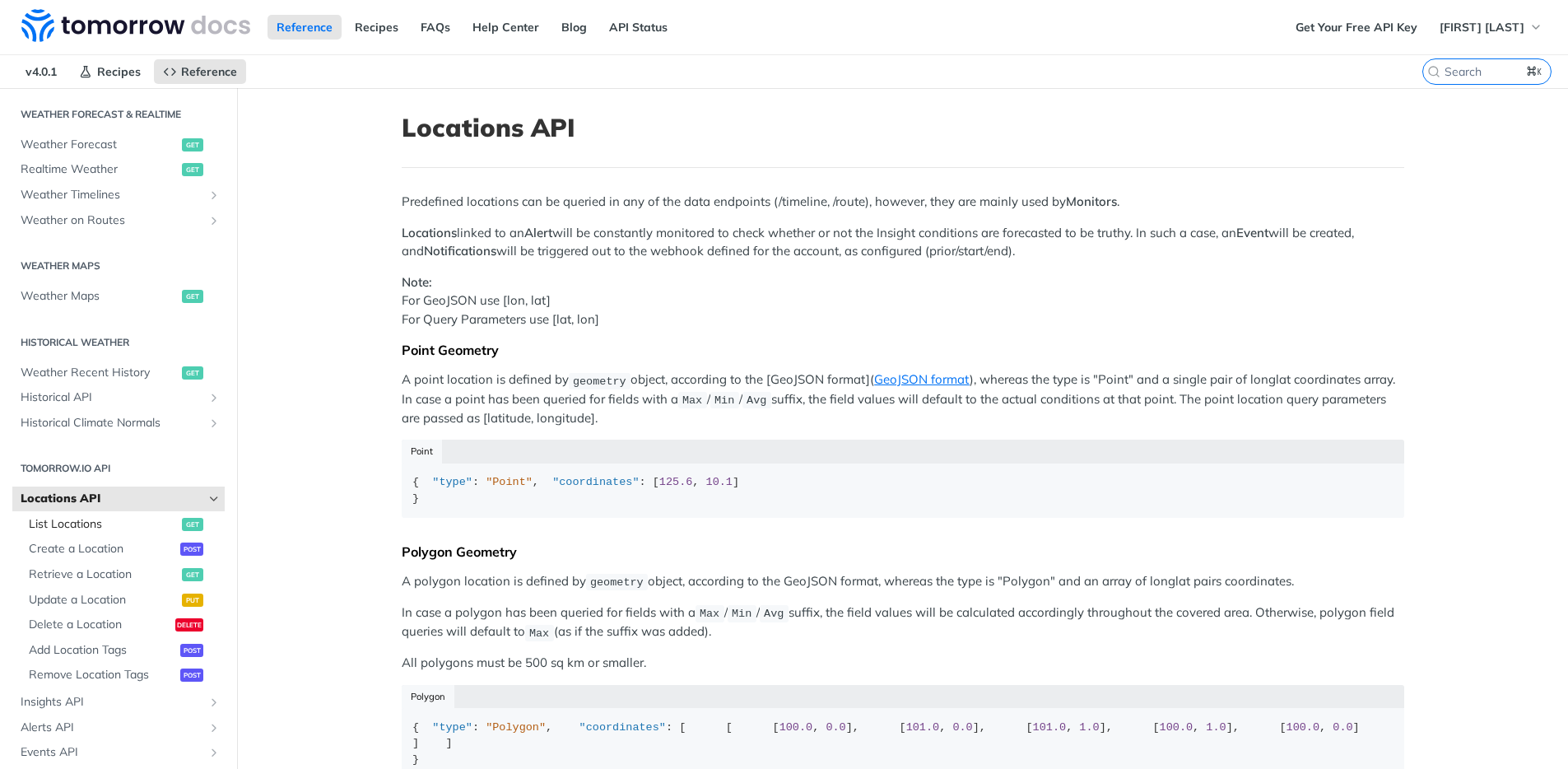 click on "List Locations" at bounding box center (103, 524) 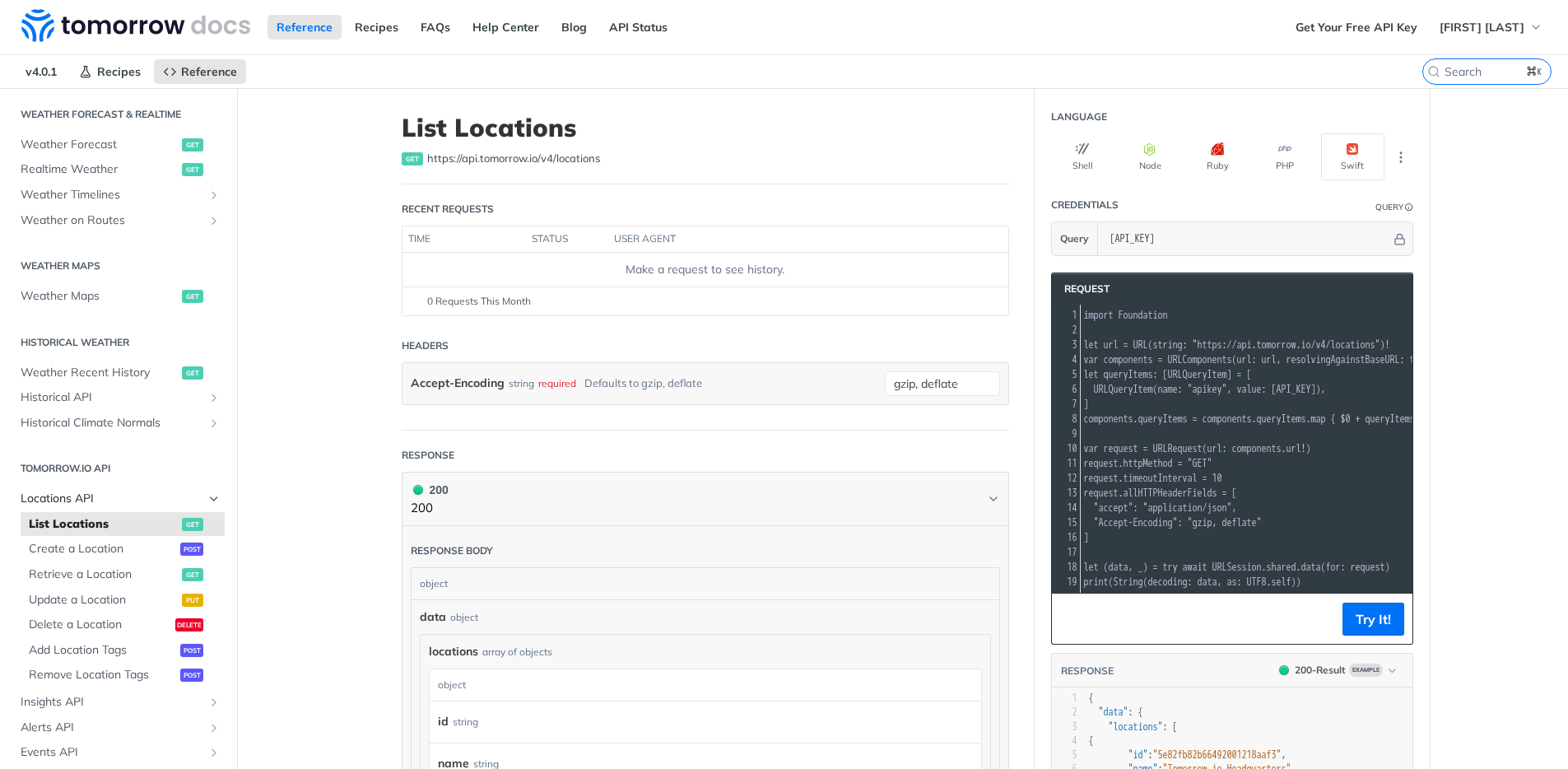 click on "Locations API" at bounding box center (112, 499) 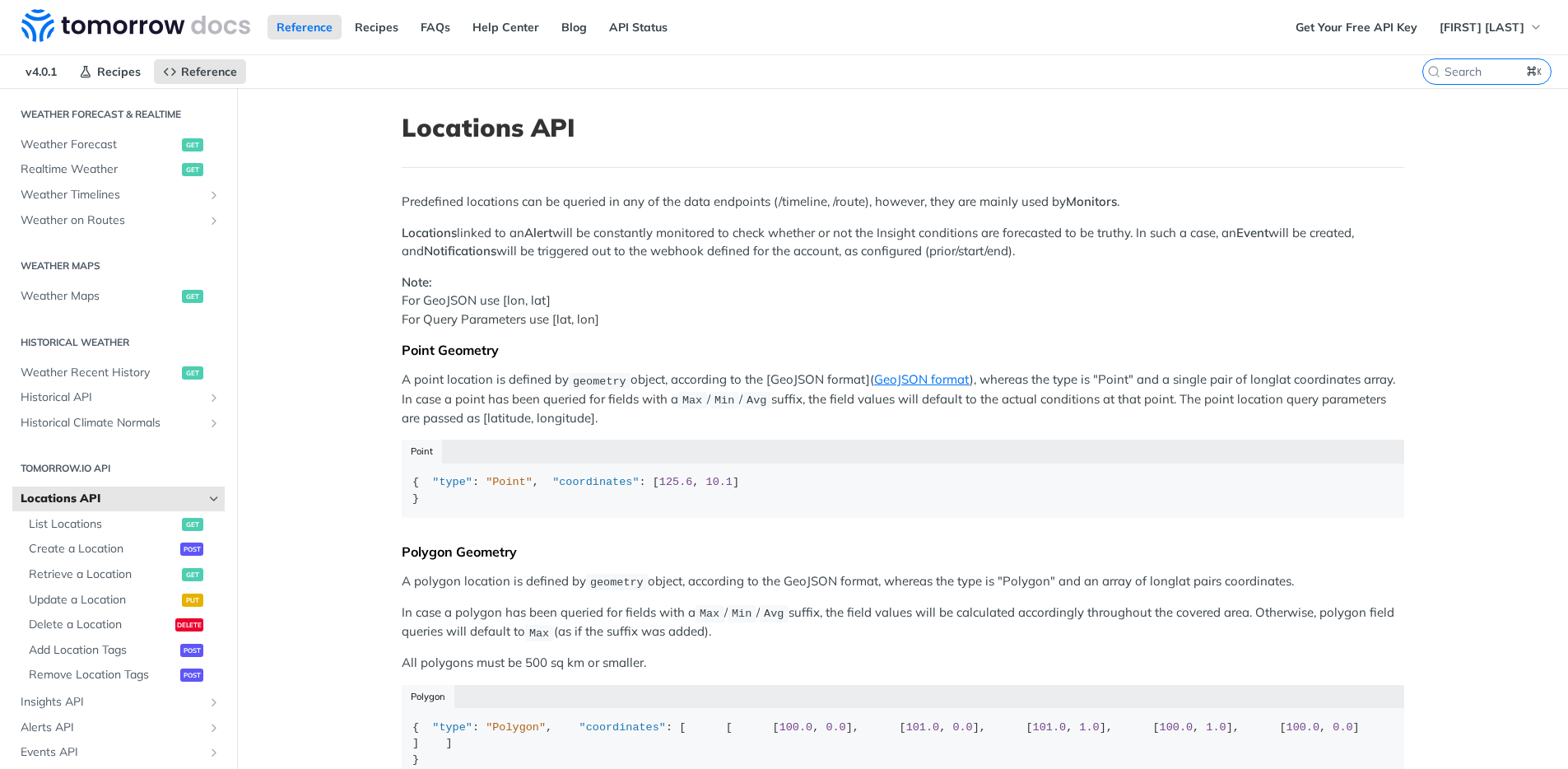 scroll, scrollTop: 3, scrollLeft: 0, axis: vertical 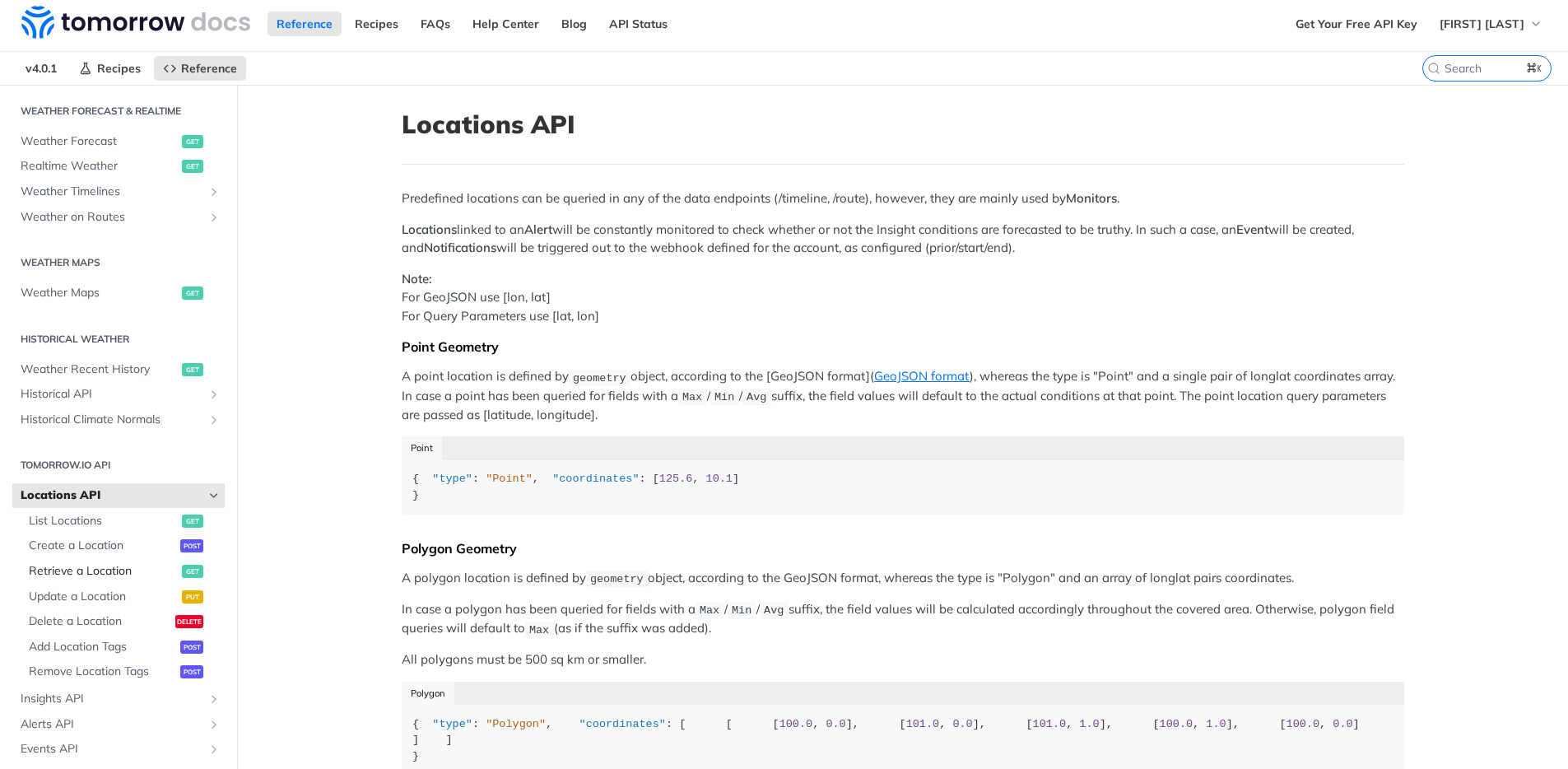 click on "Retrieve a Location get" at bounding box center (123, 571) 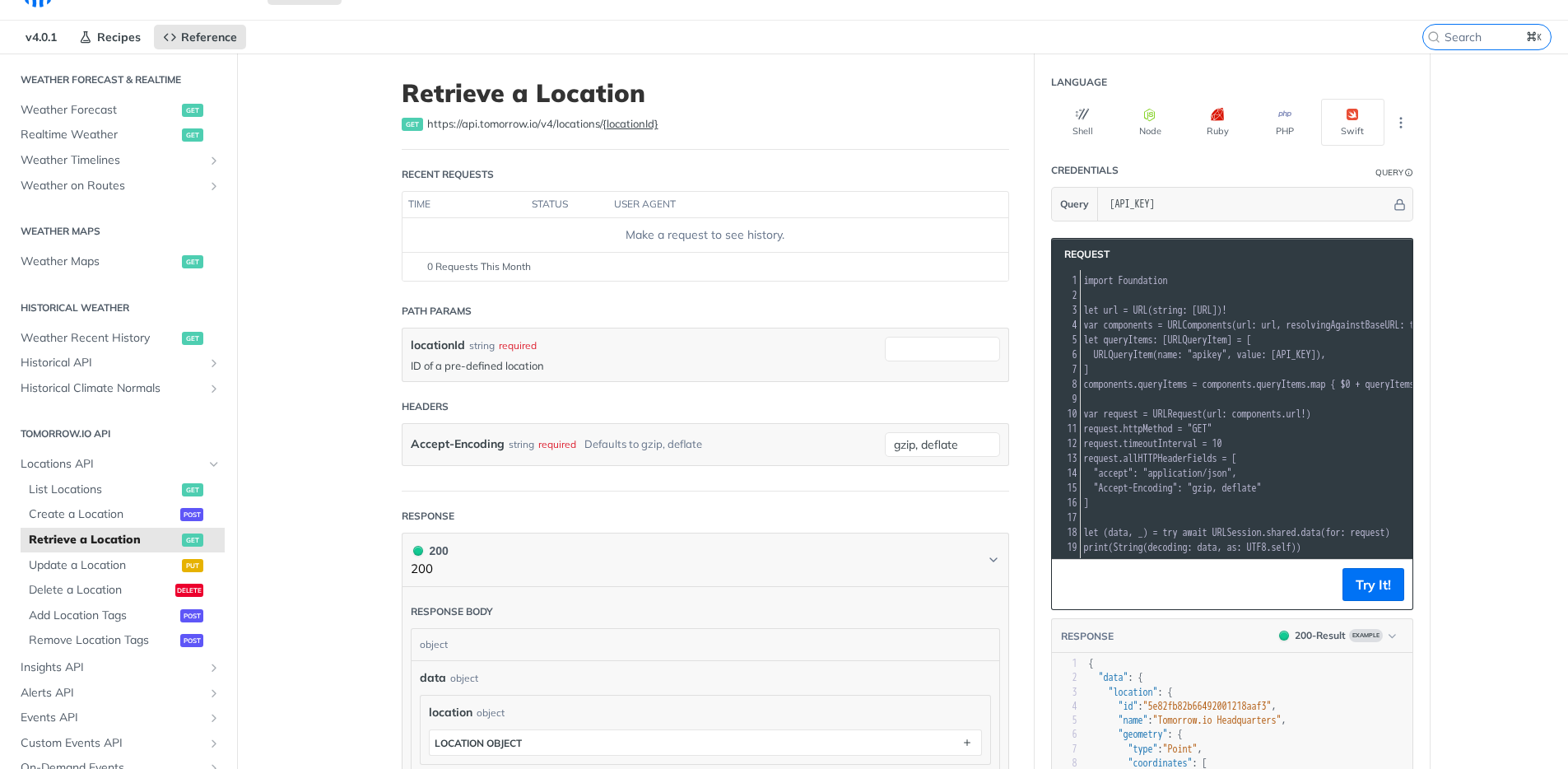 scroll, scrollTop: 34, scrollLeft: 0, axis: vertical 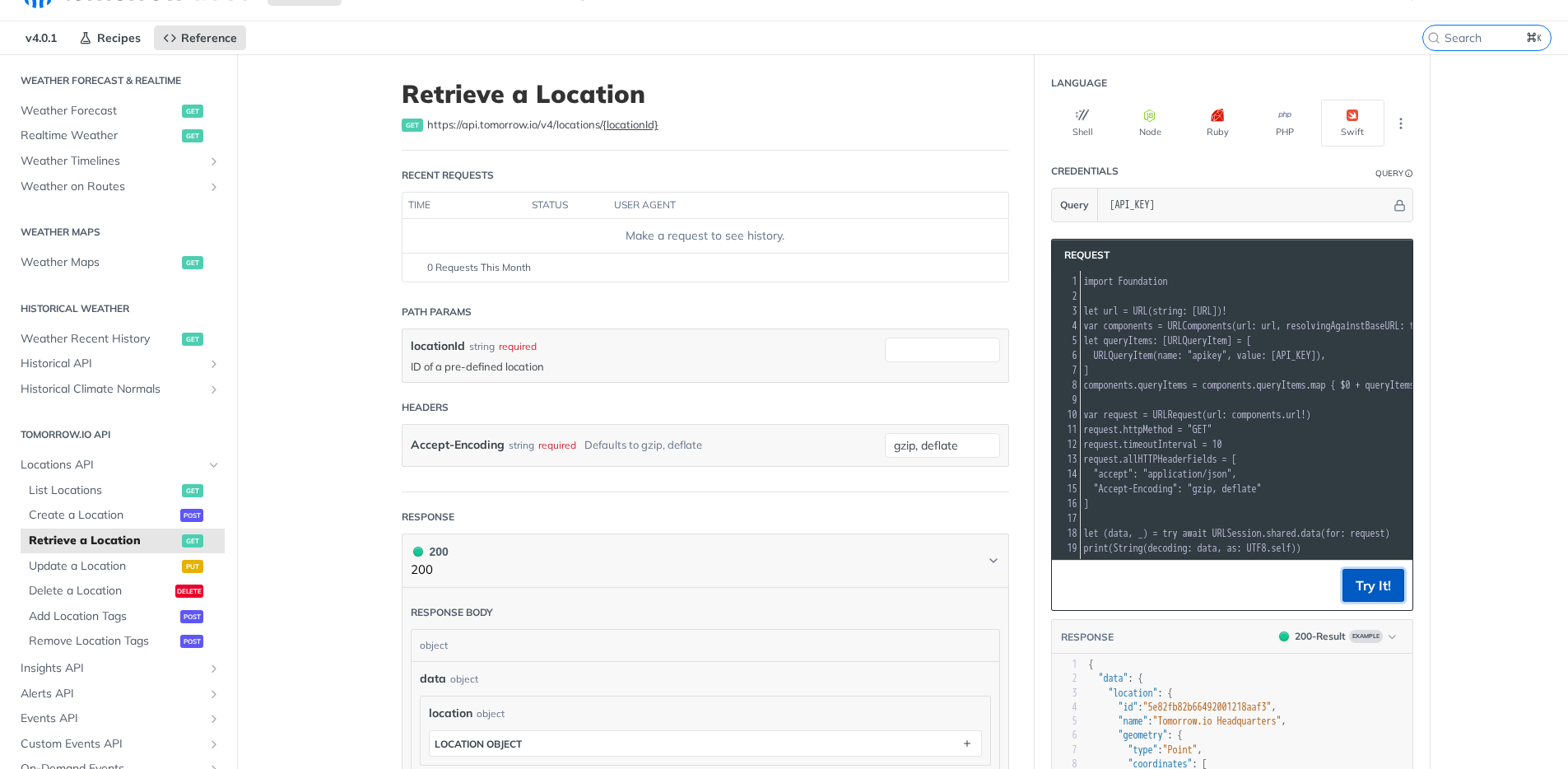 click on "Try It!" at bounding box center (1373, 585) 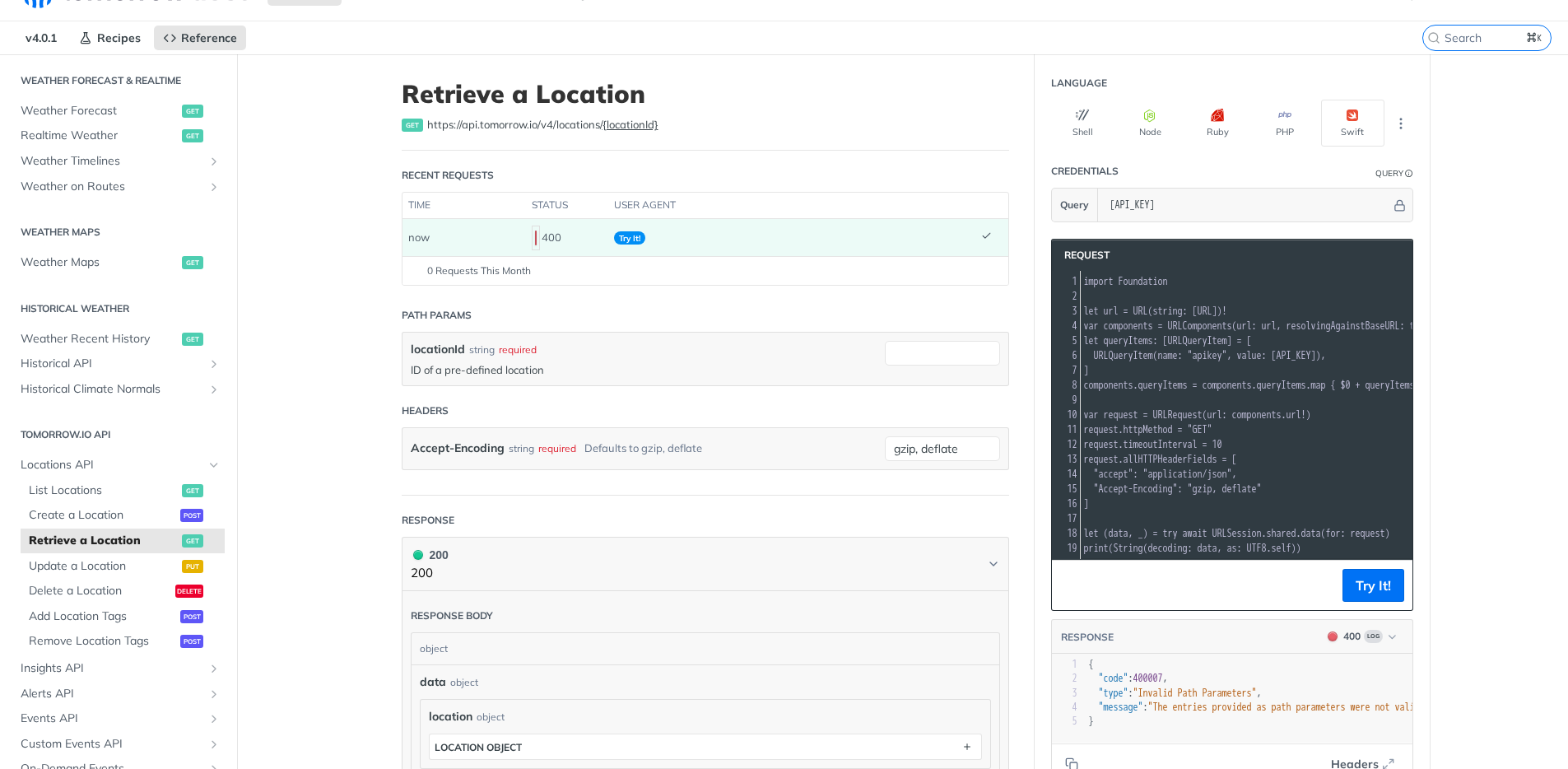 scroll, scrollTop: 0, scrollLeft: 124, axis: horizontal 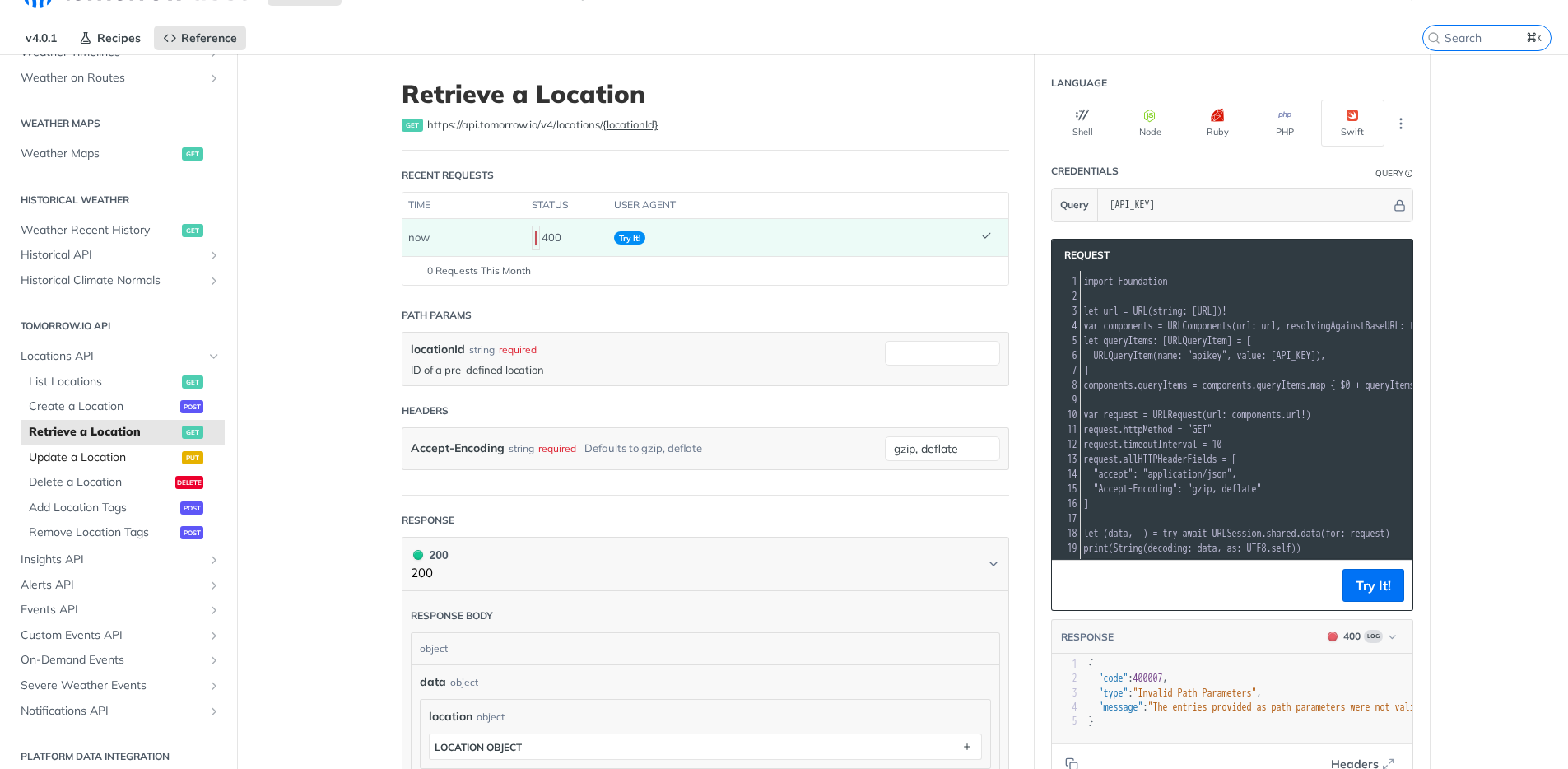 click on "Update a Location" at bounding box center (103, 458) 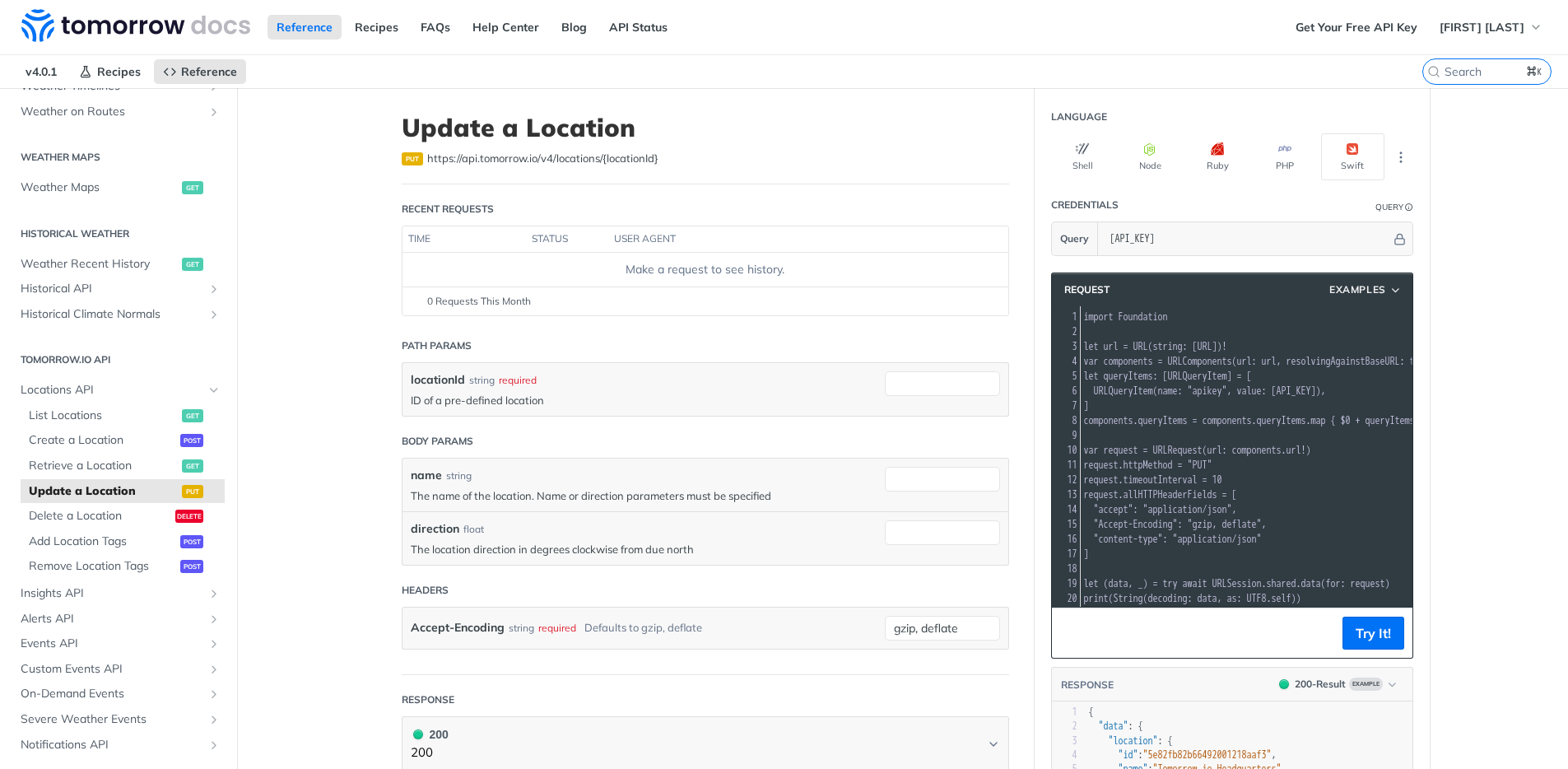 click on "{locationId}" at bounding box center (630, 158) 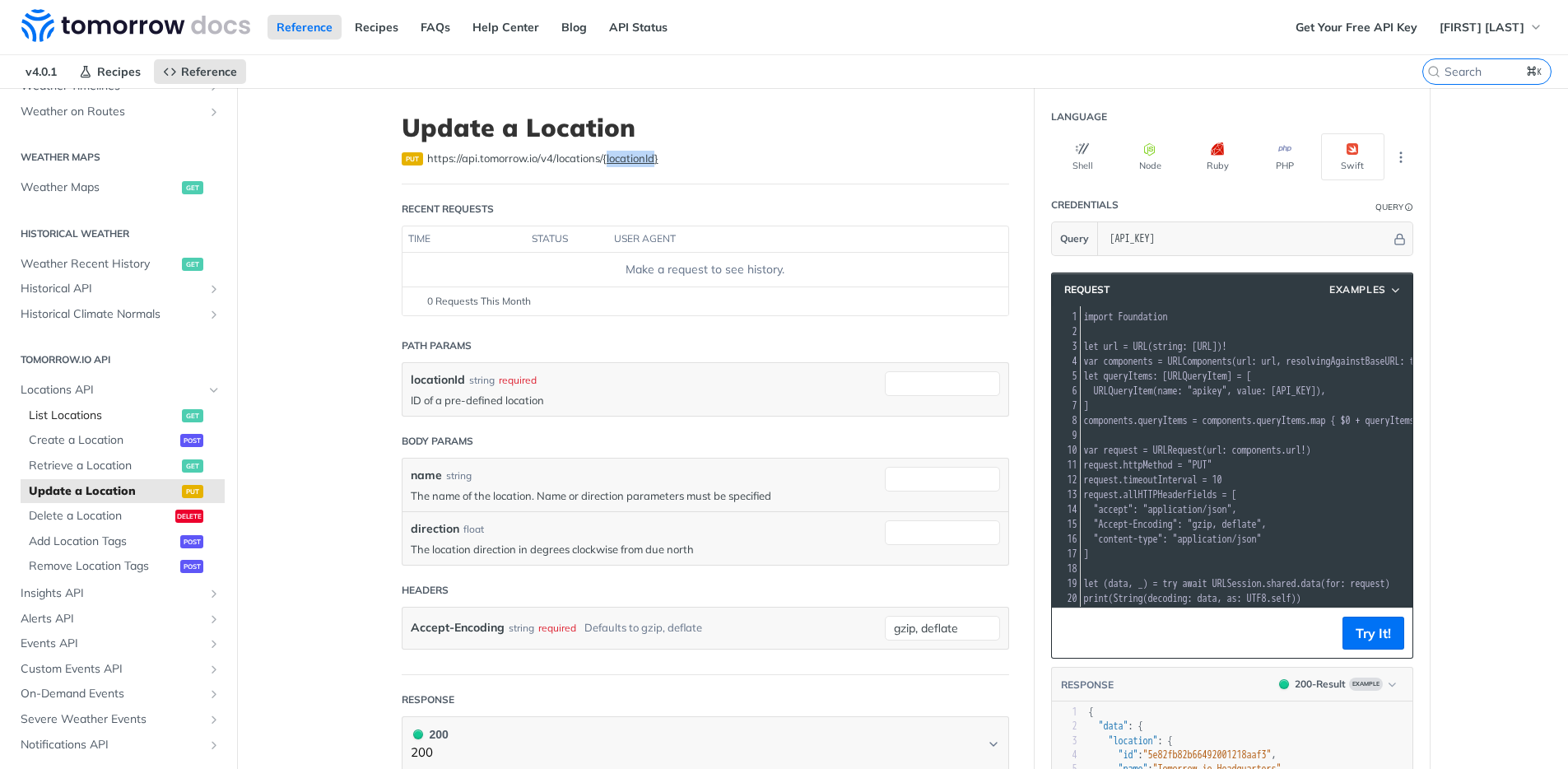 click on "List Locations" at bounding box center (103, 416) 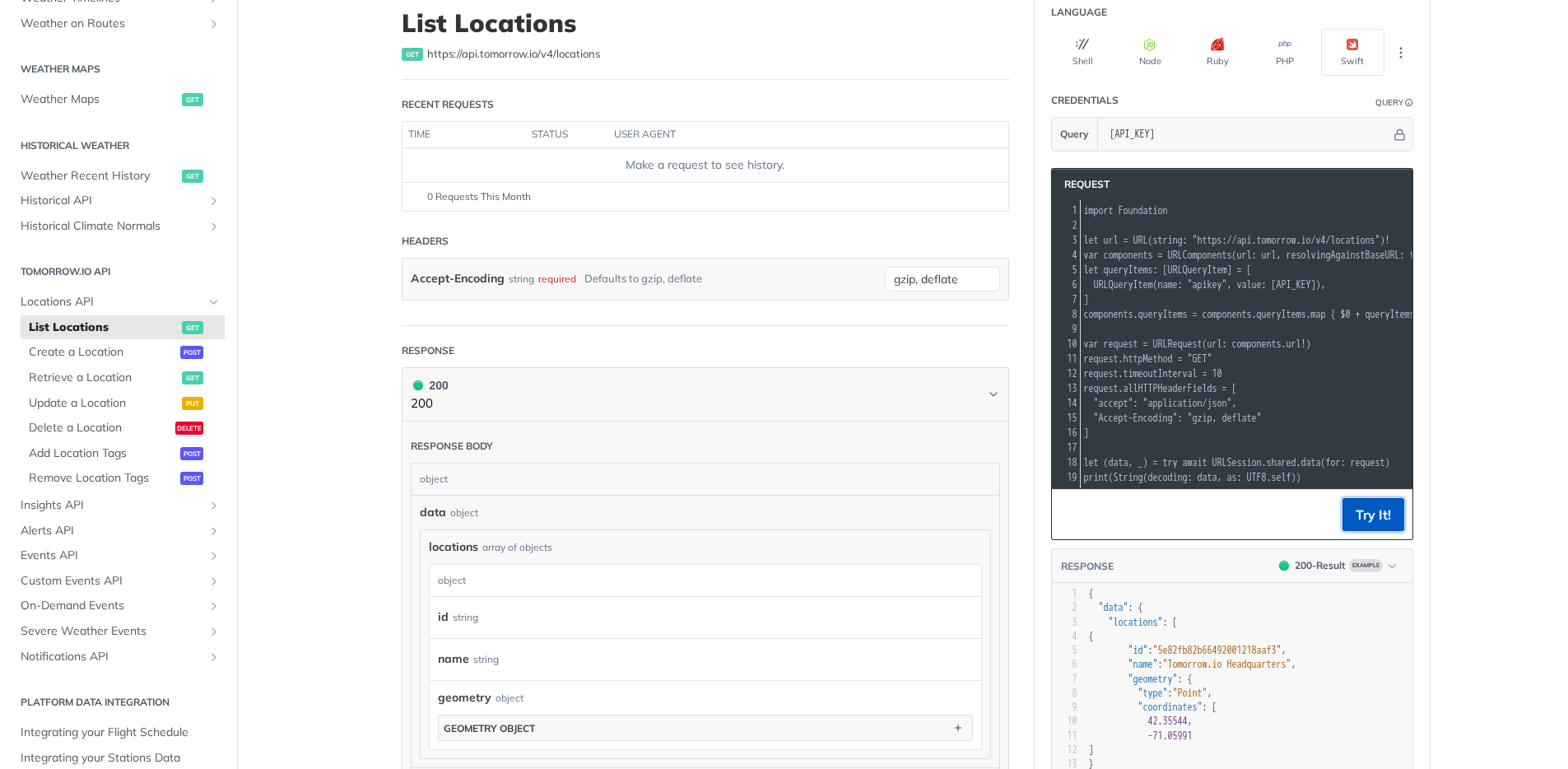 click on "Try It!" at bounding box center (1373, 515) 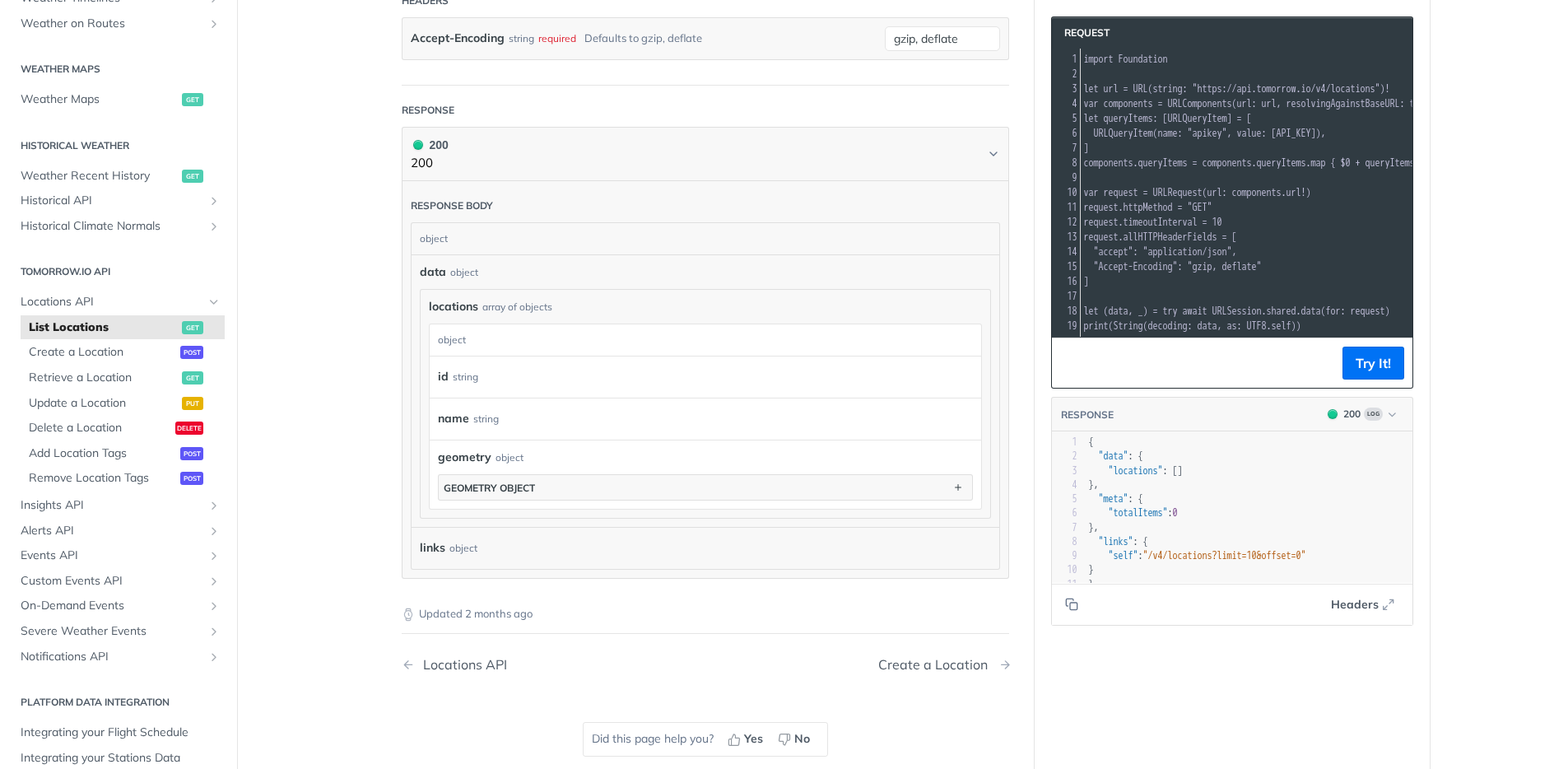 click on "Create a Location" at bounding box center [937, 664] 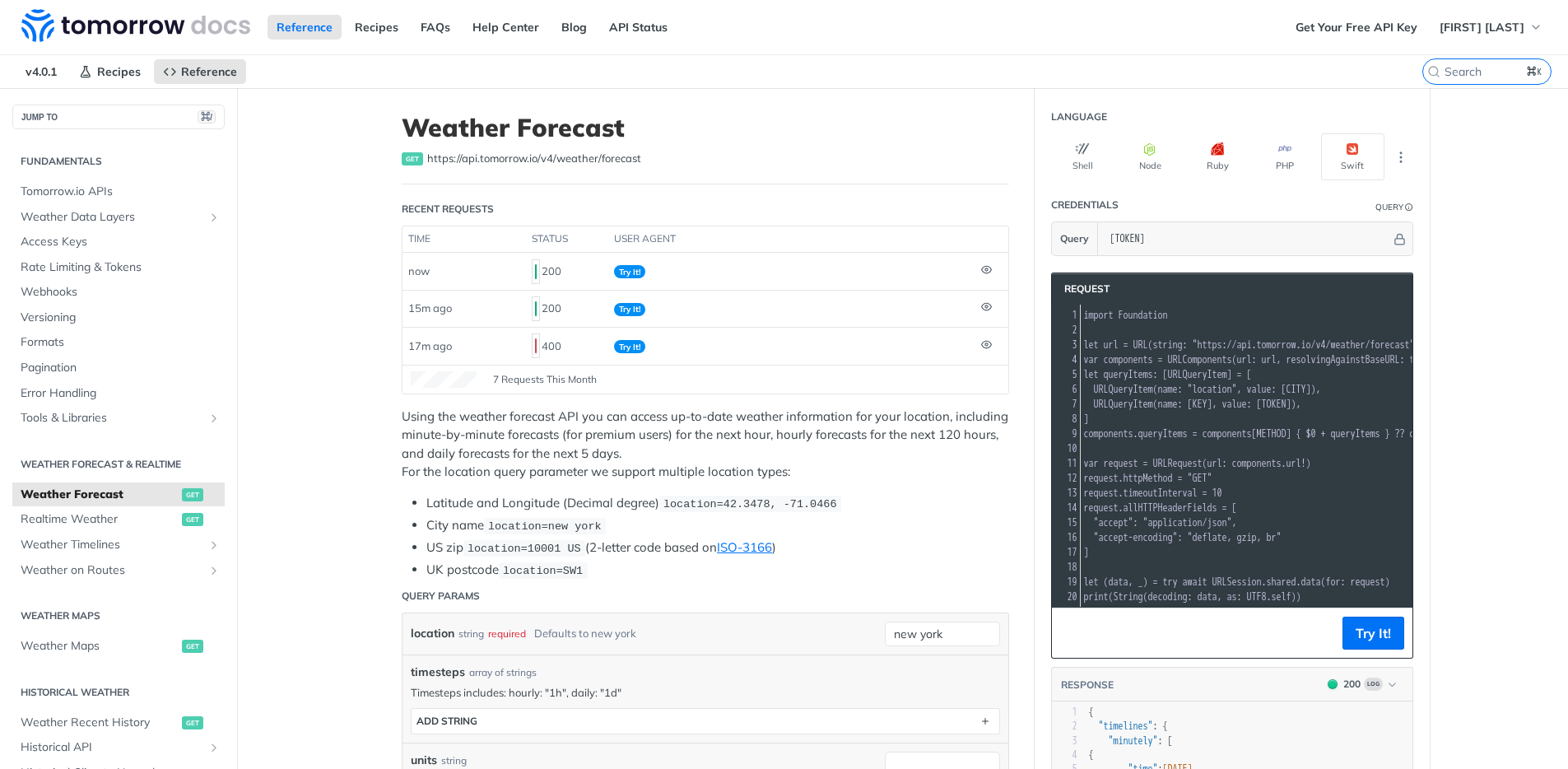 scroll, scrollTop: 0, scrollLeft: 0, axis: both 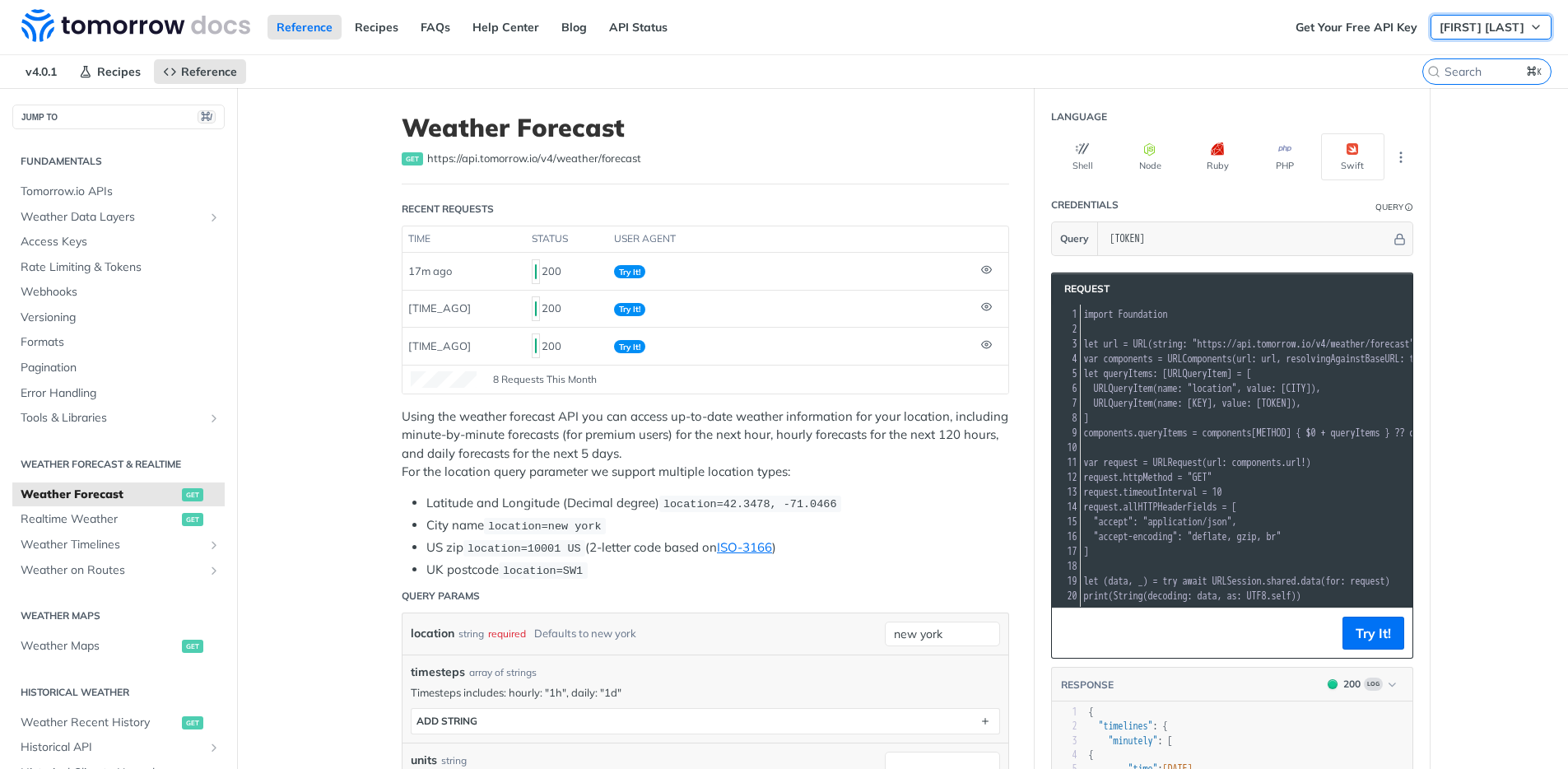 click on "[FIRST] [LAST]" at bounding box center [1482, 27] 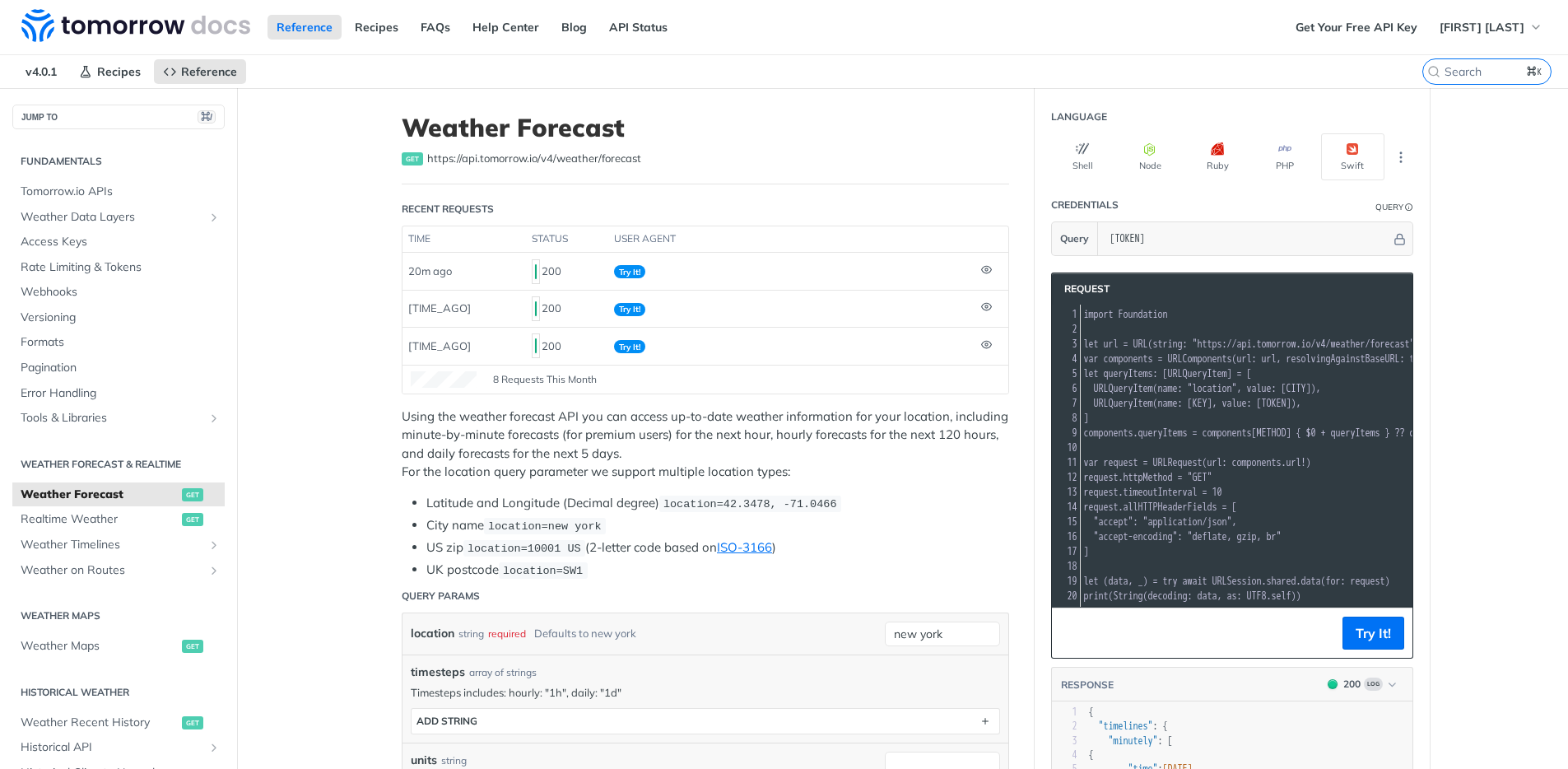 scroll, scrollTop: 1, scrollLeft: 0, axis: vertical 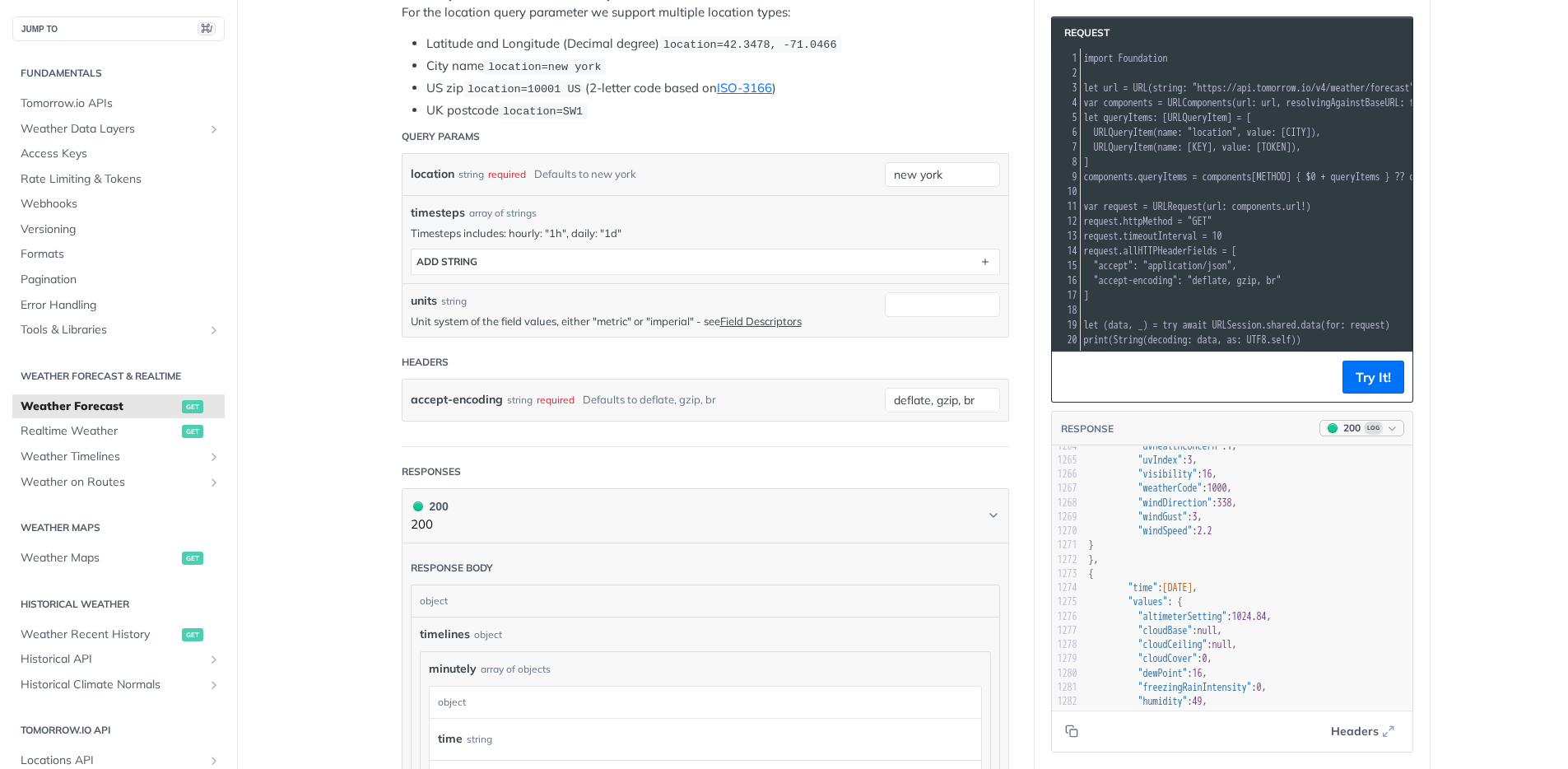 click on "Log" at bounding box center (1373, 428) 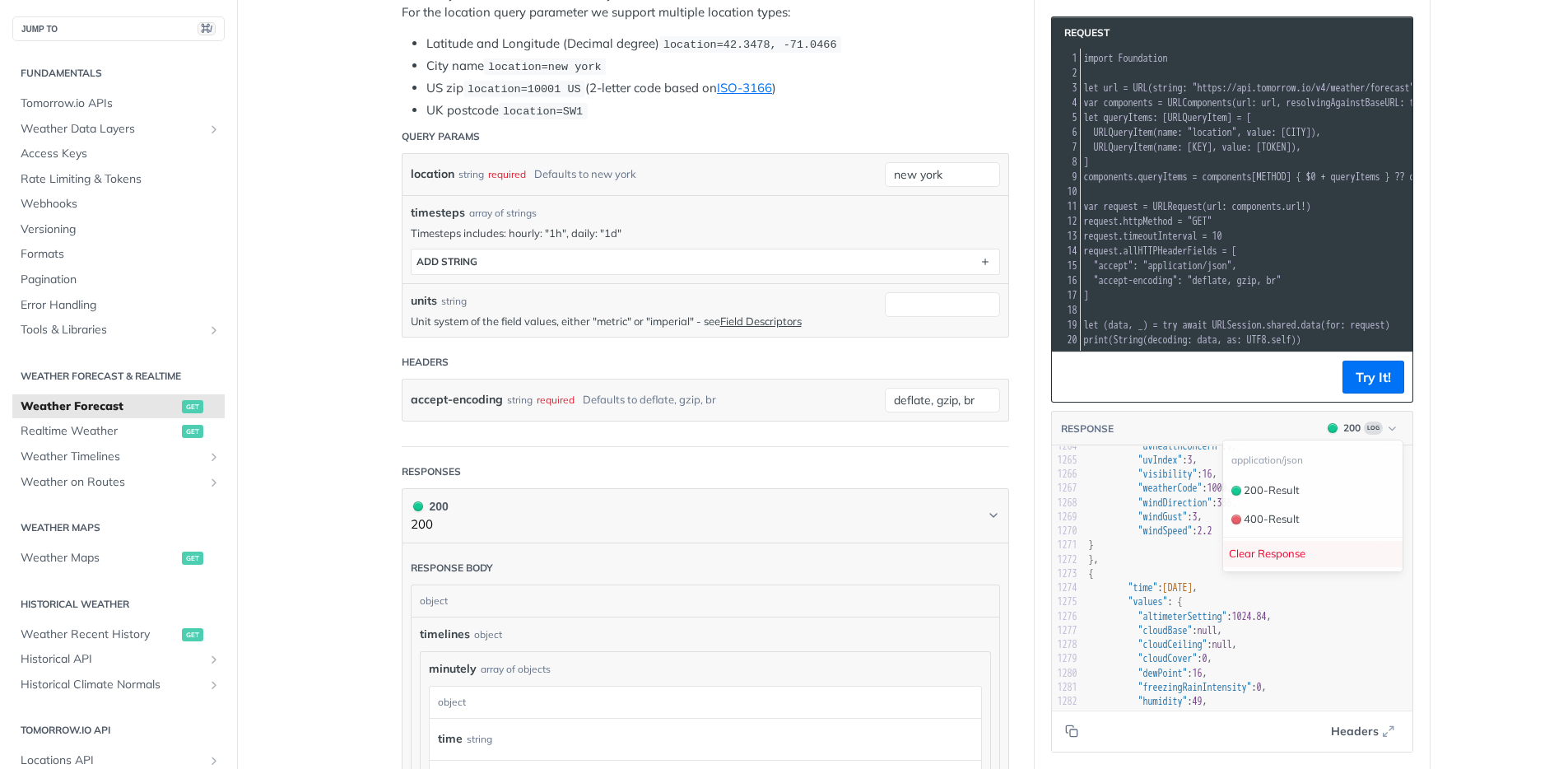 click on "Clear Response" at bounding box center [1313, 554] 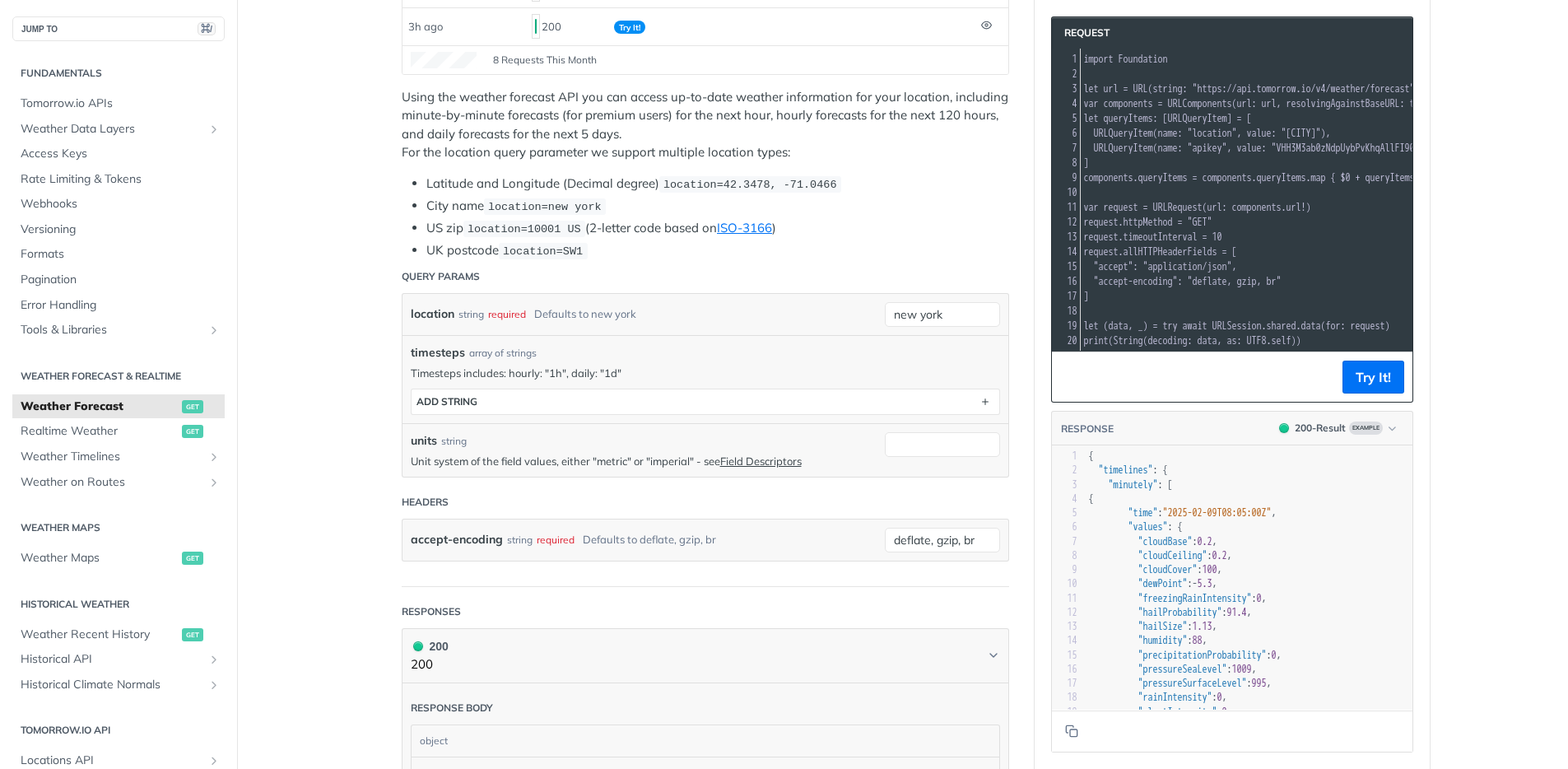 scroll, scrollTop: 168, scrollLeft: 0, axis: vertical 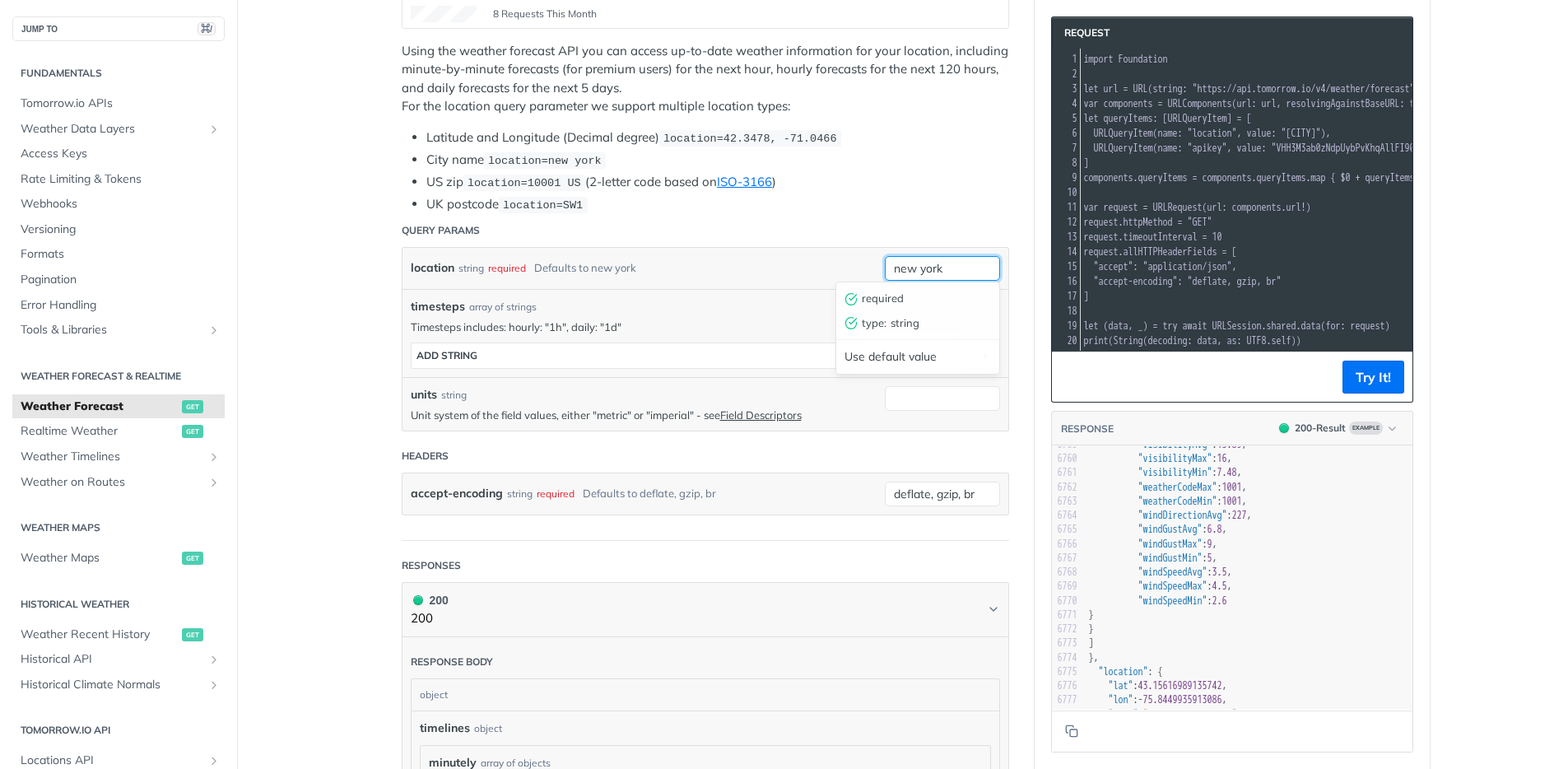 click on "new york" at bounding box center (942, 268) 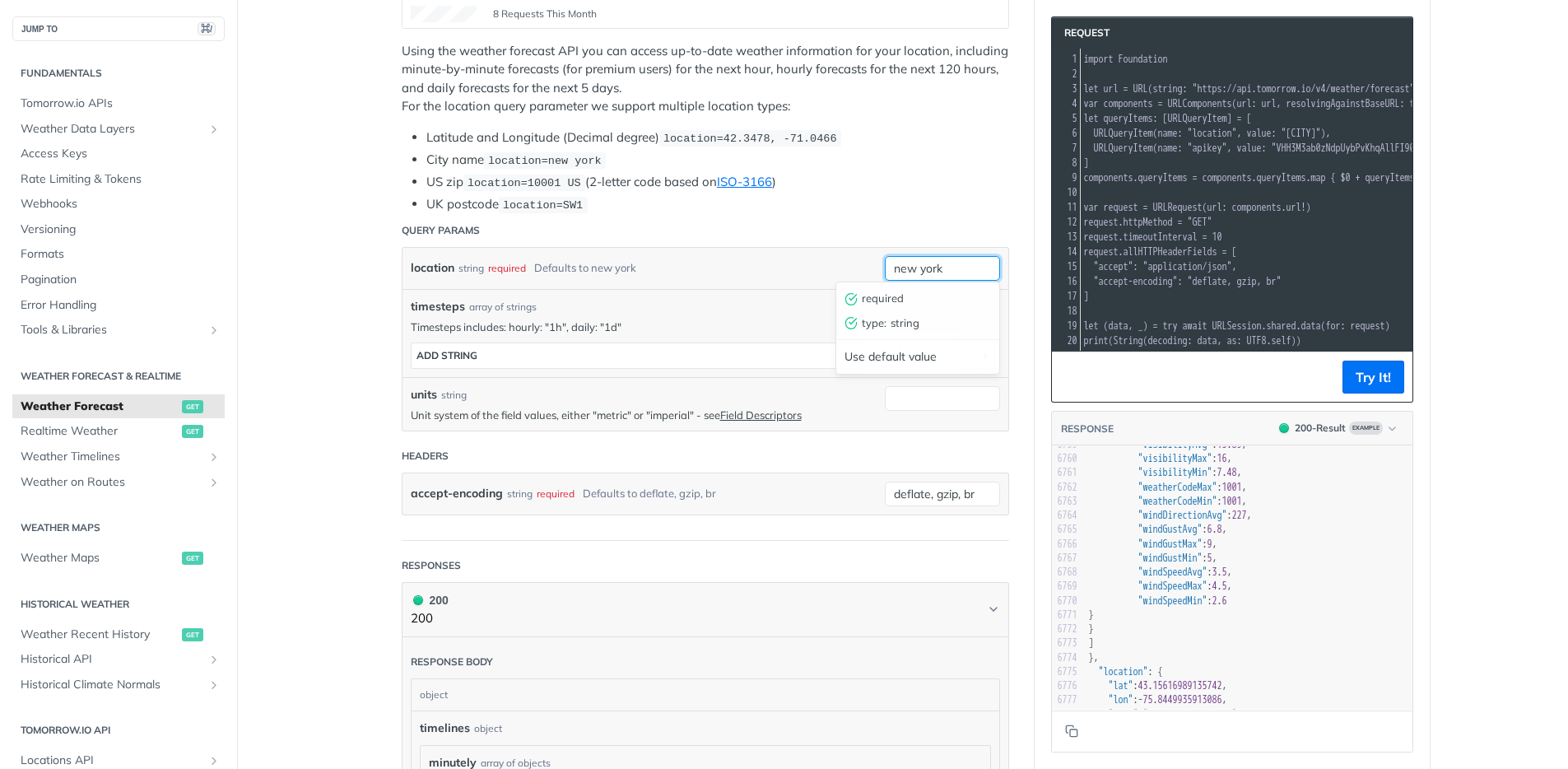 paste on "51.26915036887566, -2.1938994123957287" 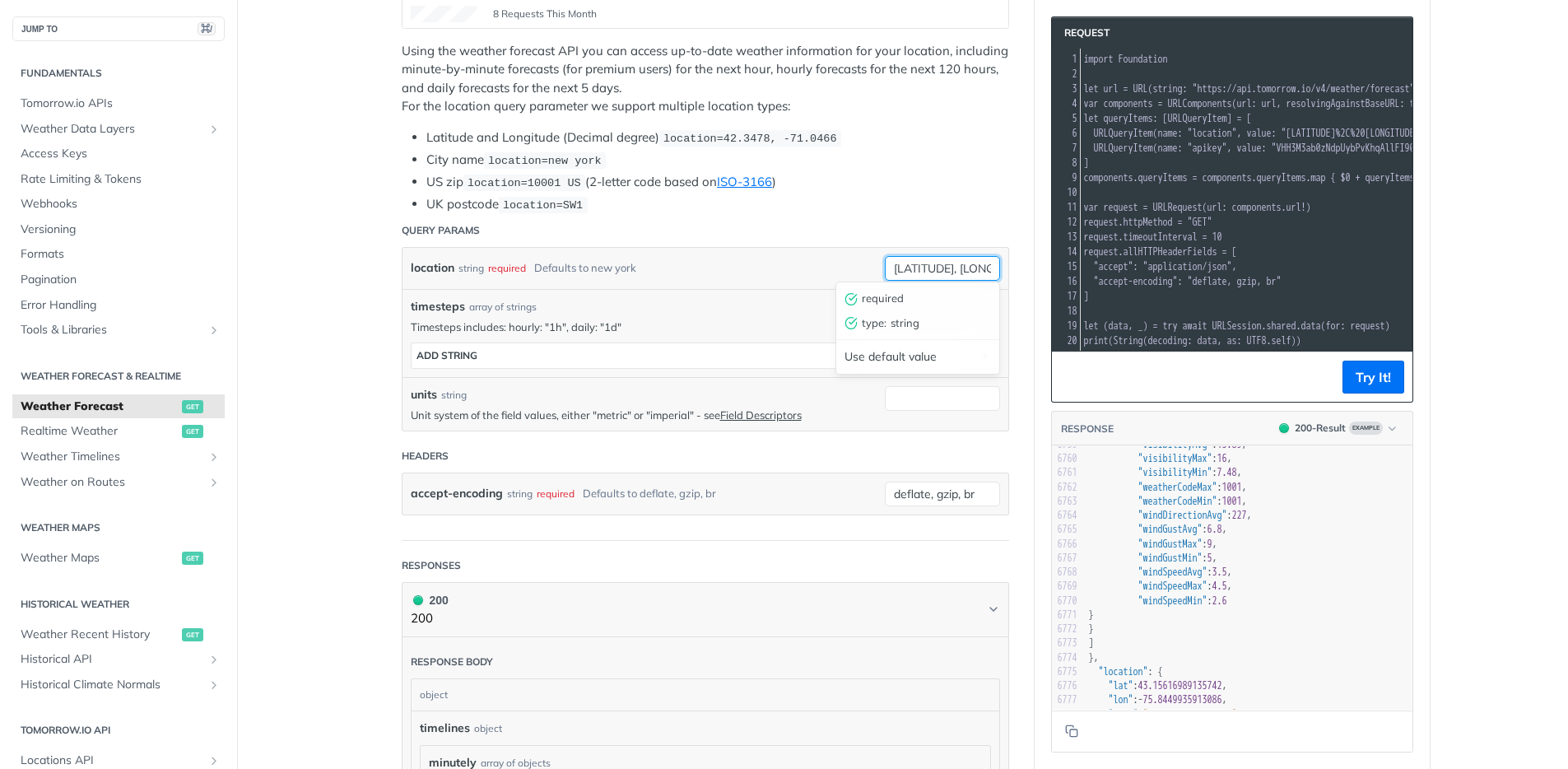 scroll, scrollTop: 0, scrollLeft: 147, axis: horizontal 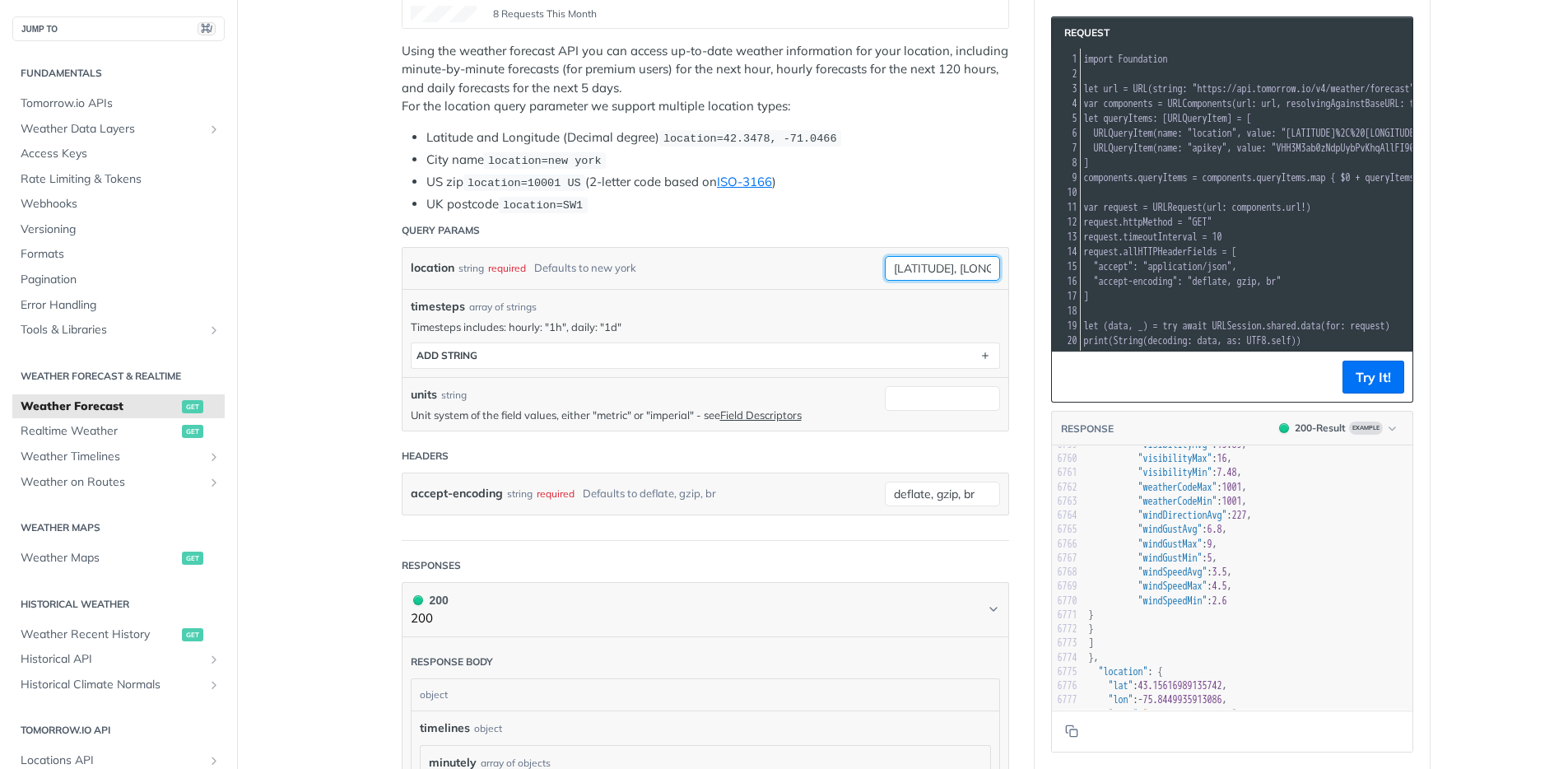 drag, startPoint x: 954, startPoint y: 266, endPoint x: 778, endPoint y: 259, distance: 176.13915 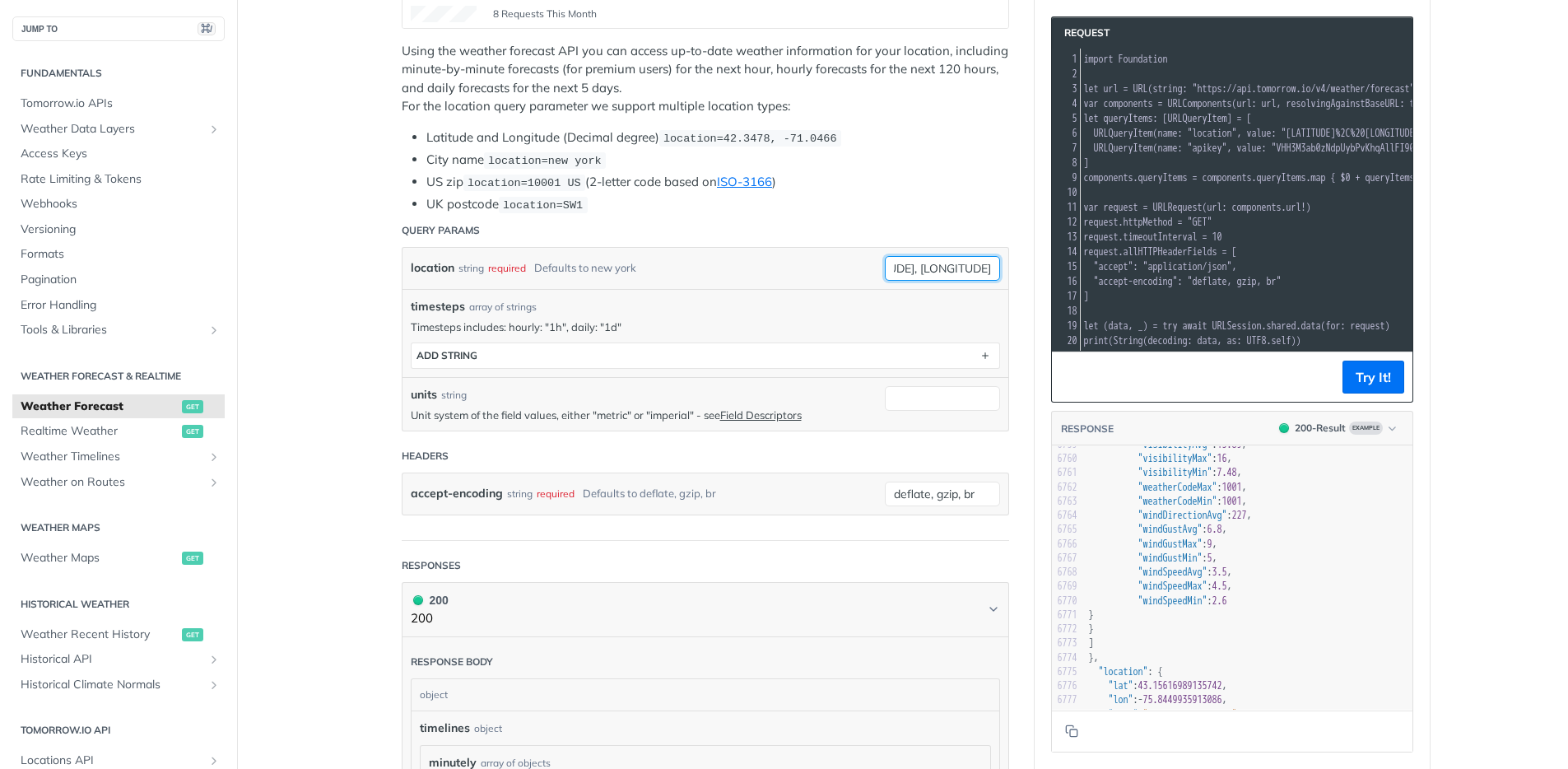 drag, startPoint x: 919, startPoint y: 267, endPoint x: 1035, endPoint y: 273, distance: 116.15507 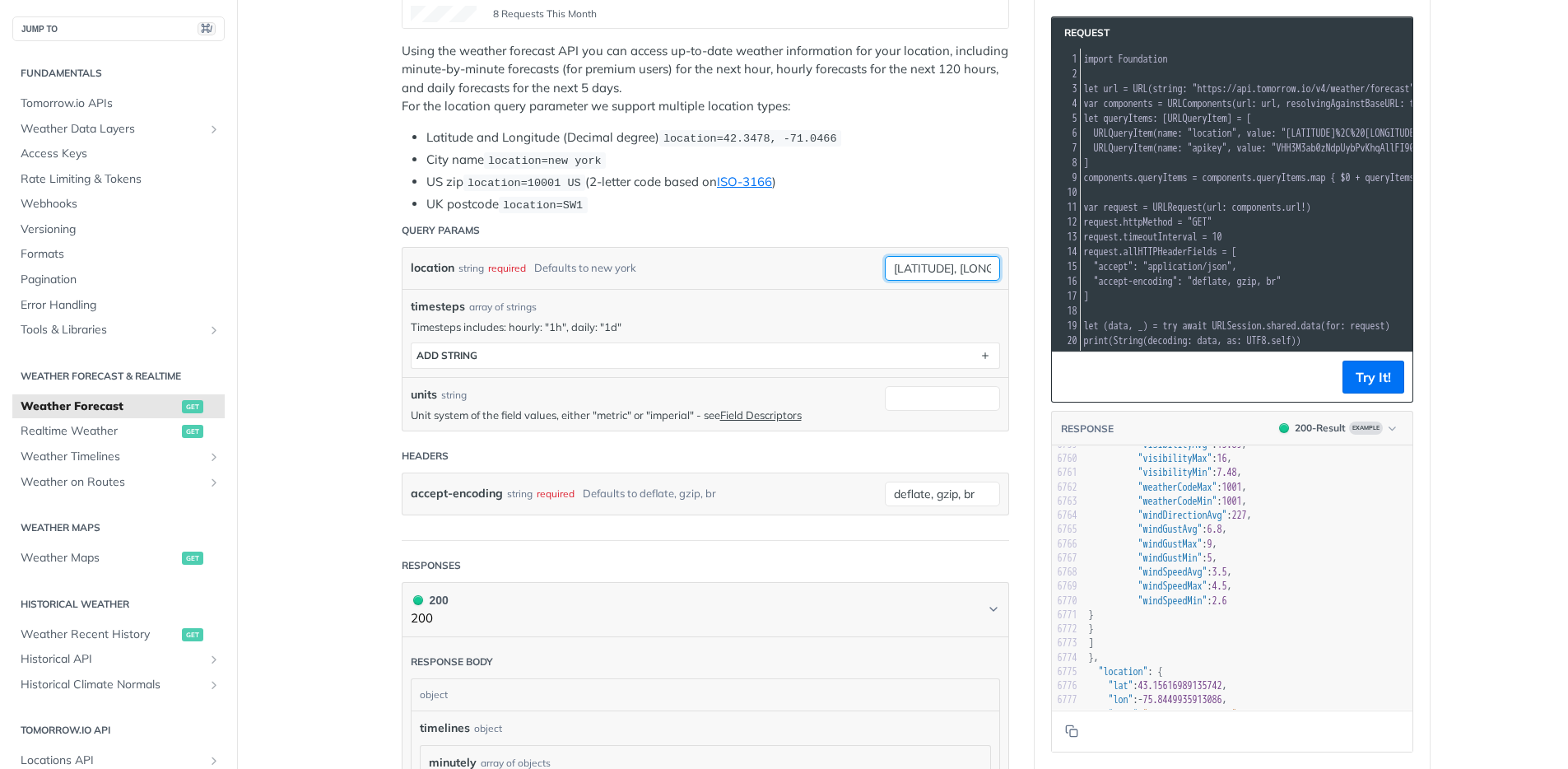 scroll, scrollTop: 0, scrollLeft: 51, axis: horizontal 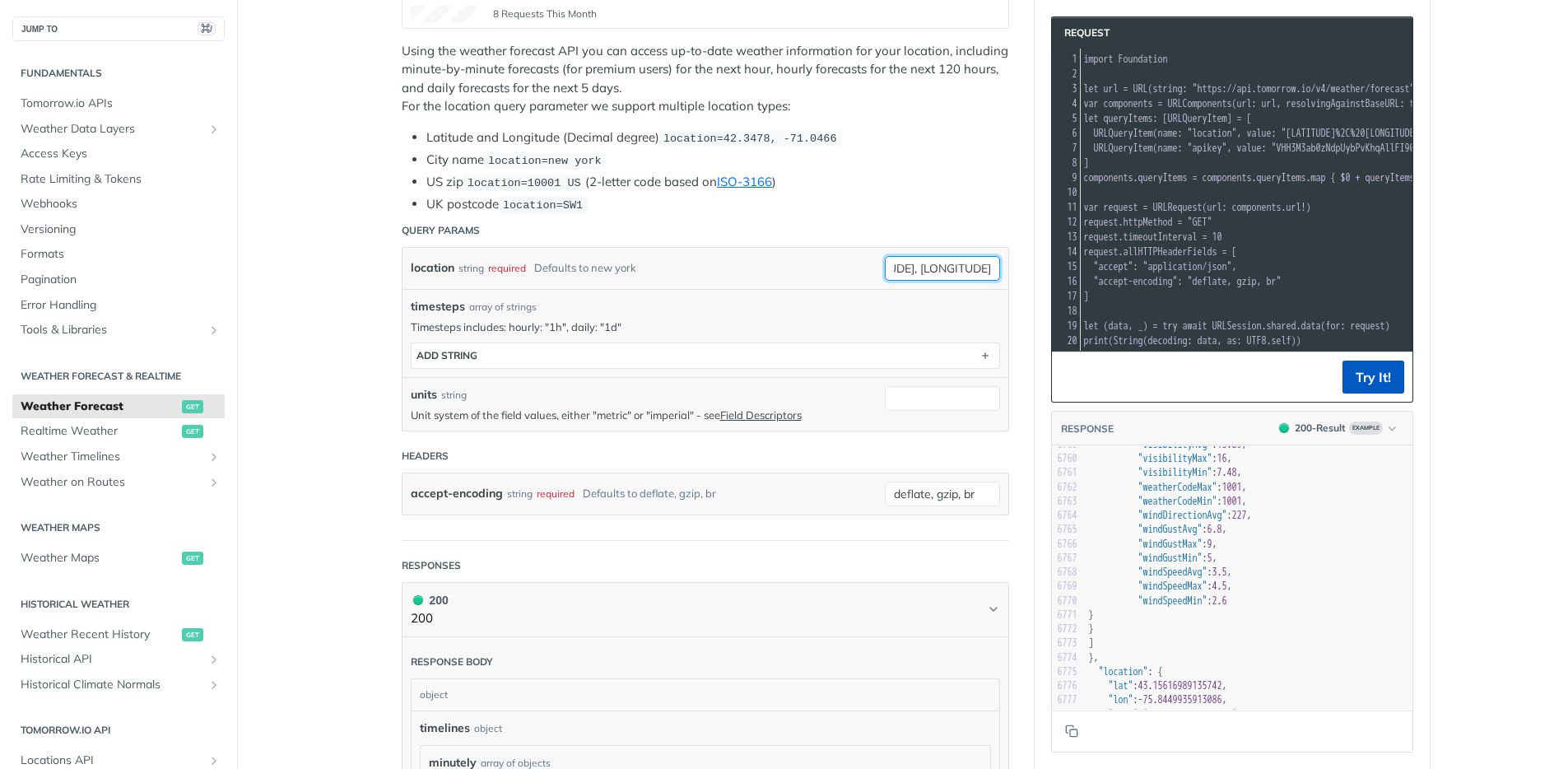 type on "51.26915036887566, -2.1938994123957287" 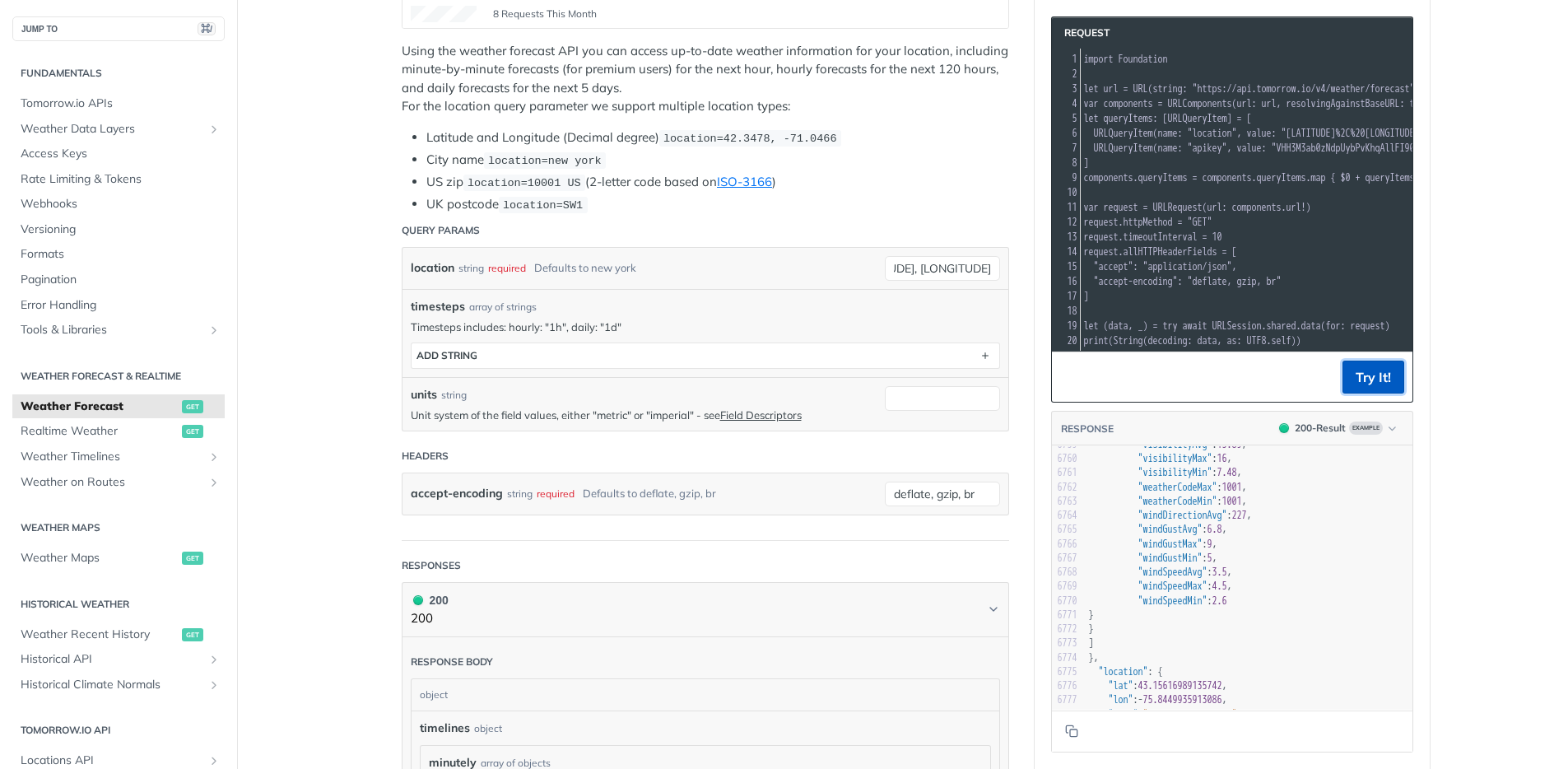 scroll, scrollTop: 0, scrollLeft: 0, axis: both 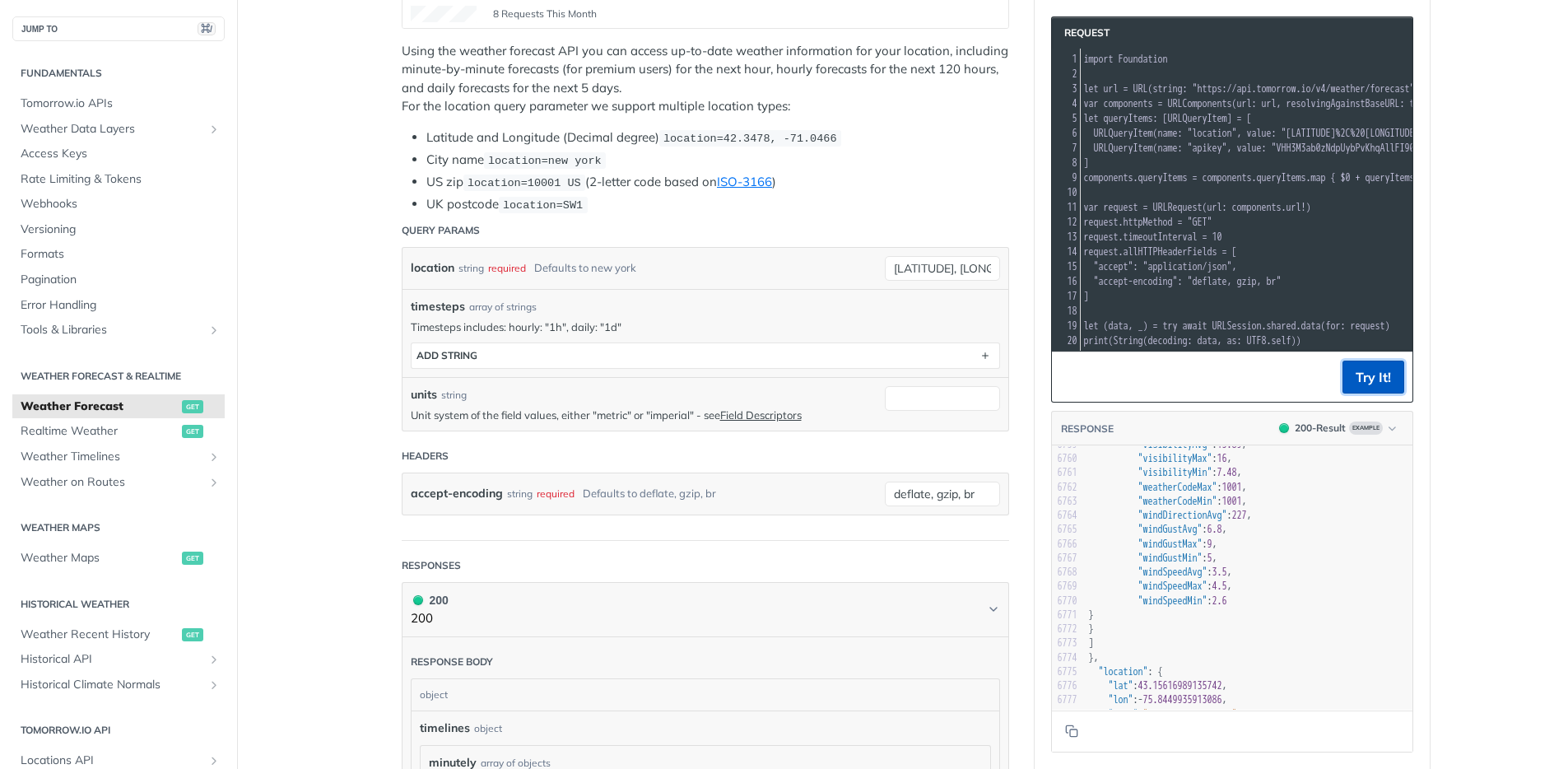 click on "Try It!" at bounding box center (1373, 377) 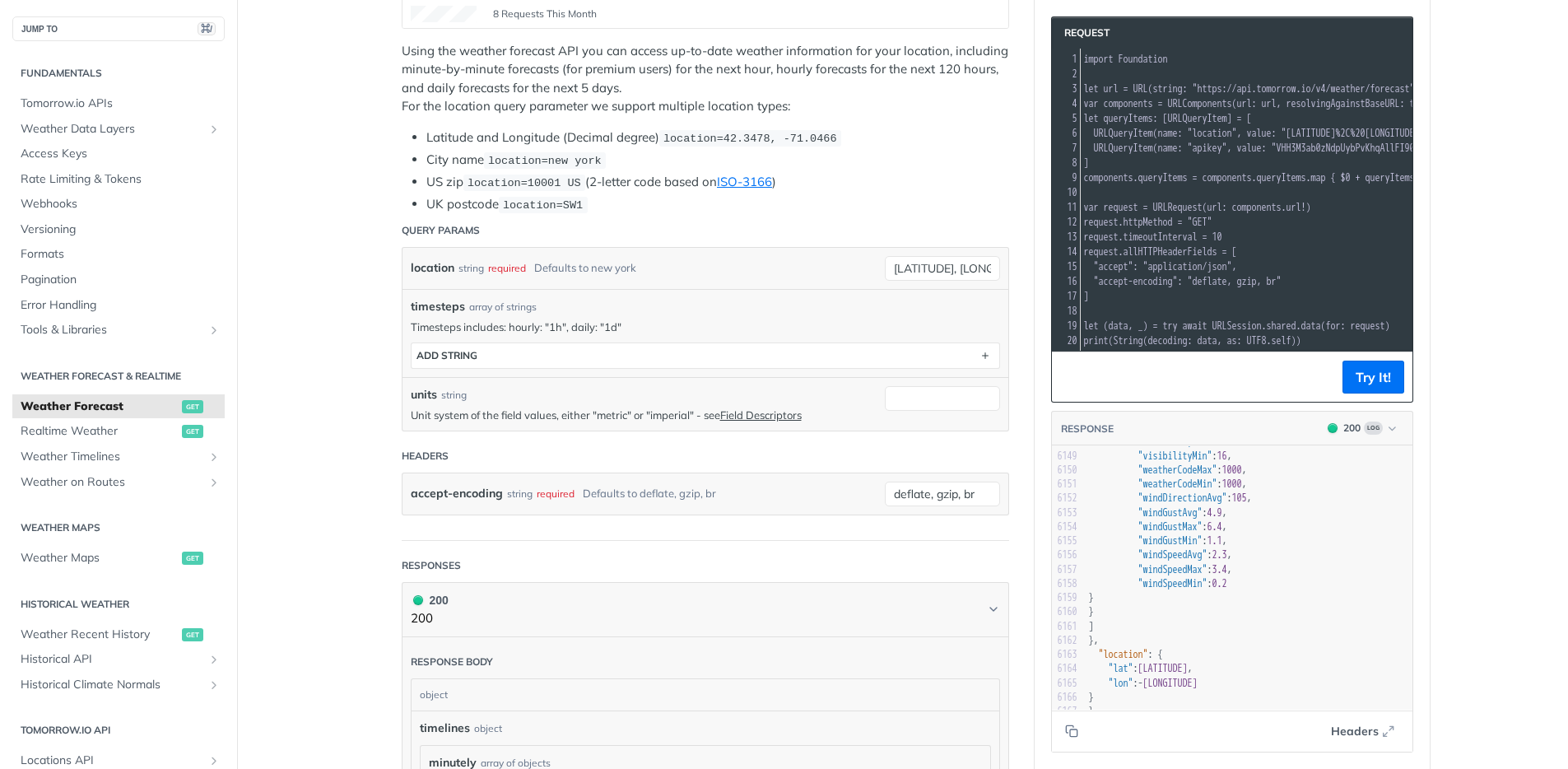 scroll, scrollTop: 87381, scrollLeft: 0, axis: vertical 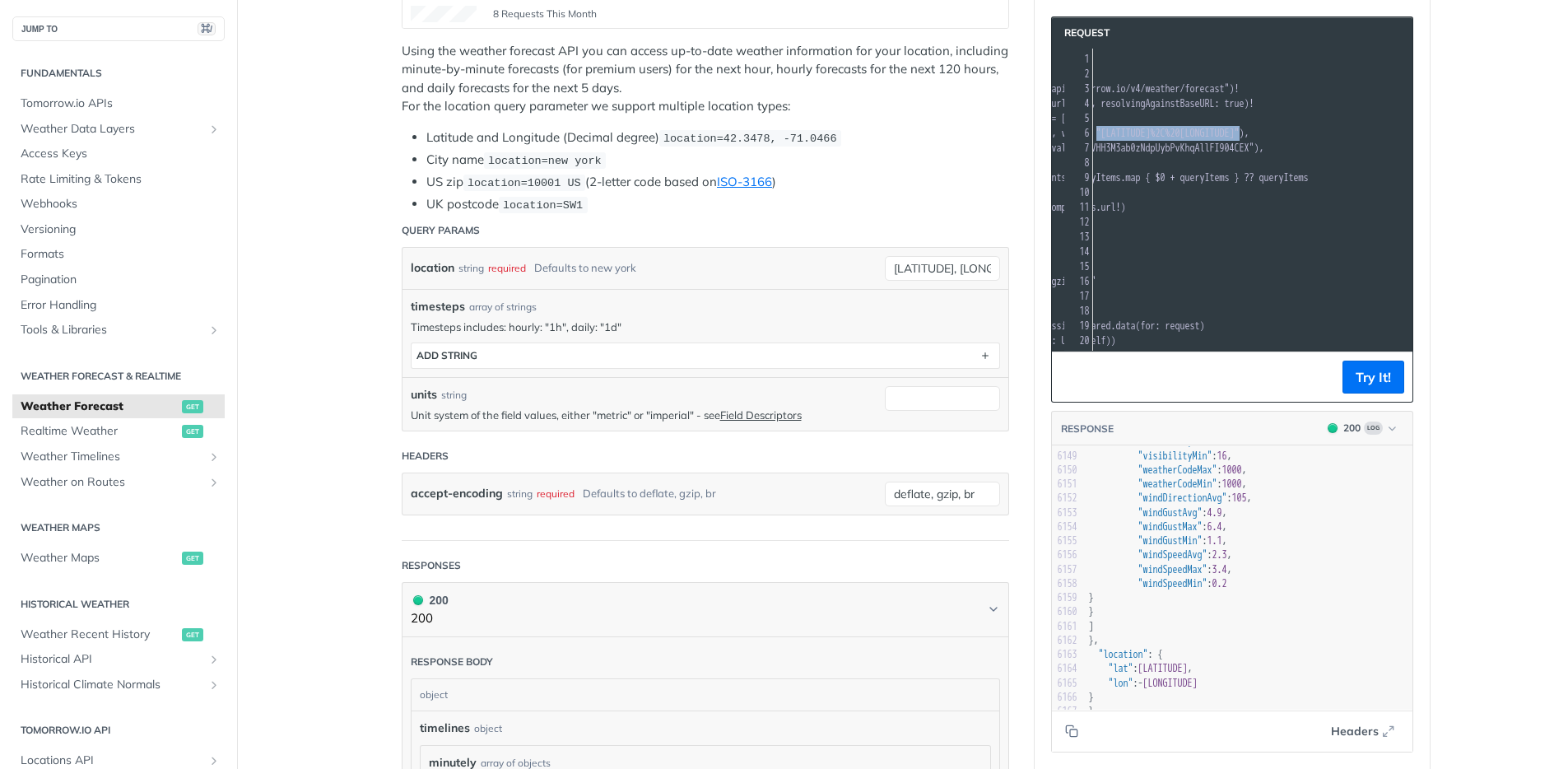 drag, startPoint x: 1324, startPoint y: 132, endPoint x: 1386, endPoint y: 134, distance: 62.03225 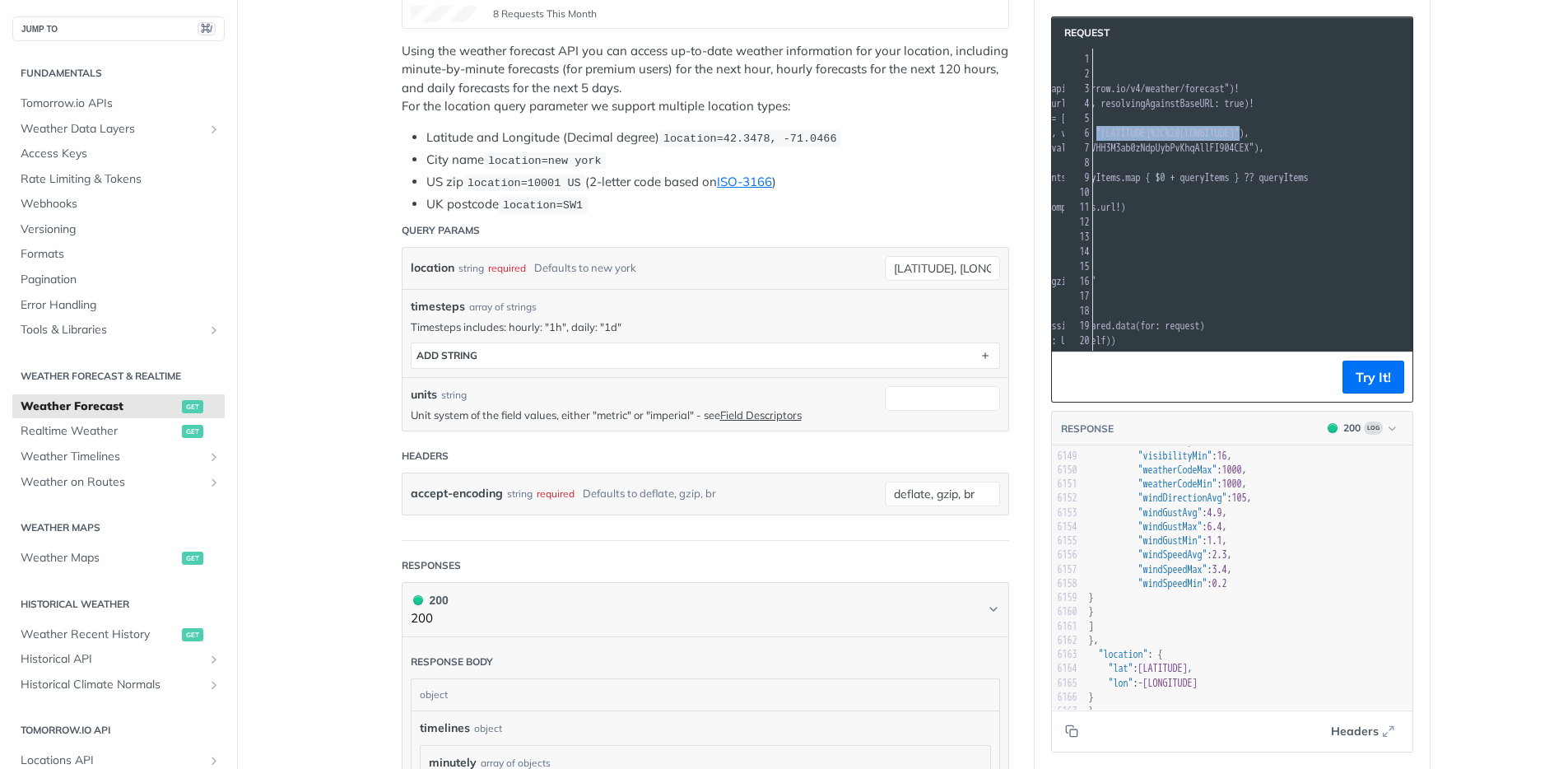 copy on ""51.26915036887566%2C%20-2.1938994123957287"" 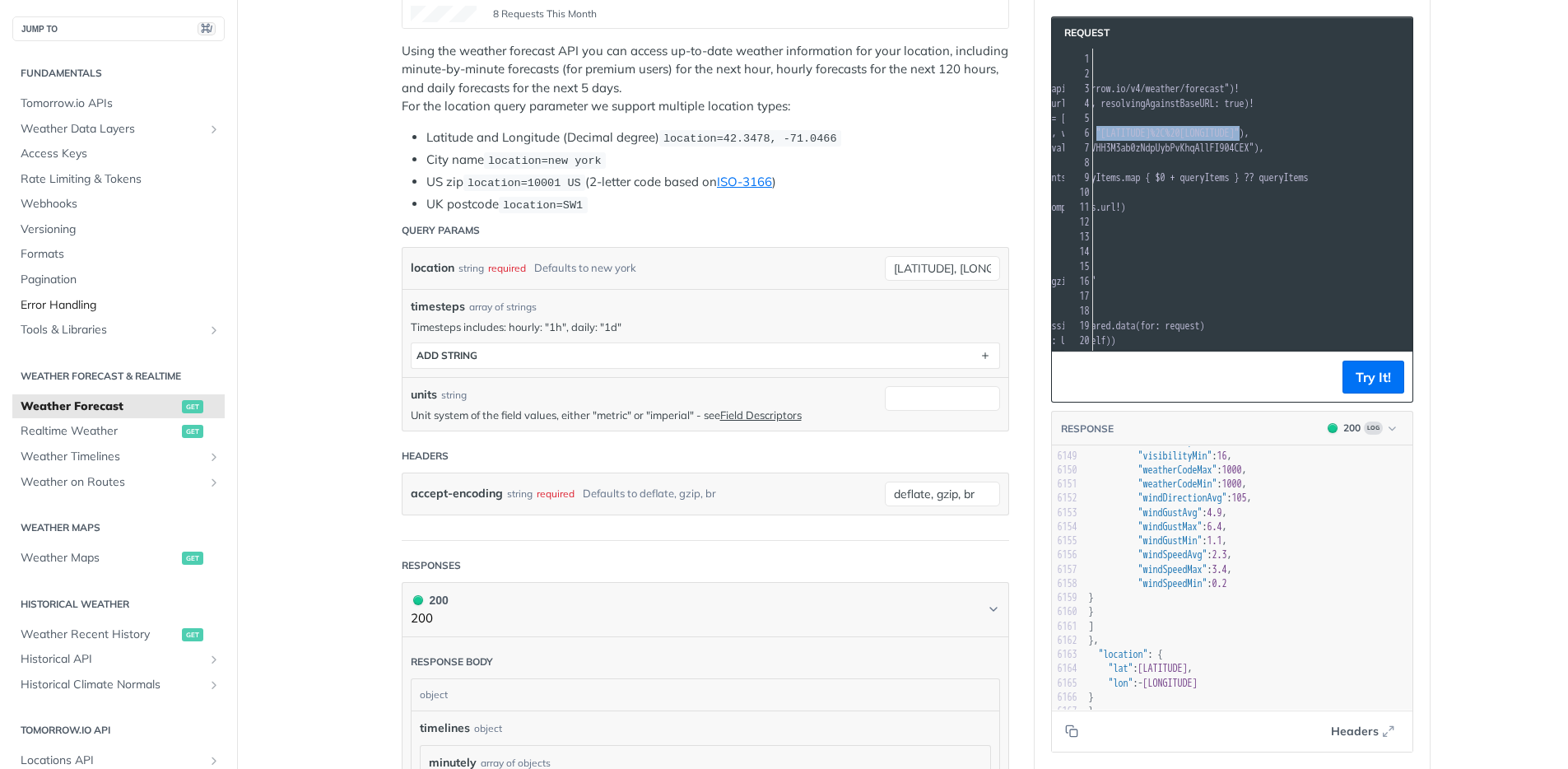 click on "Error Handling" at bounding box center [120, 305] 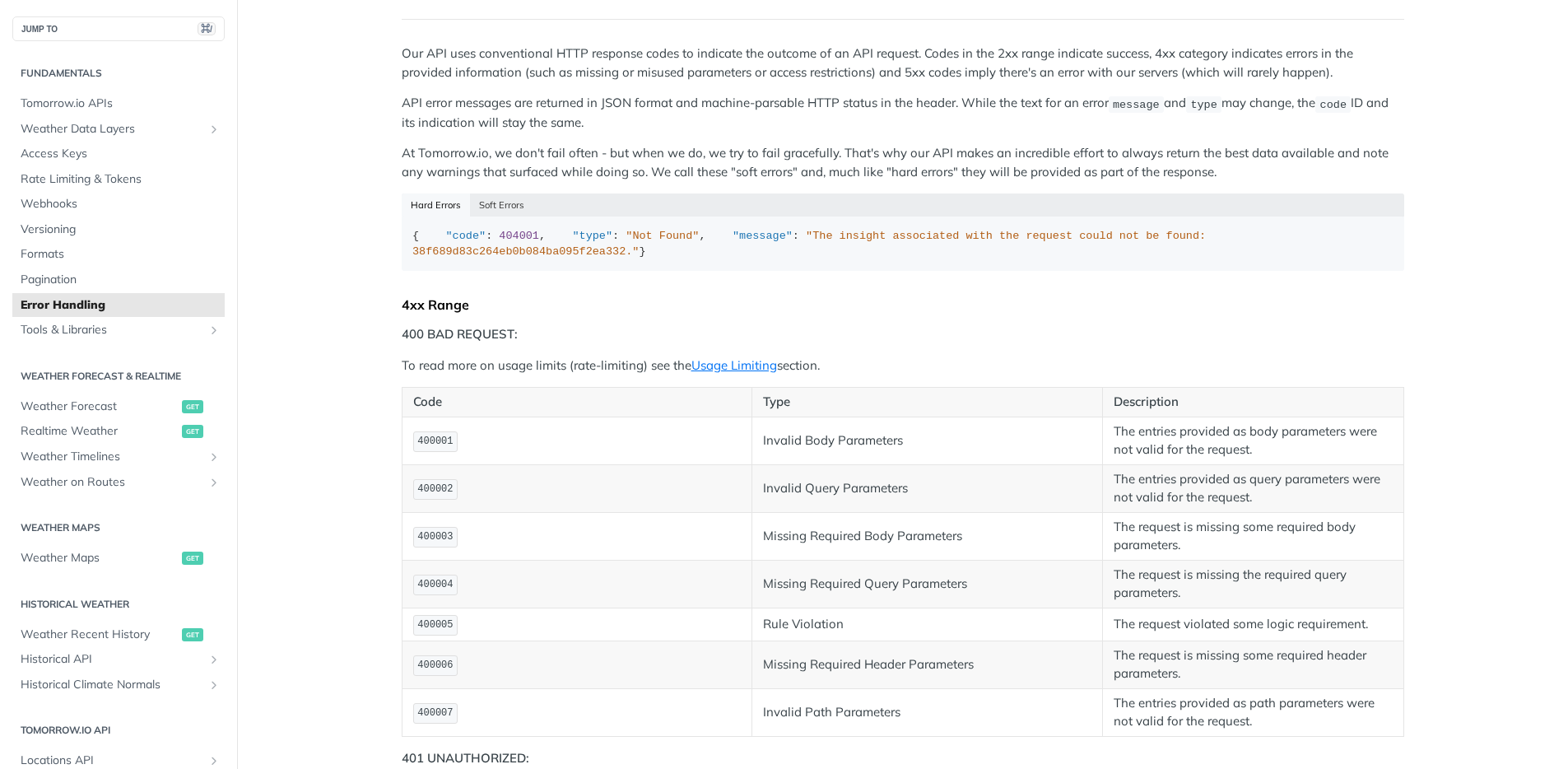 scroll, scrollTop: 178, scrollLeft: 0, axis: vertical 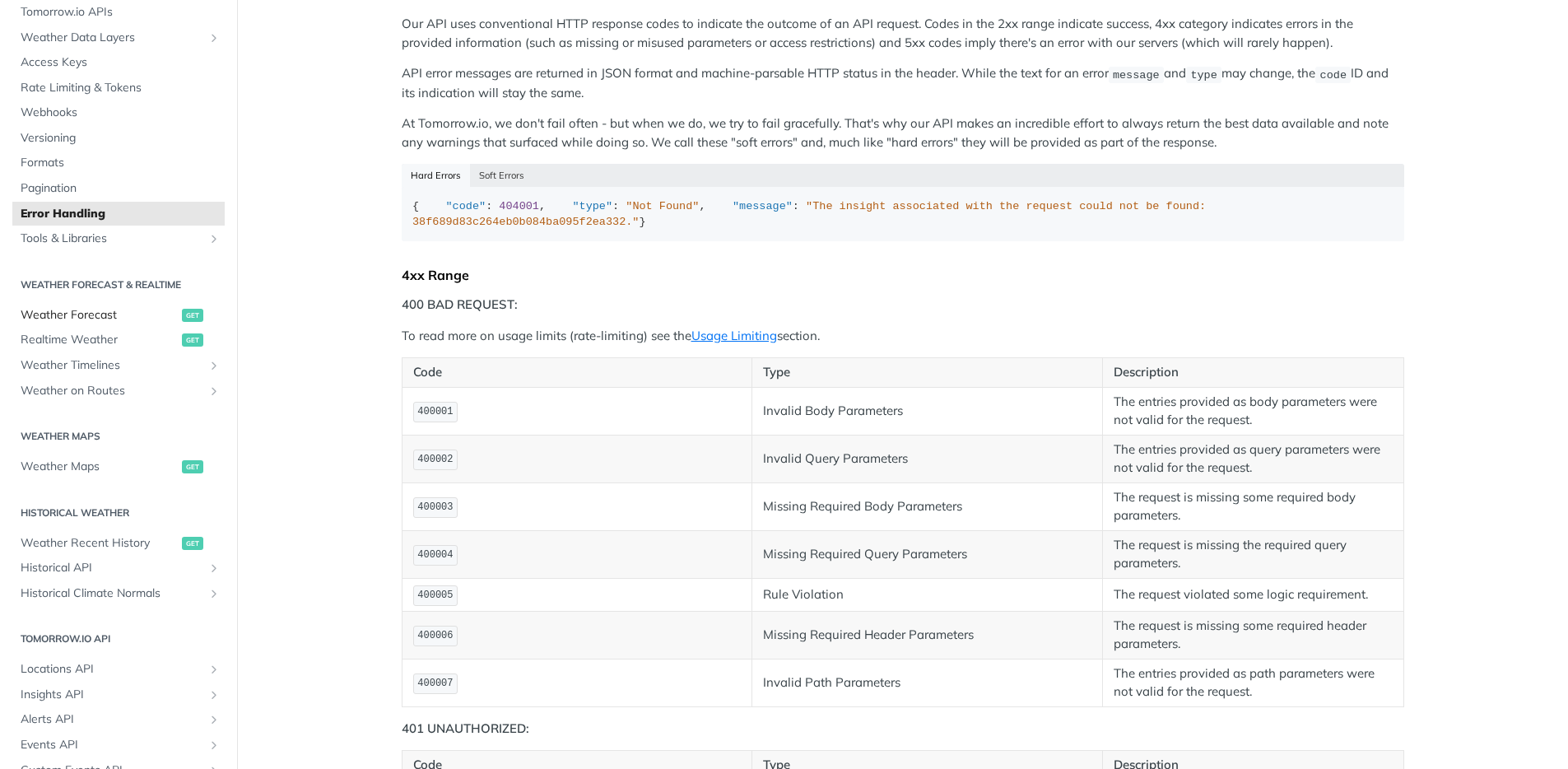 click on "Weather Forecast" at bounding box center [99, 315] 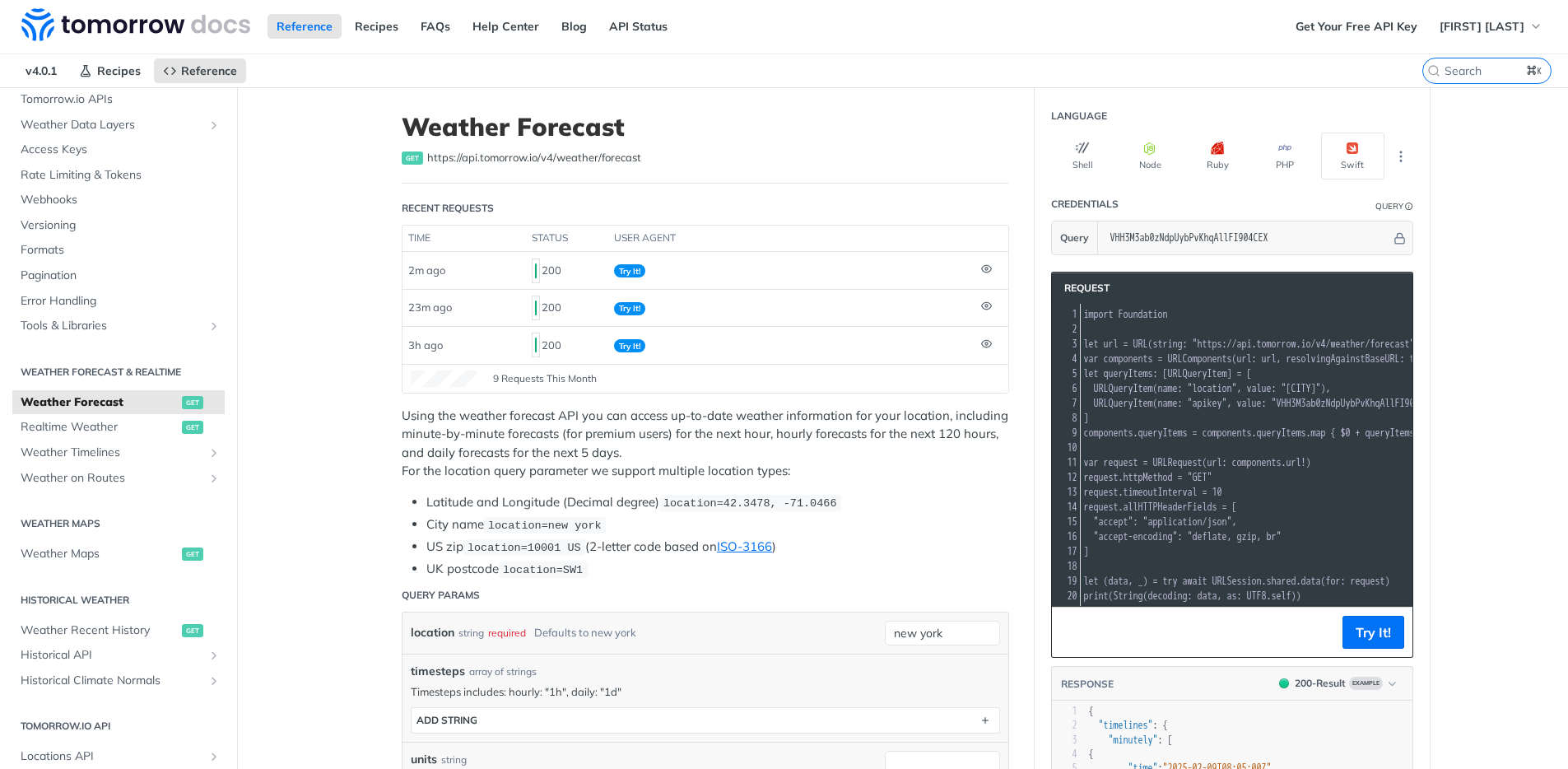 scroll, scrollTop: 0, scrollLeft: 0, axis: both 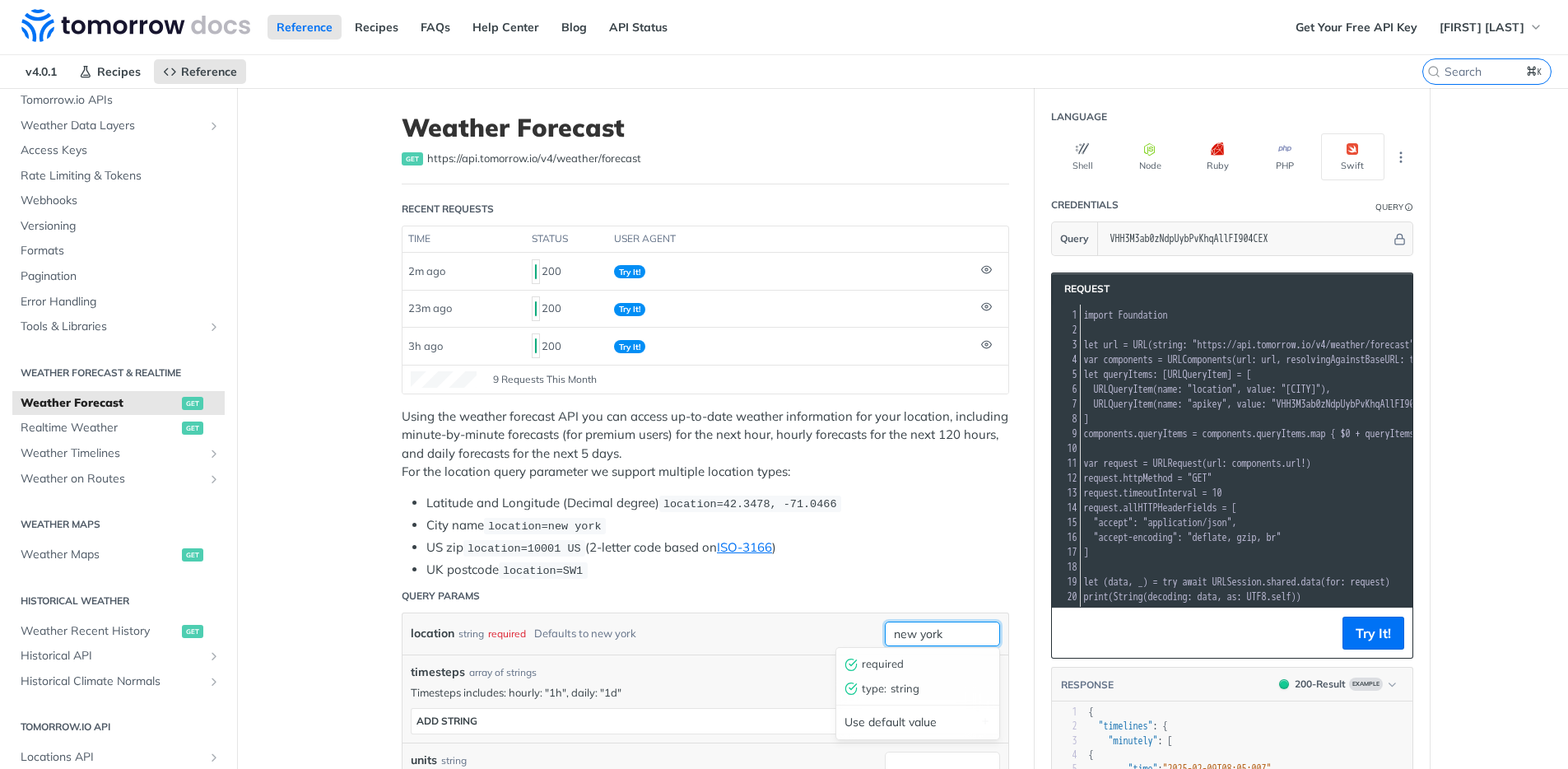 click on "new york" at bounding box center (942, 634) 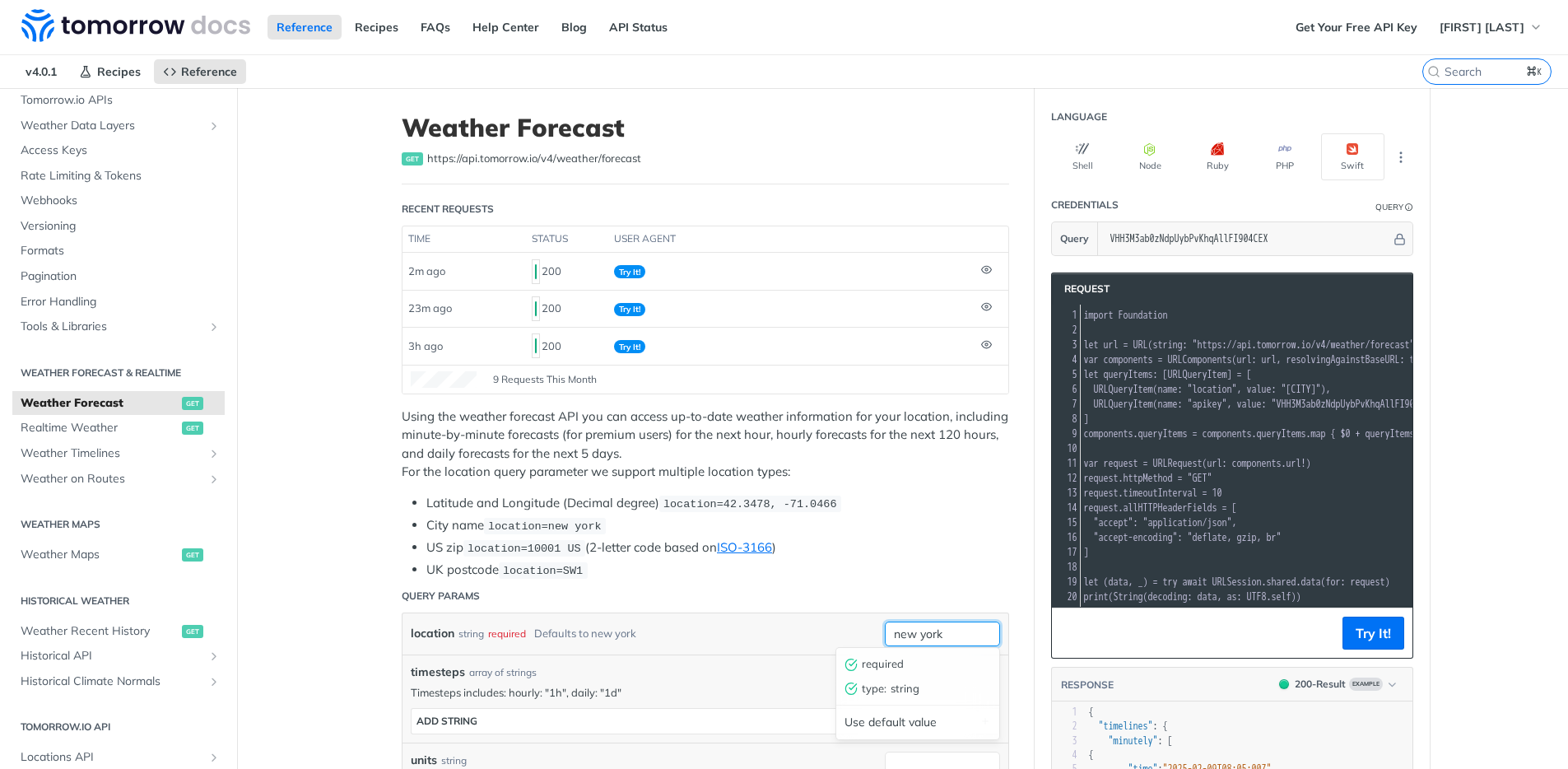 paste on ""51.26915036887566%2C%20-2.1938994123957287"" 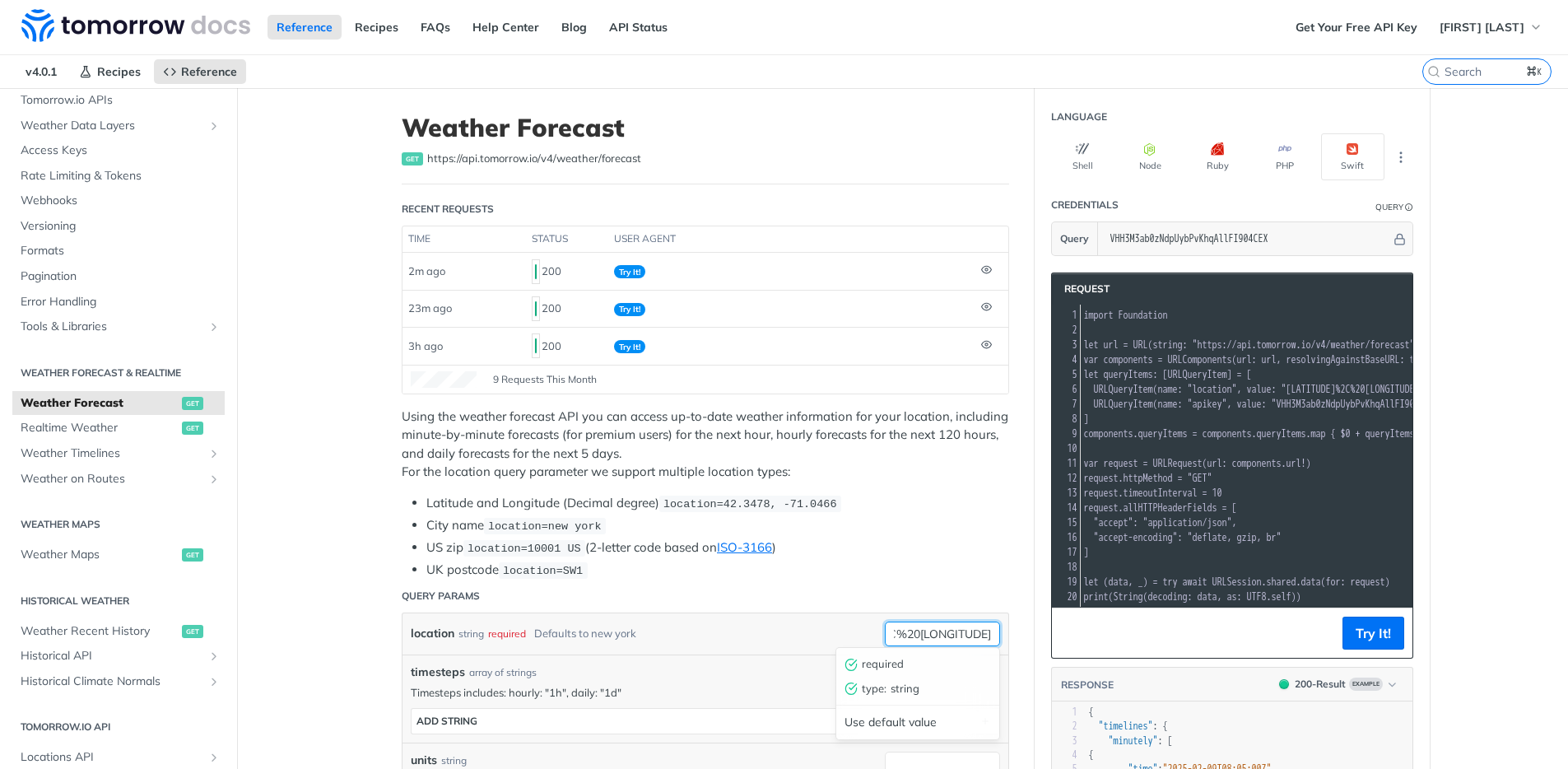 scroll, scrollTop: 0, scrollLeft: 51, axis: horizontal 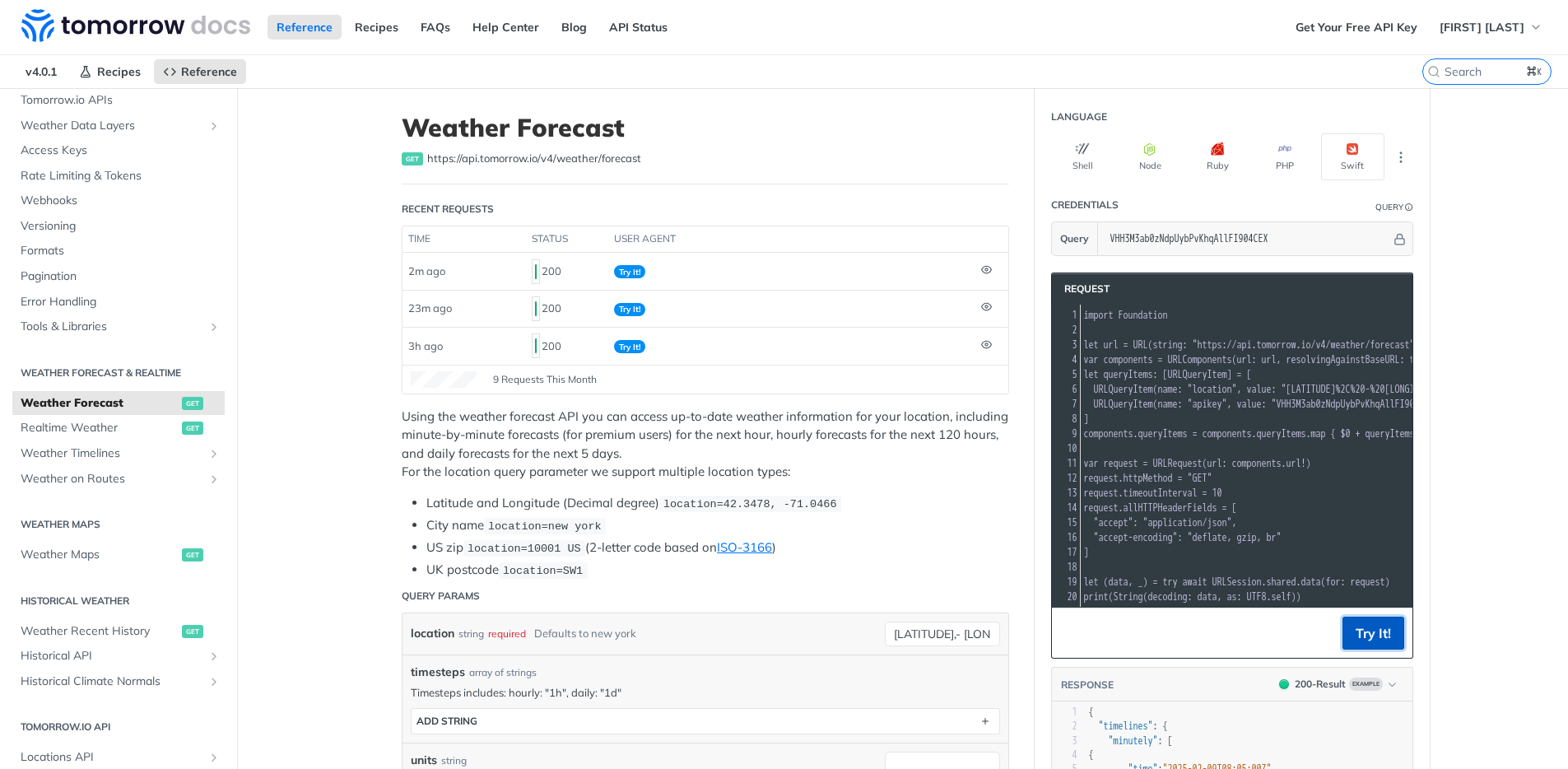 click on "Try It!" at bounding box center (1373, 633) 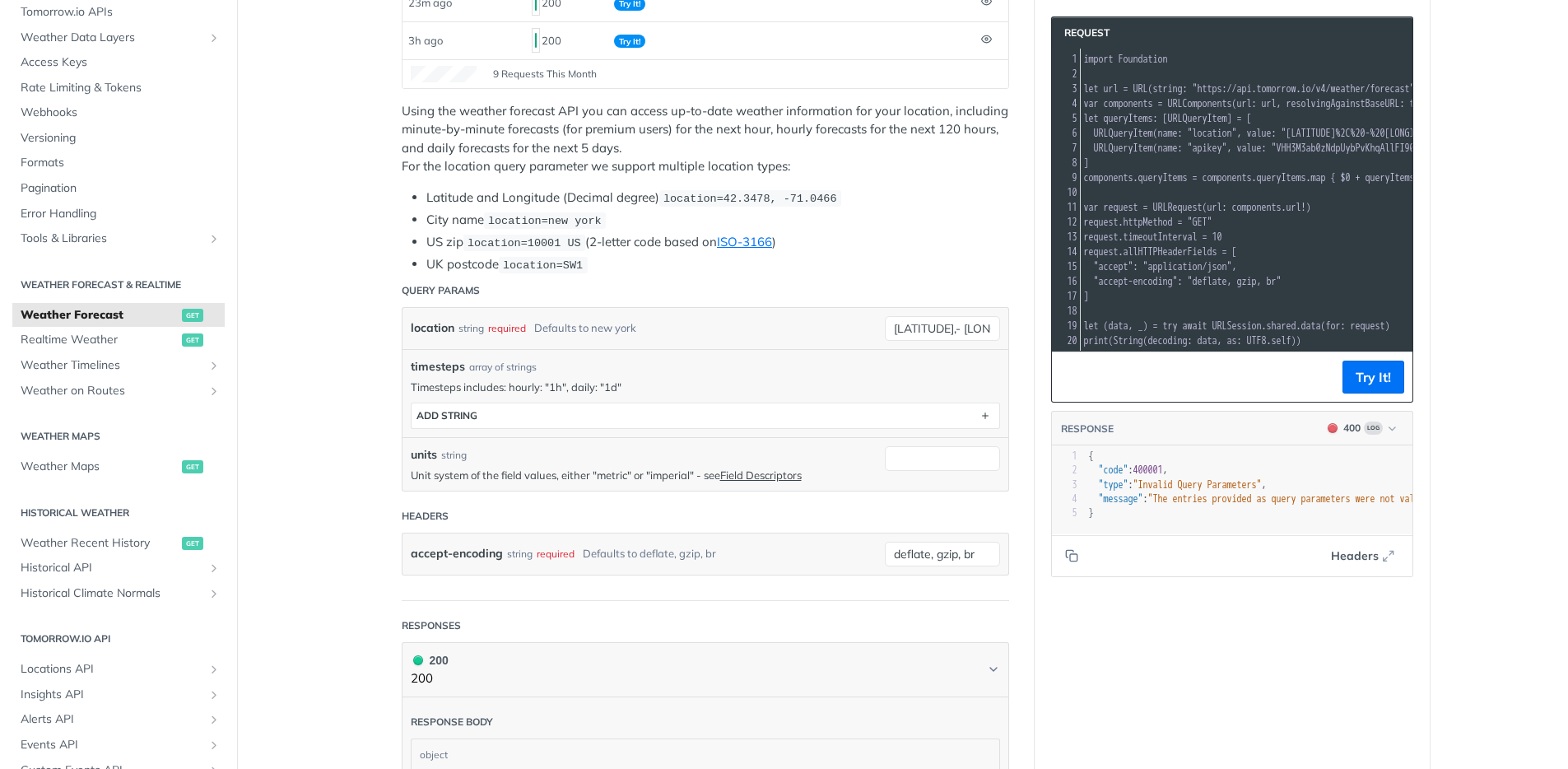 scroll, scrollTop: 306, scrollLeft: 0, axis: vertical 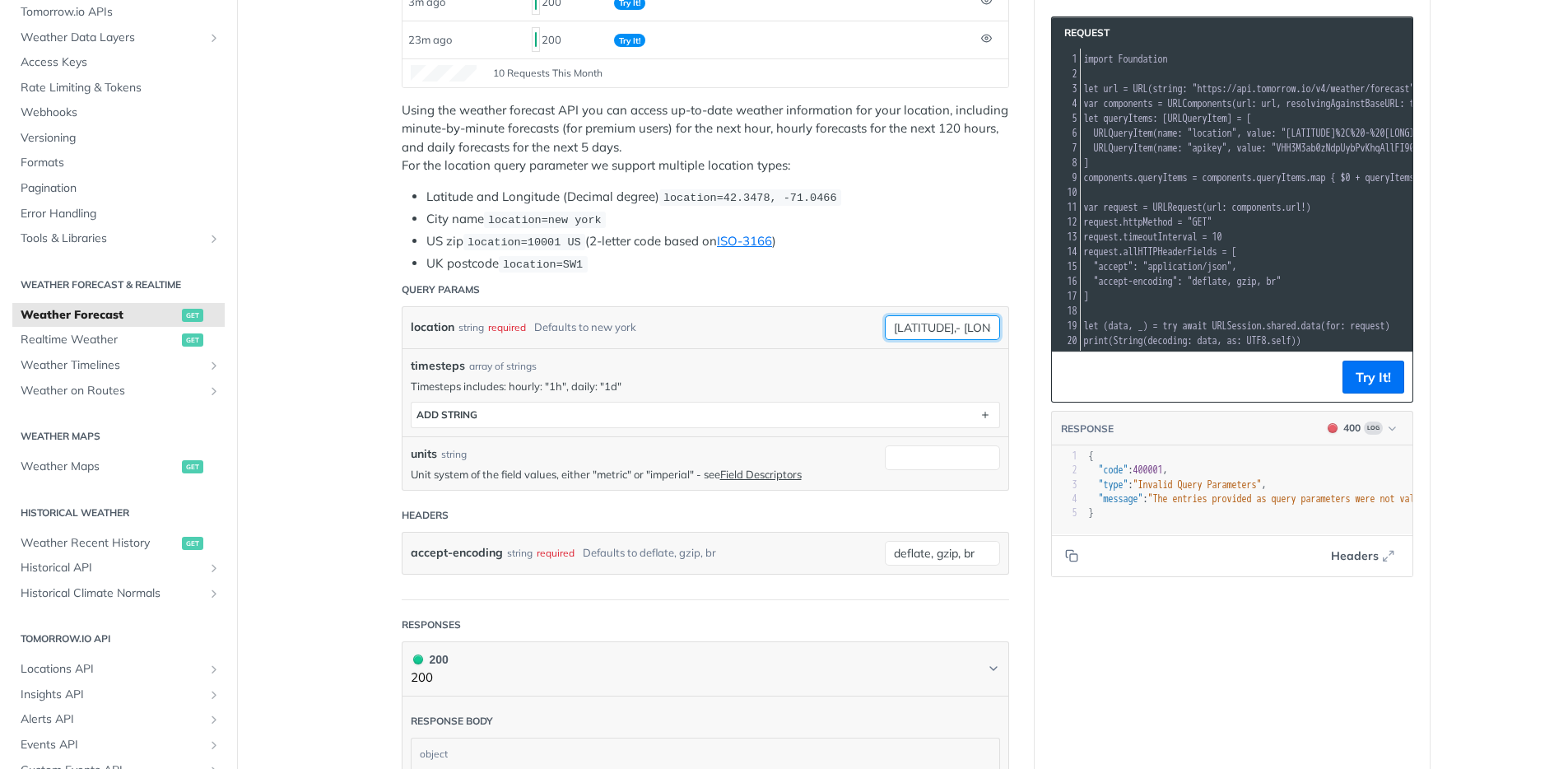 click on "51.26915036887566,- 2.1938994123957287" at bounding box center [942, 328] 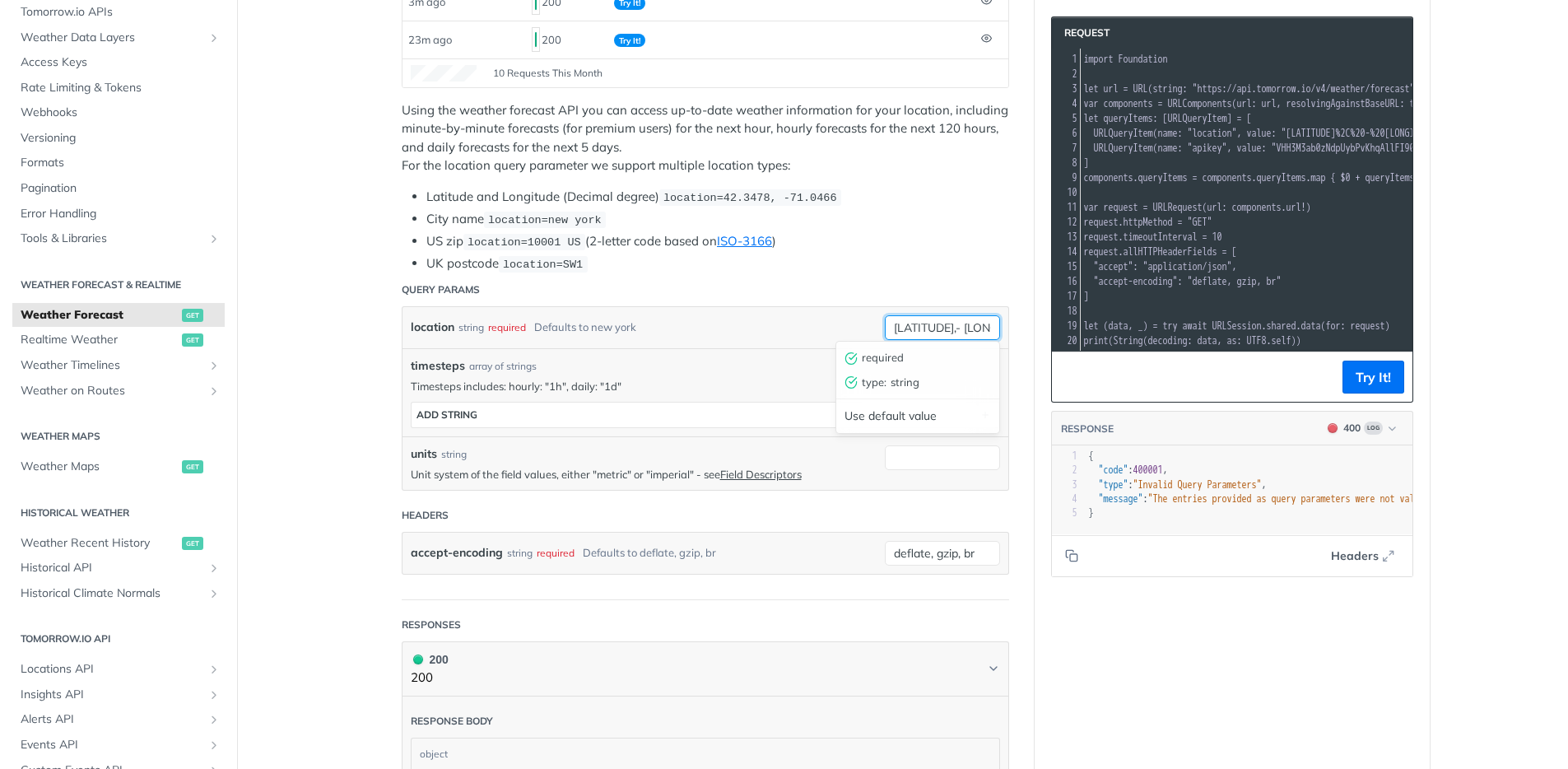click on "51.26915036887566,- 2.1938994123957287" at bounding box center (942, 328) 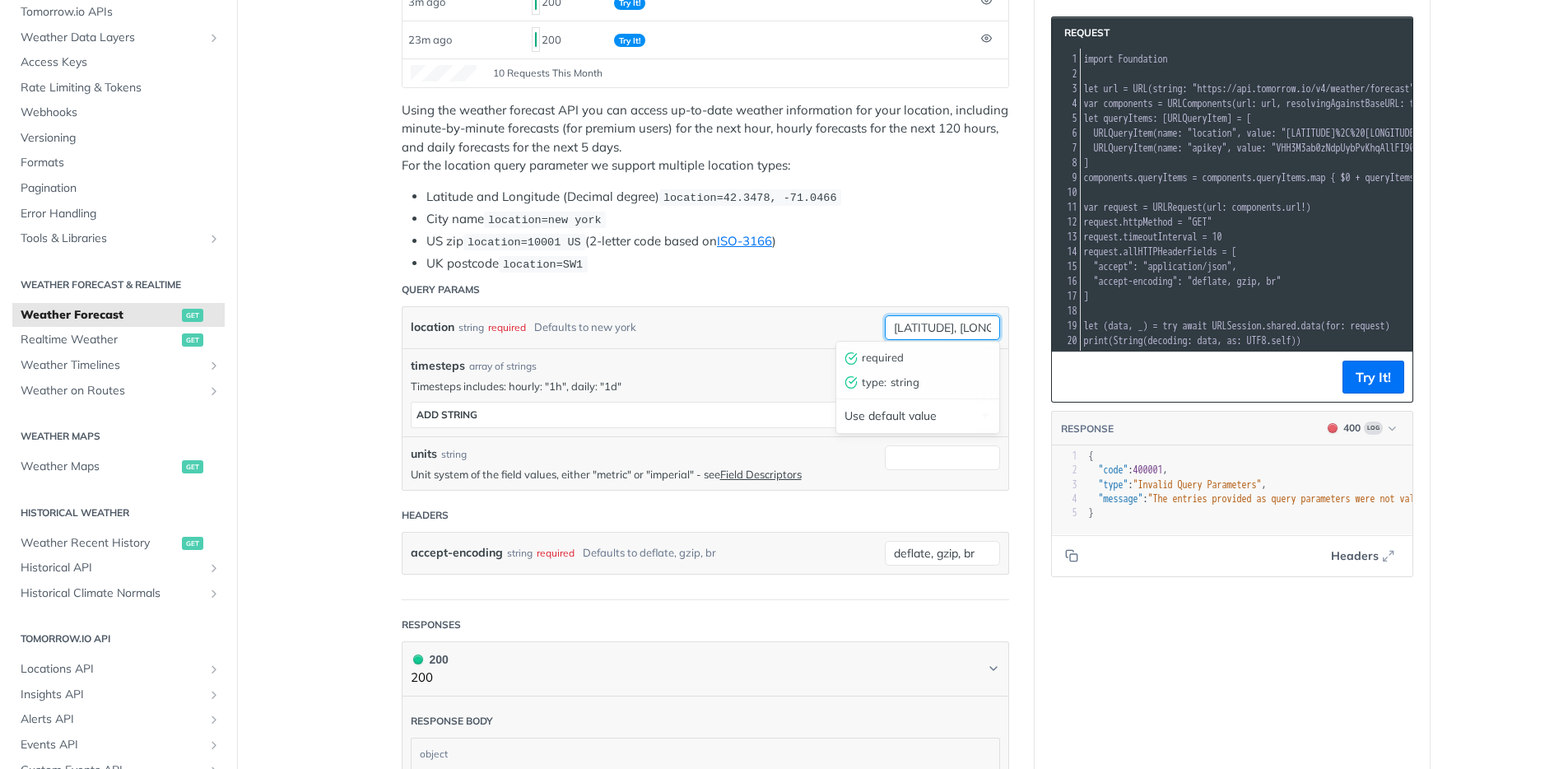 scroll, scrollTop: 0, scrollLeft: 140, axis: horizontal 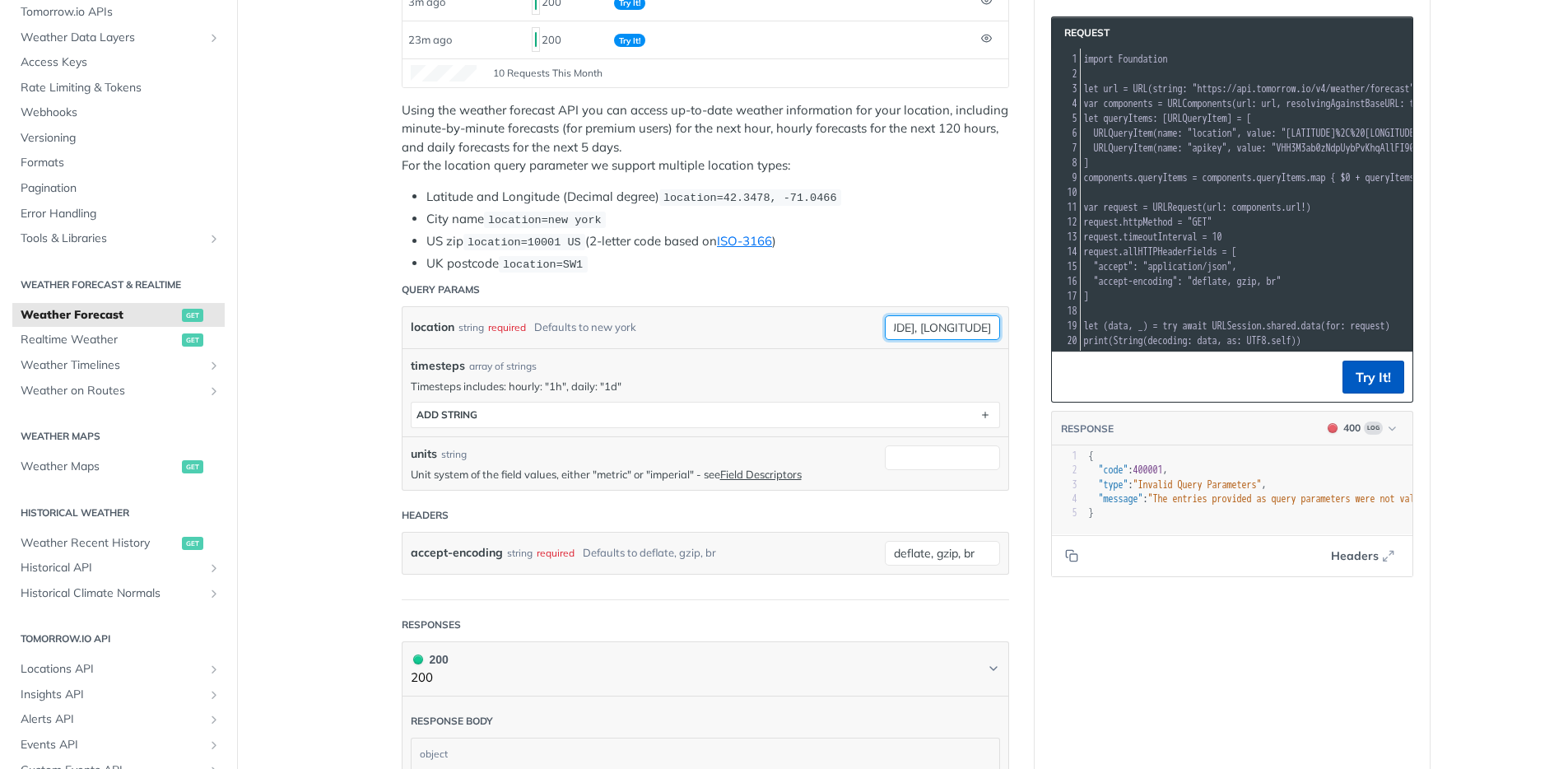 type on "51.26923509411846, -2.193865558168568" 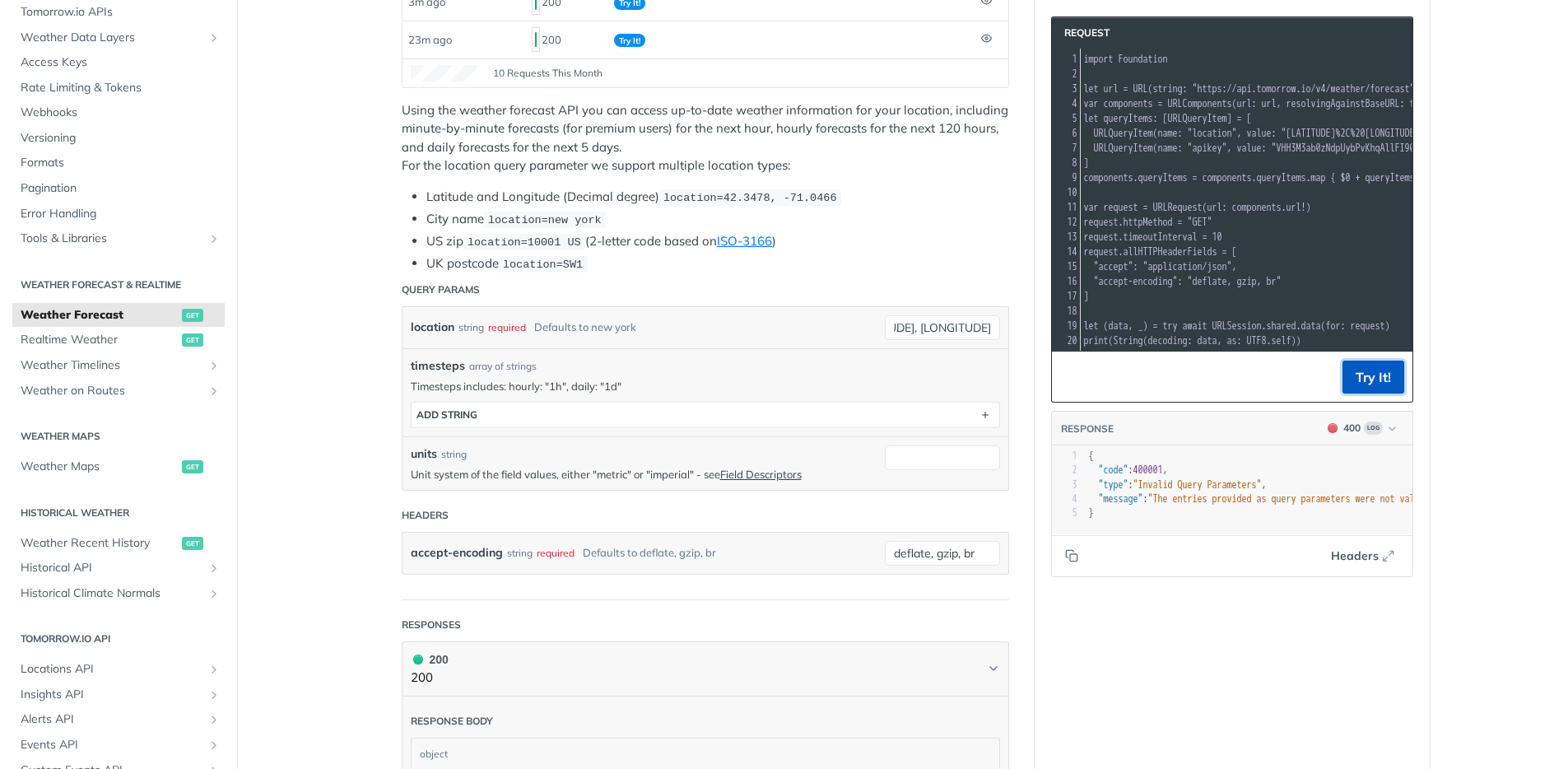 scroll, scrollTop: 0, scrollLeft: 0, axis: both 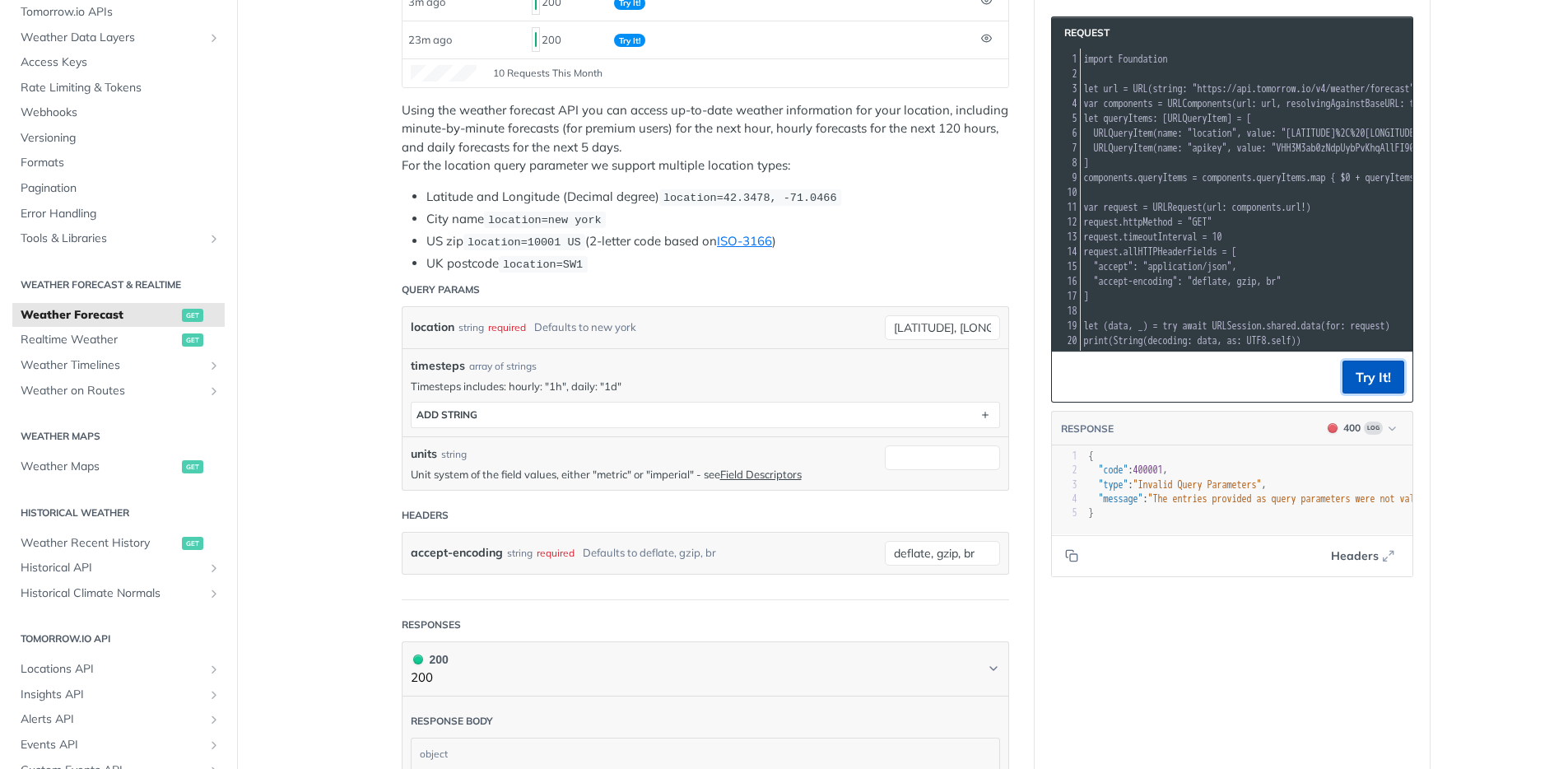 click on "Try It!" at bounding box center (1373, 377) 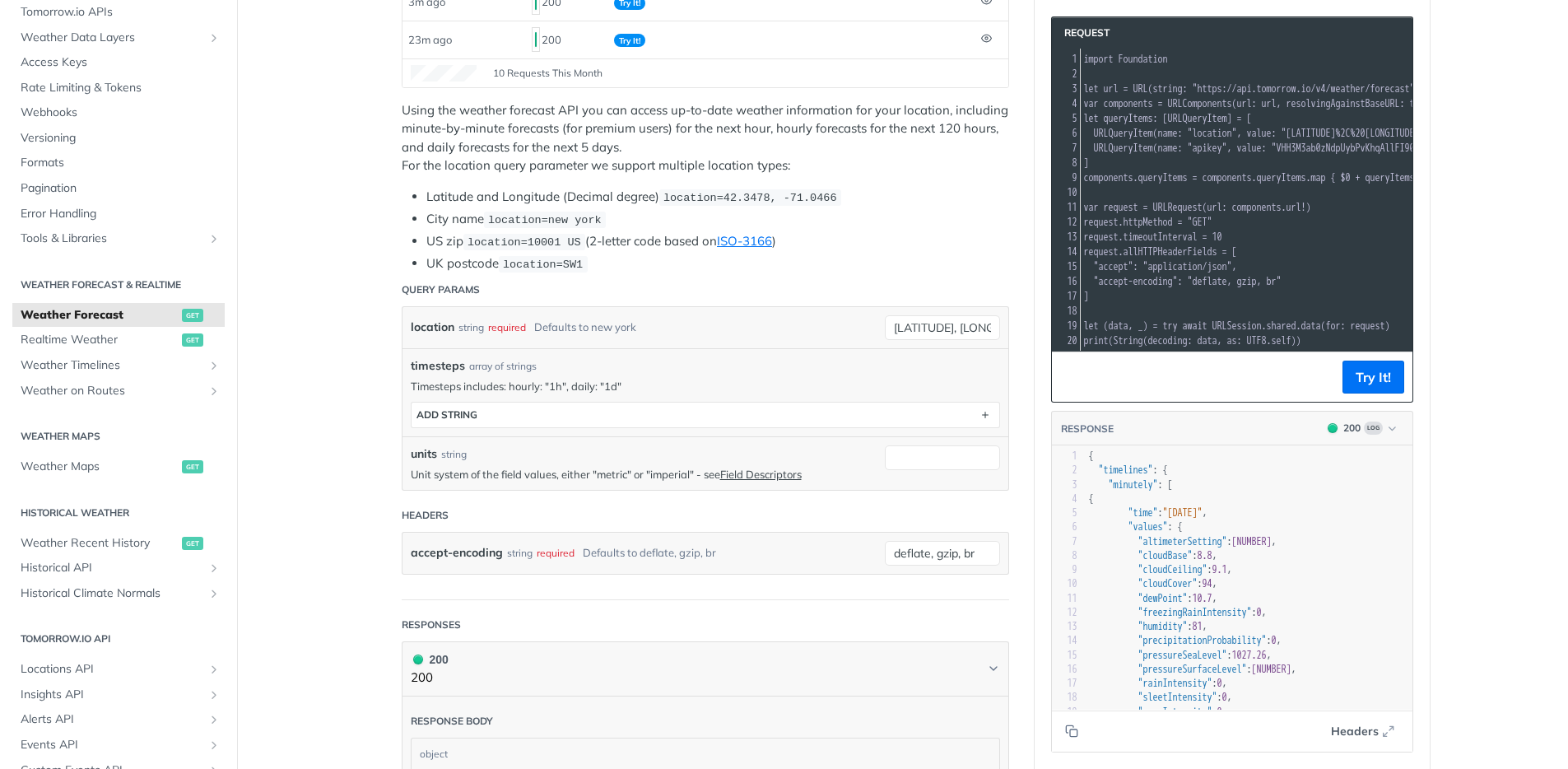 scroll, scrollTop: 3, scrollLeft: 0, axis: vertical 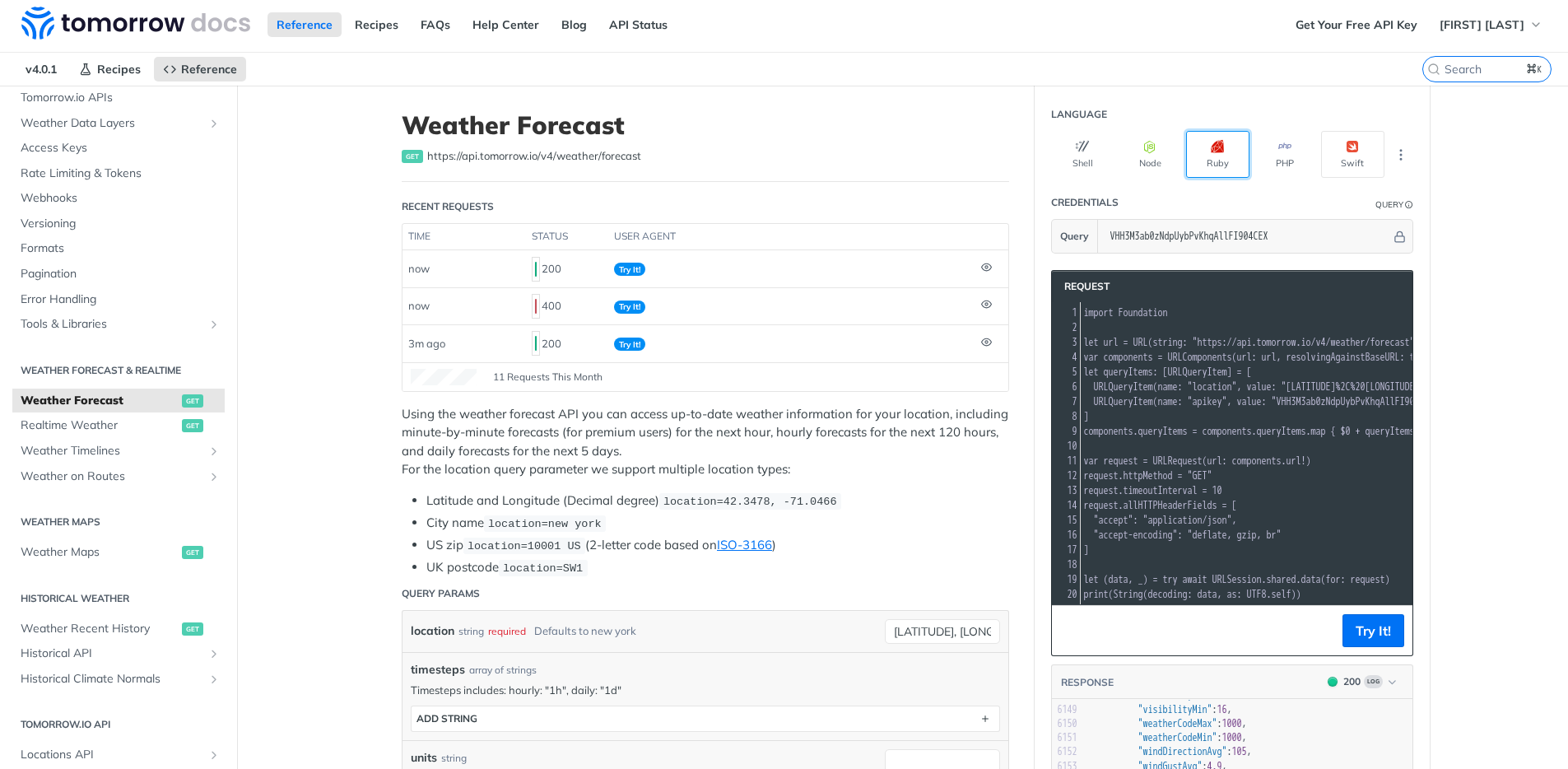 click on "Ruby" at bounding box center (1217, 154) 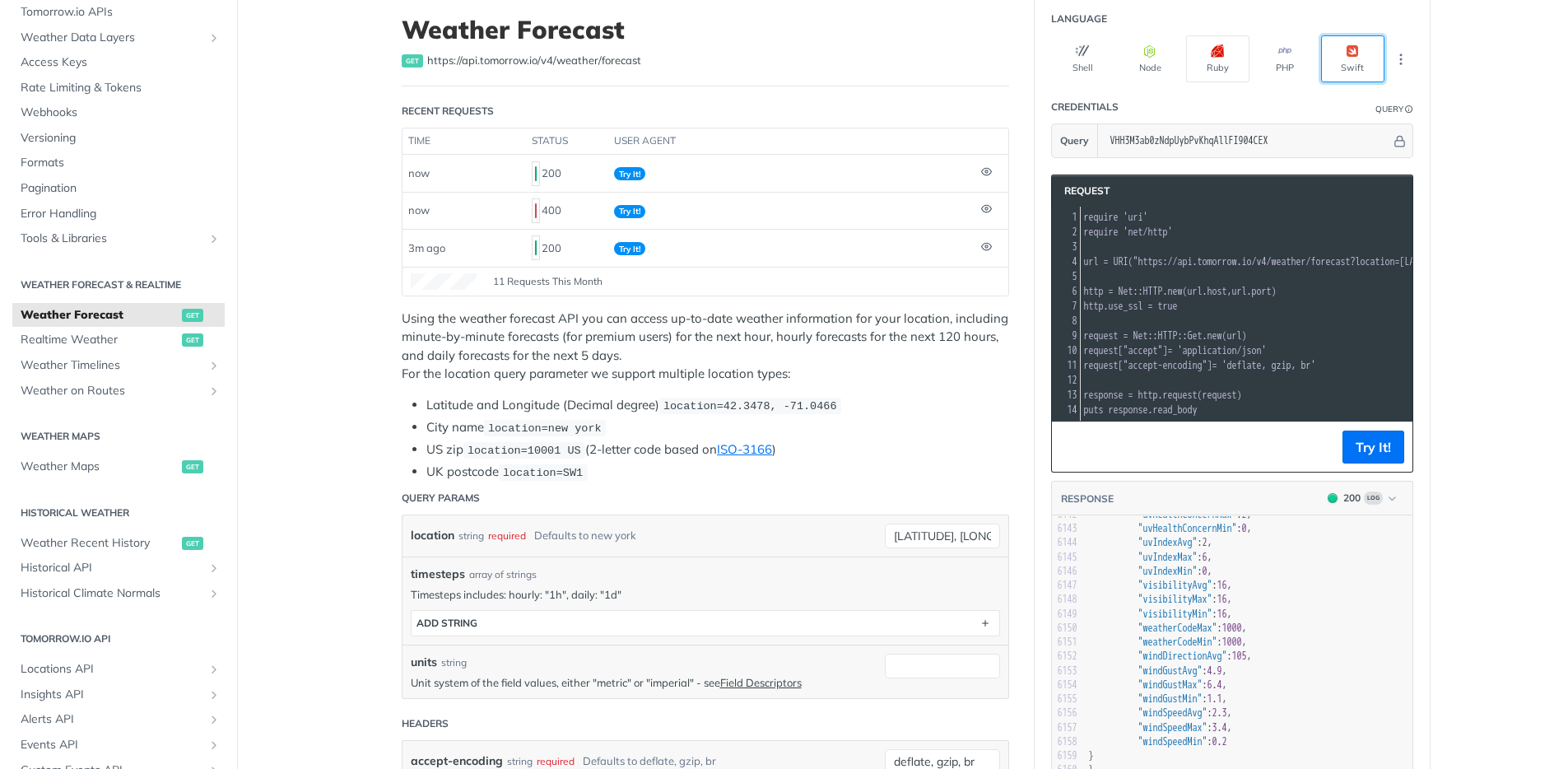 click on "Swift" at bounding box center (1352, 58) 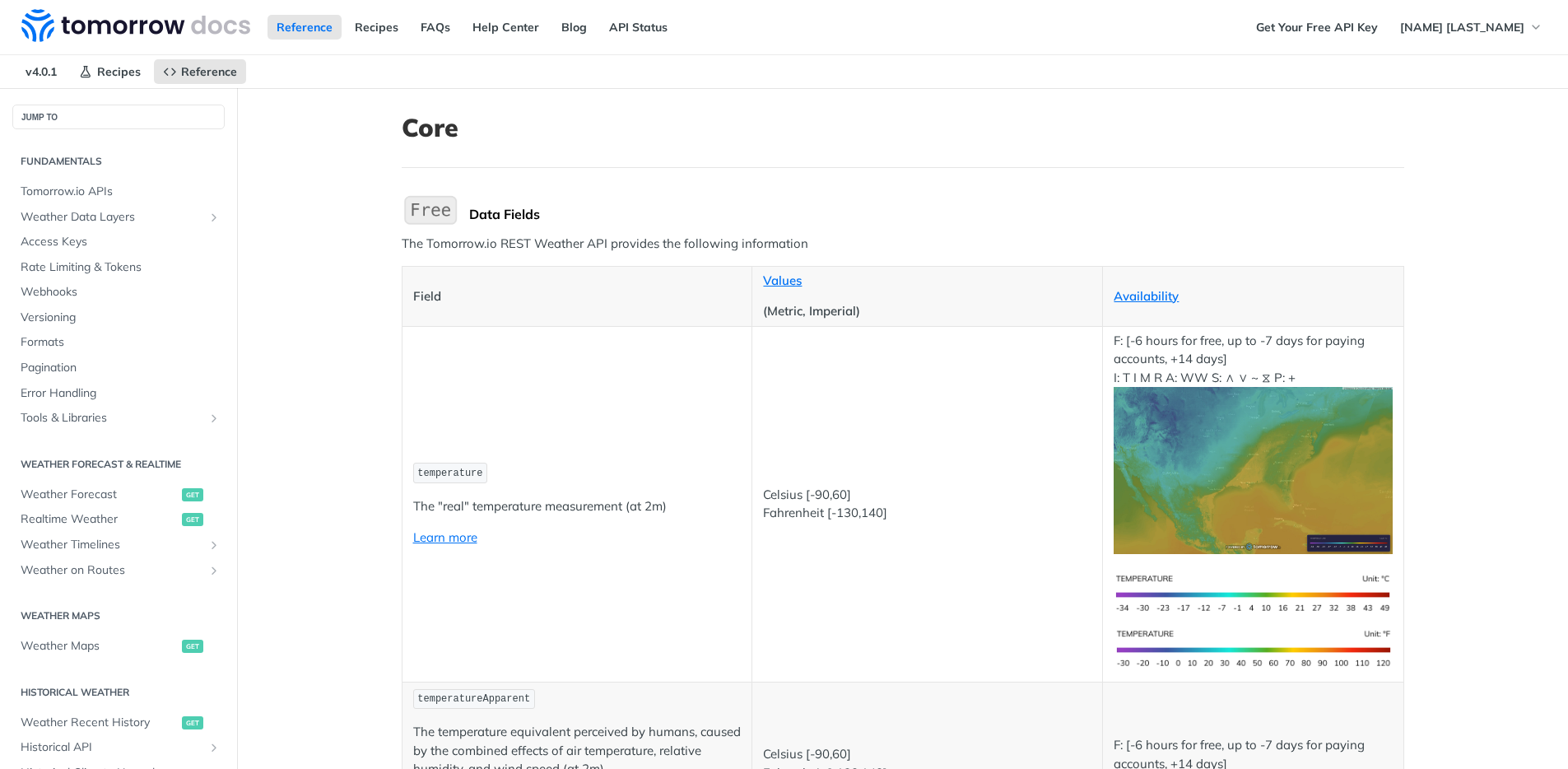 scroll, scrollTop: 0, scrollLeft: 0, axis: both 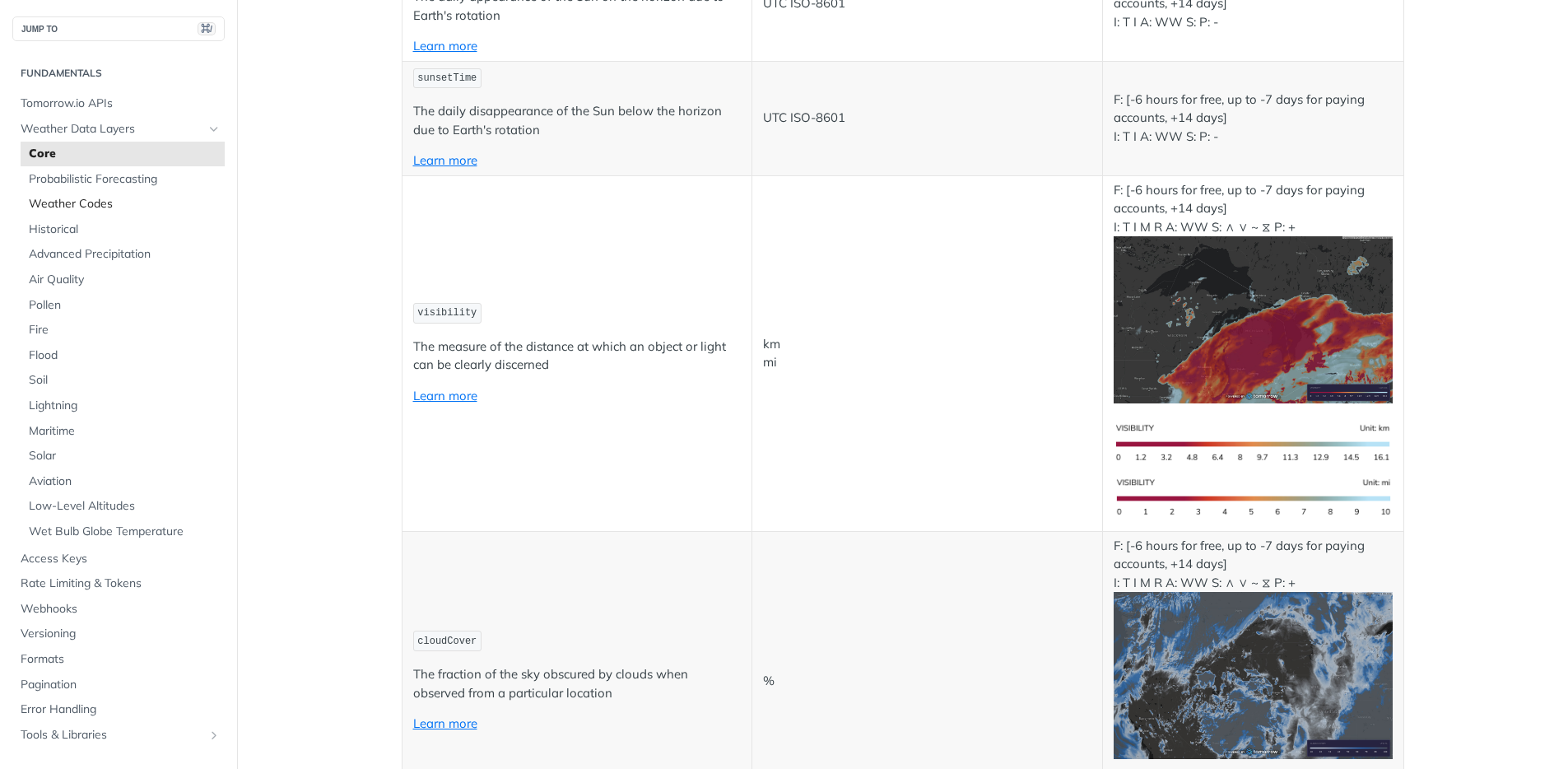 click on "Weather Codes" at bounding box center [124, 204] 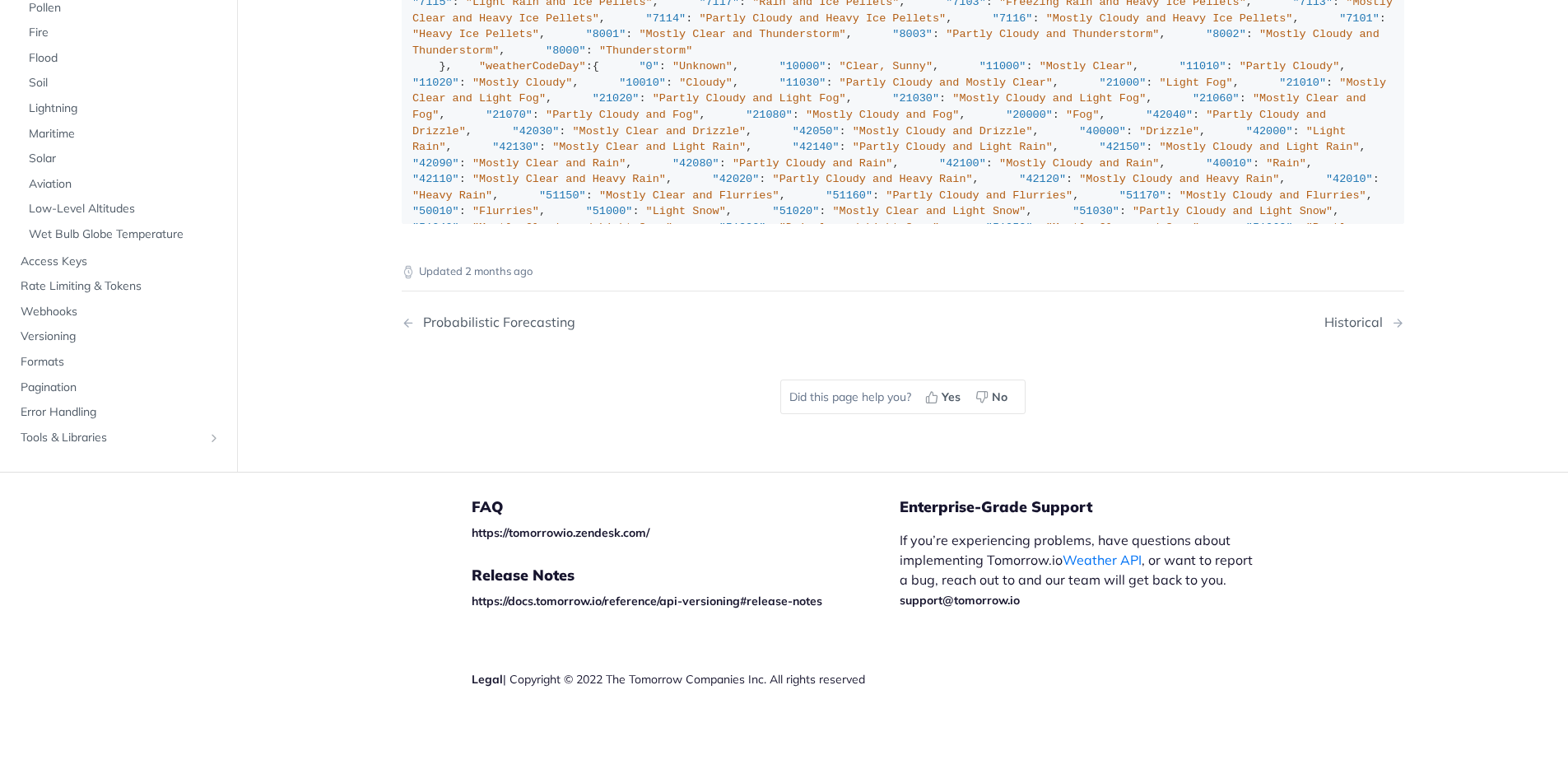 scroll, scrollTop: 11773, scrollLeft: 0, axis: vertical 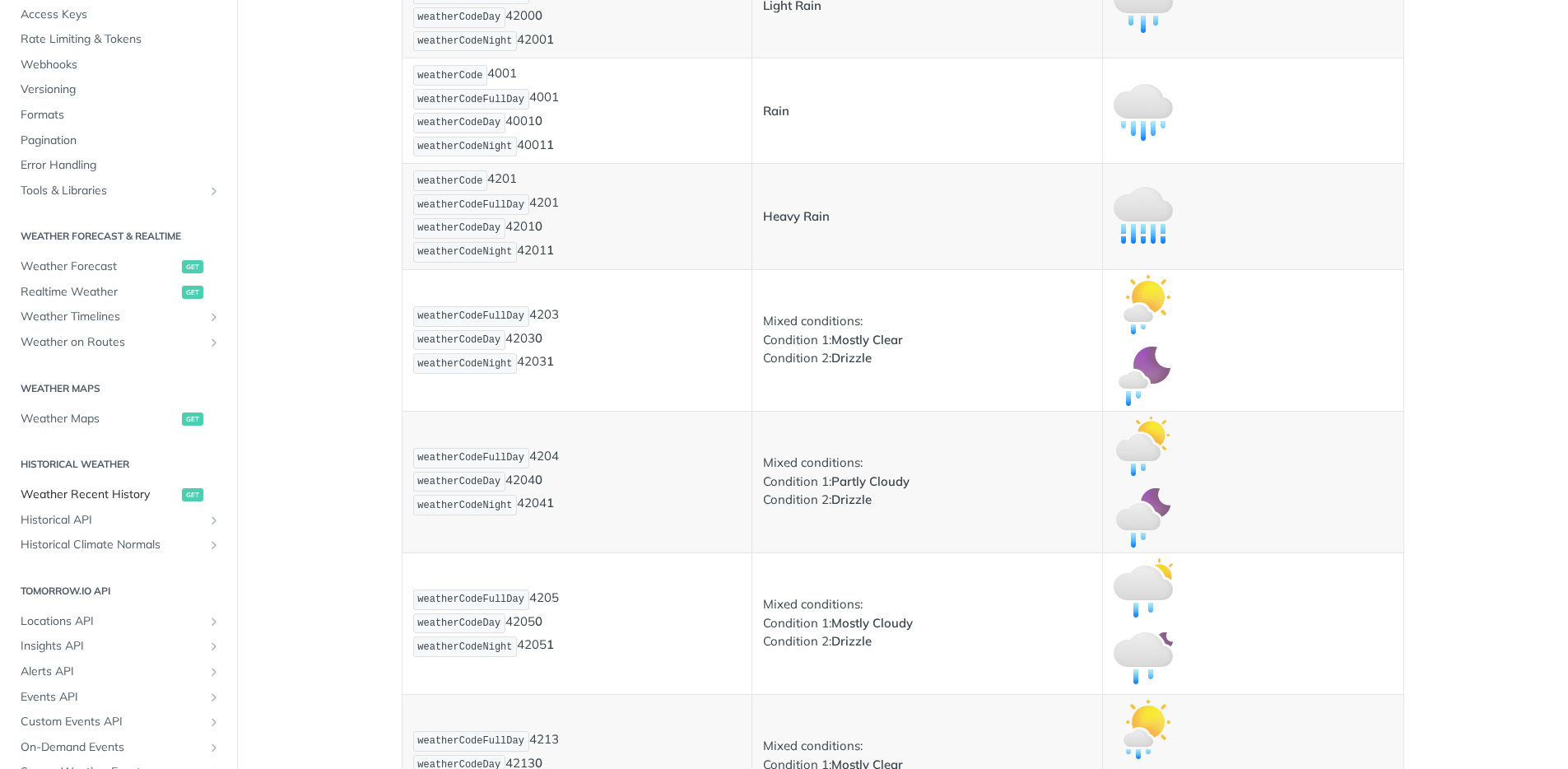 click on "Weather Recent History" at bounding box center [99, 495] 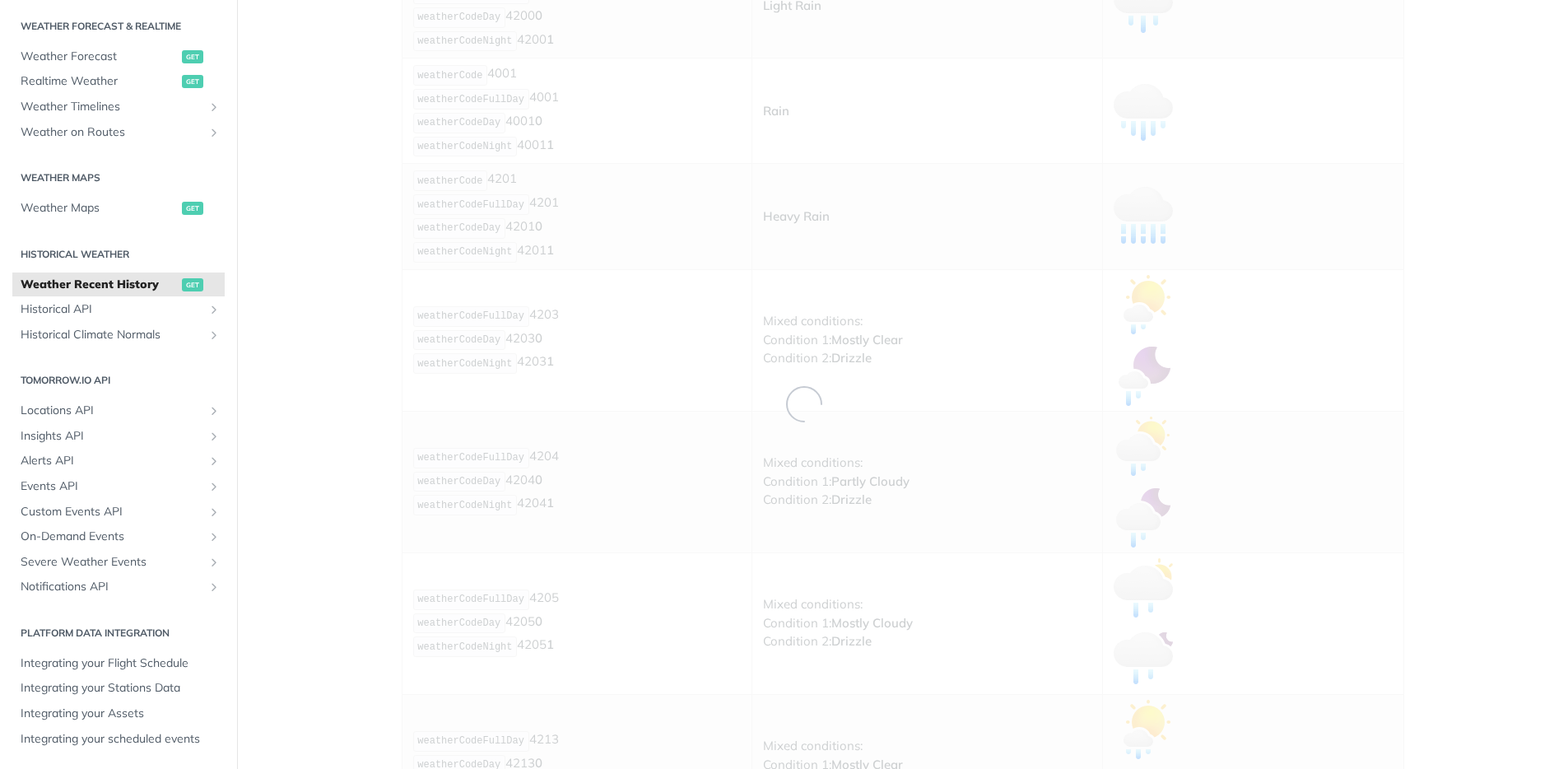scroll, scrollTop: 139, scrollLeft: 0, axis: vertical 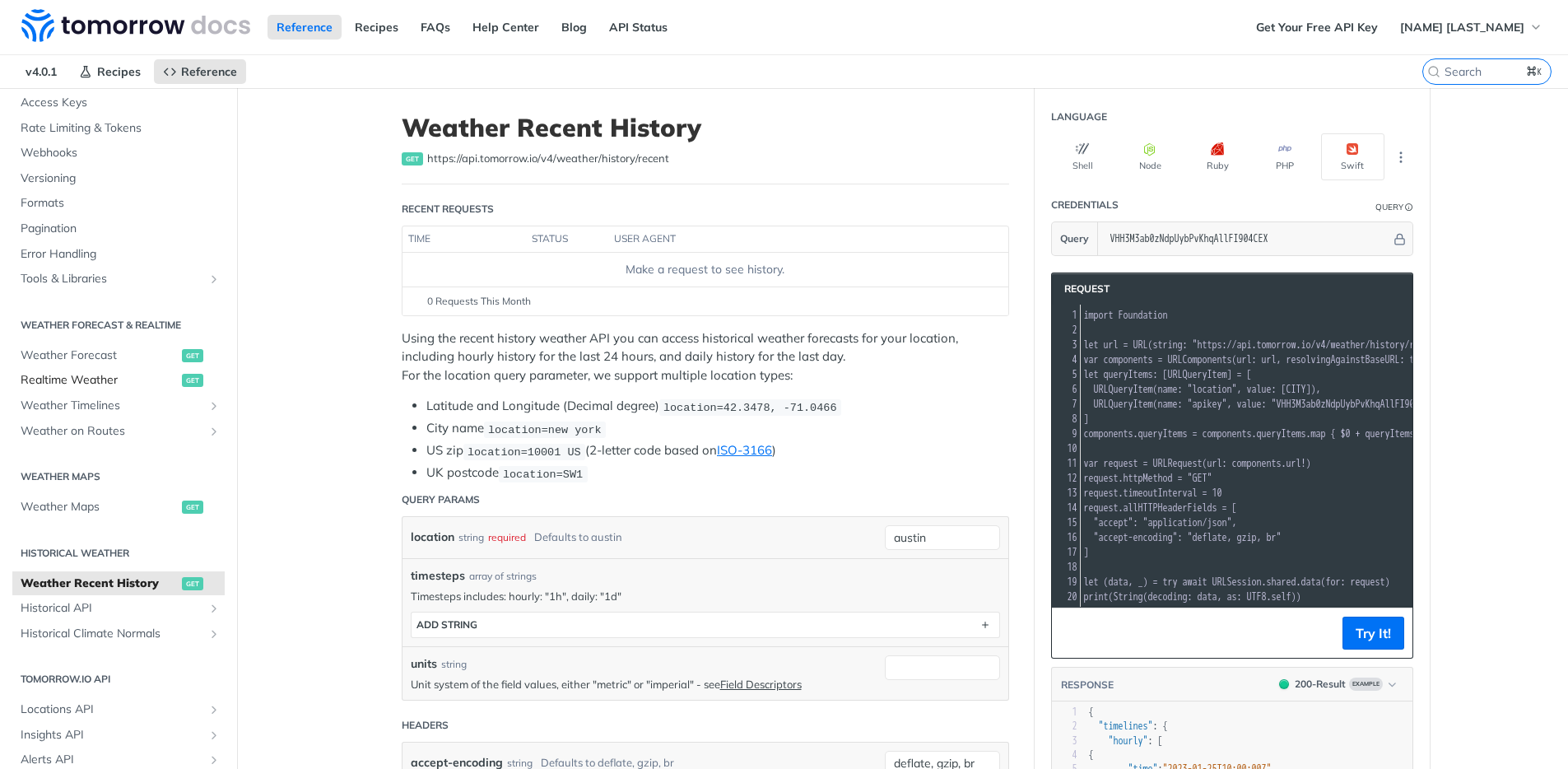 click on "Realtime Weather" at bounding box center (99, 380) 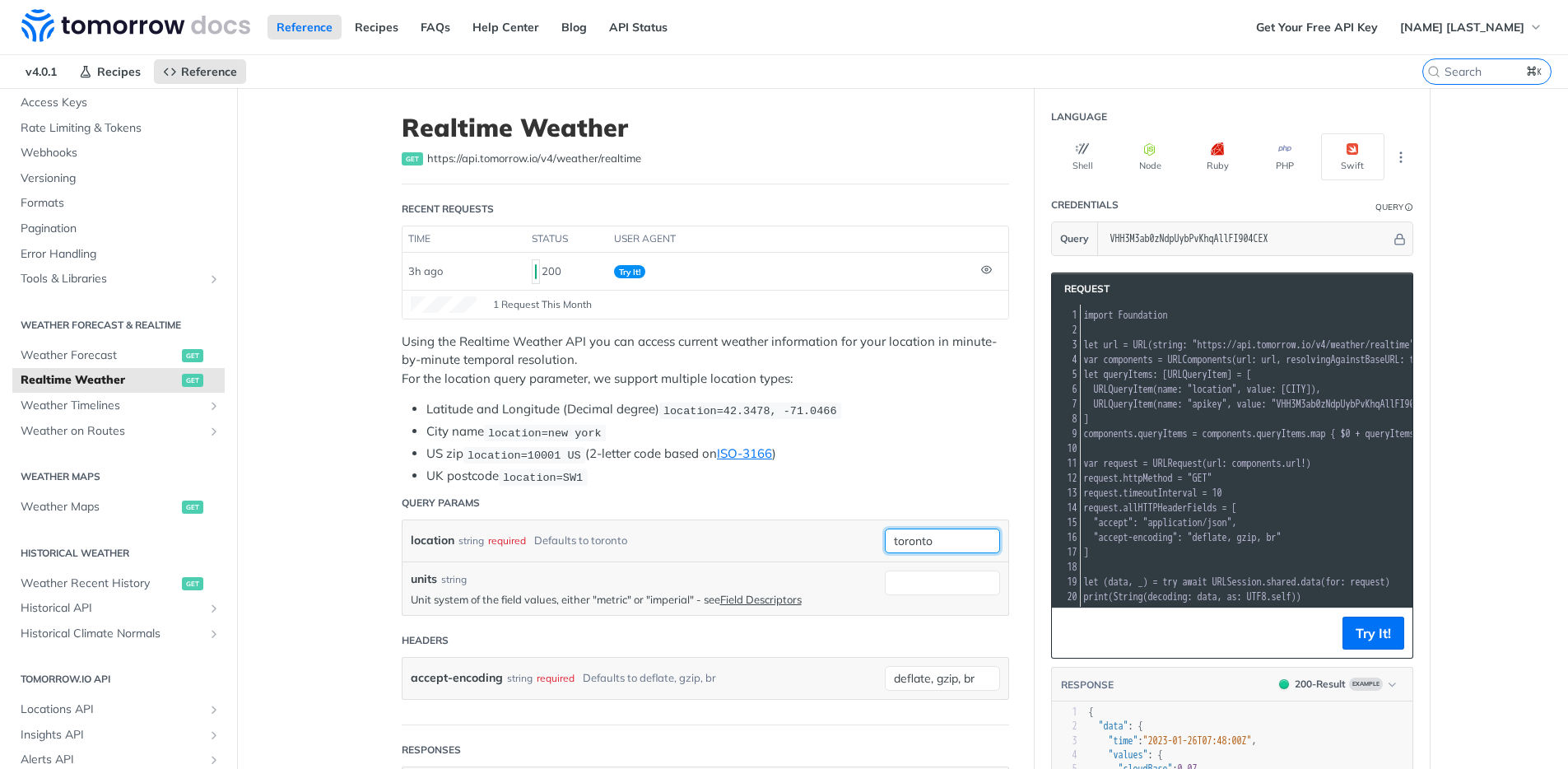 click on "toronto" at bounding box center [942, 541] 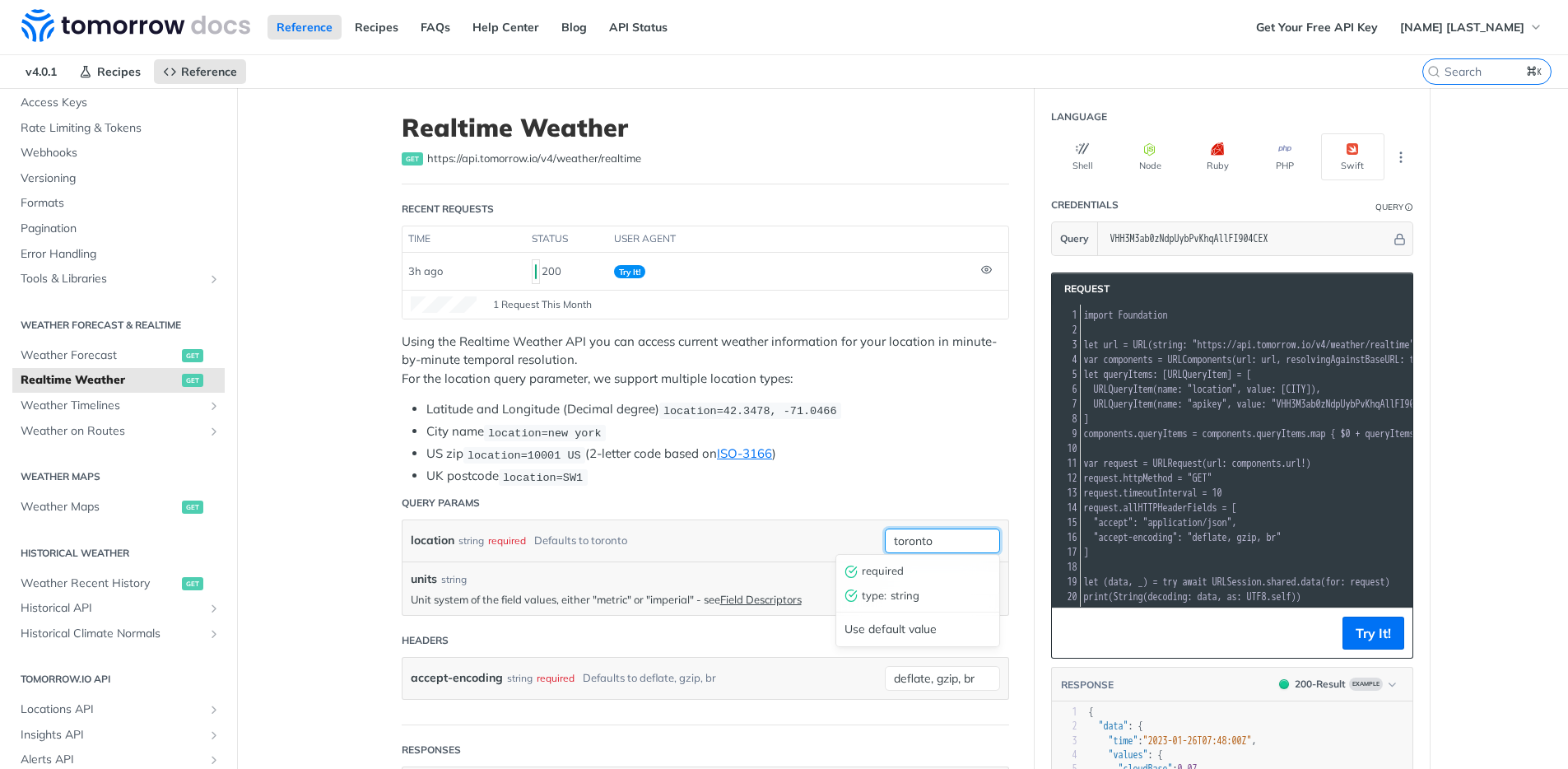click on "toronto" at bounding box center [942, 541] 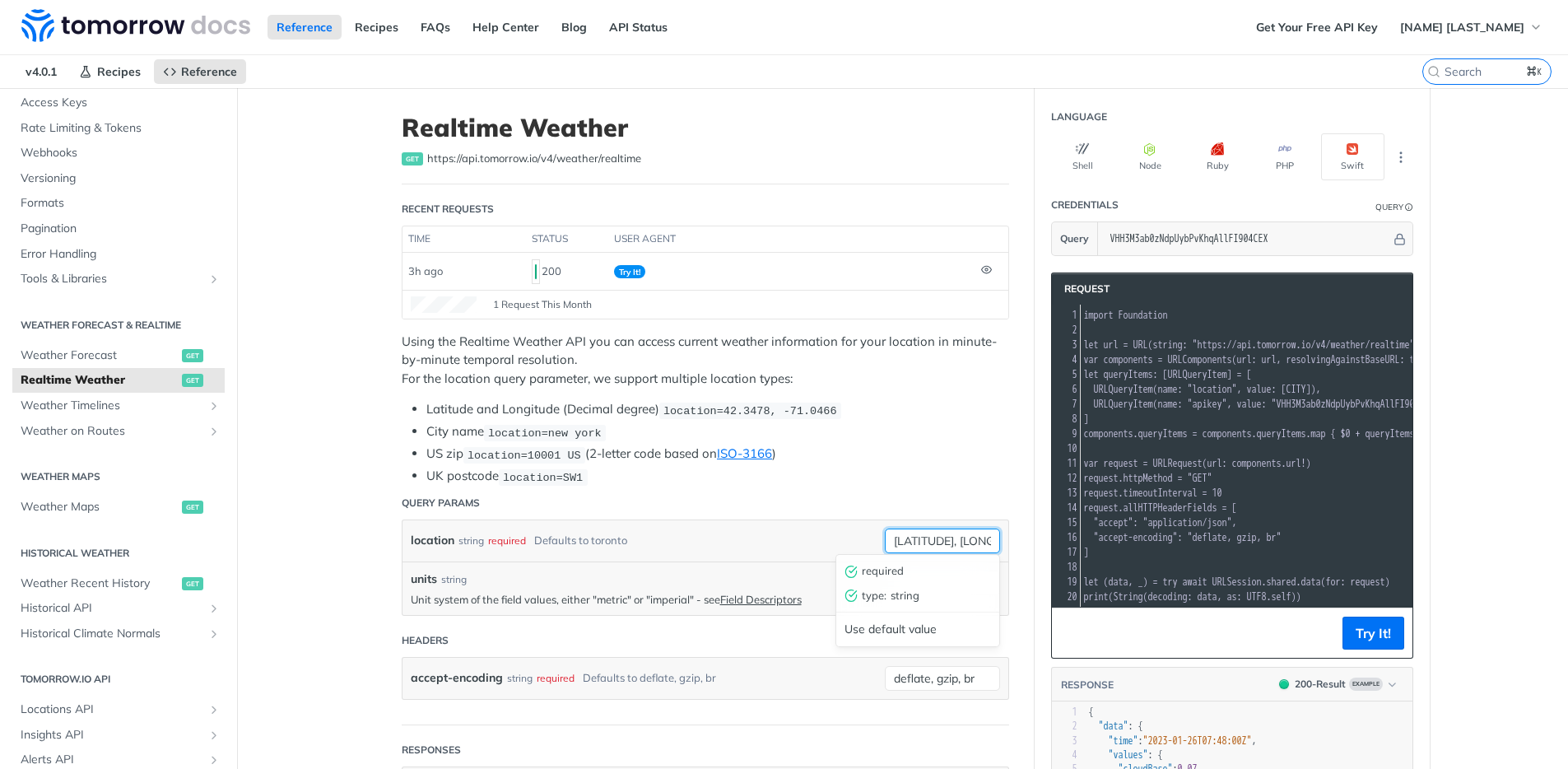 scroll, scrollTop: 0, scrollLeft: 140, axis: horizontal 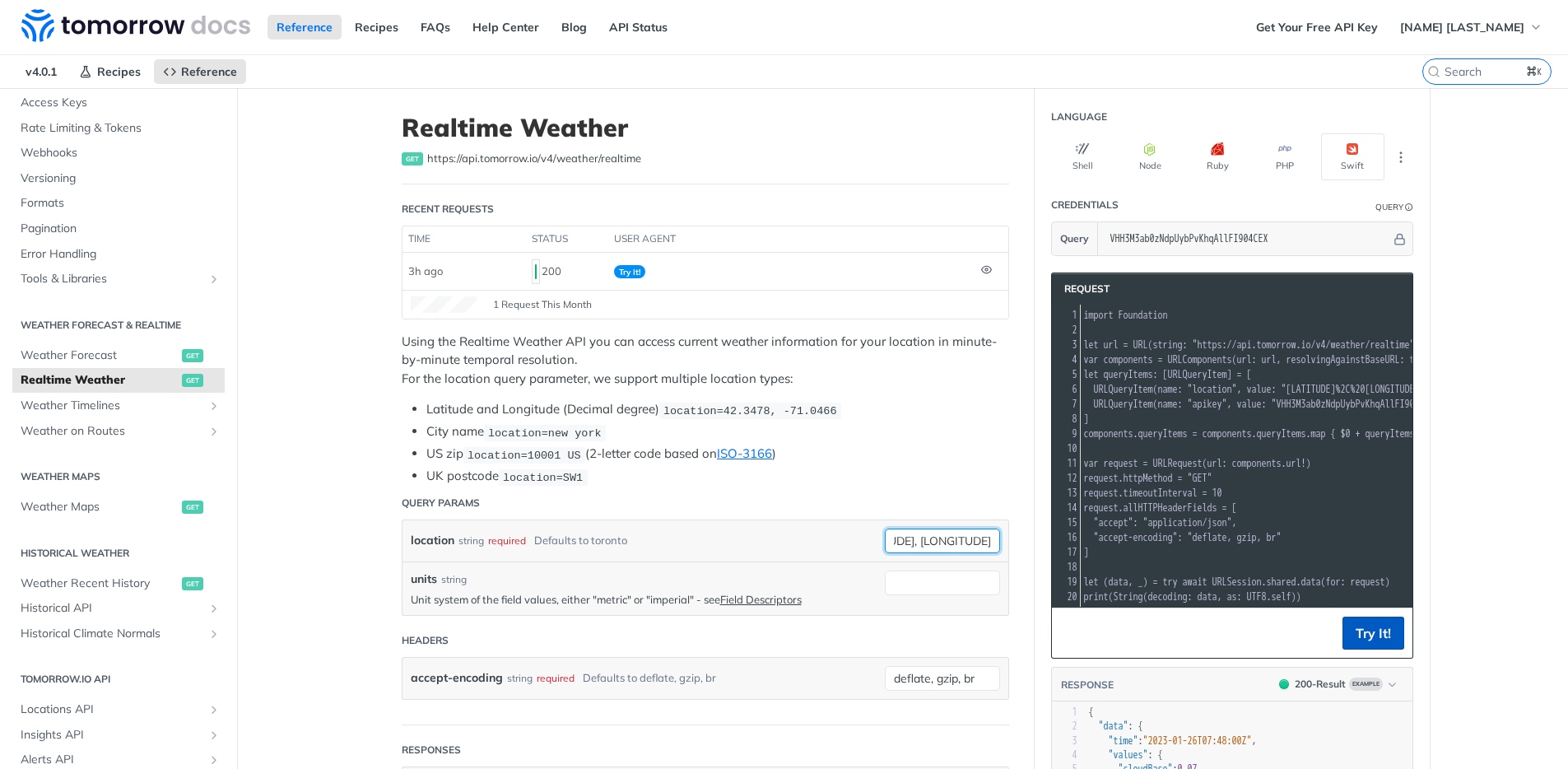 type on "51.26923509411846, -2.193865558168568" 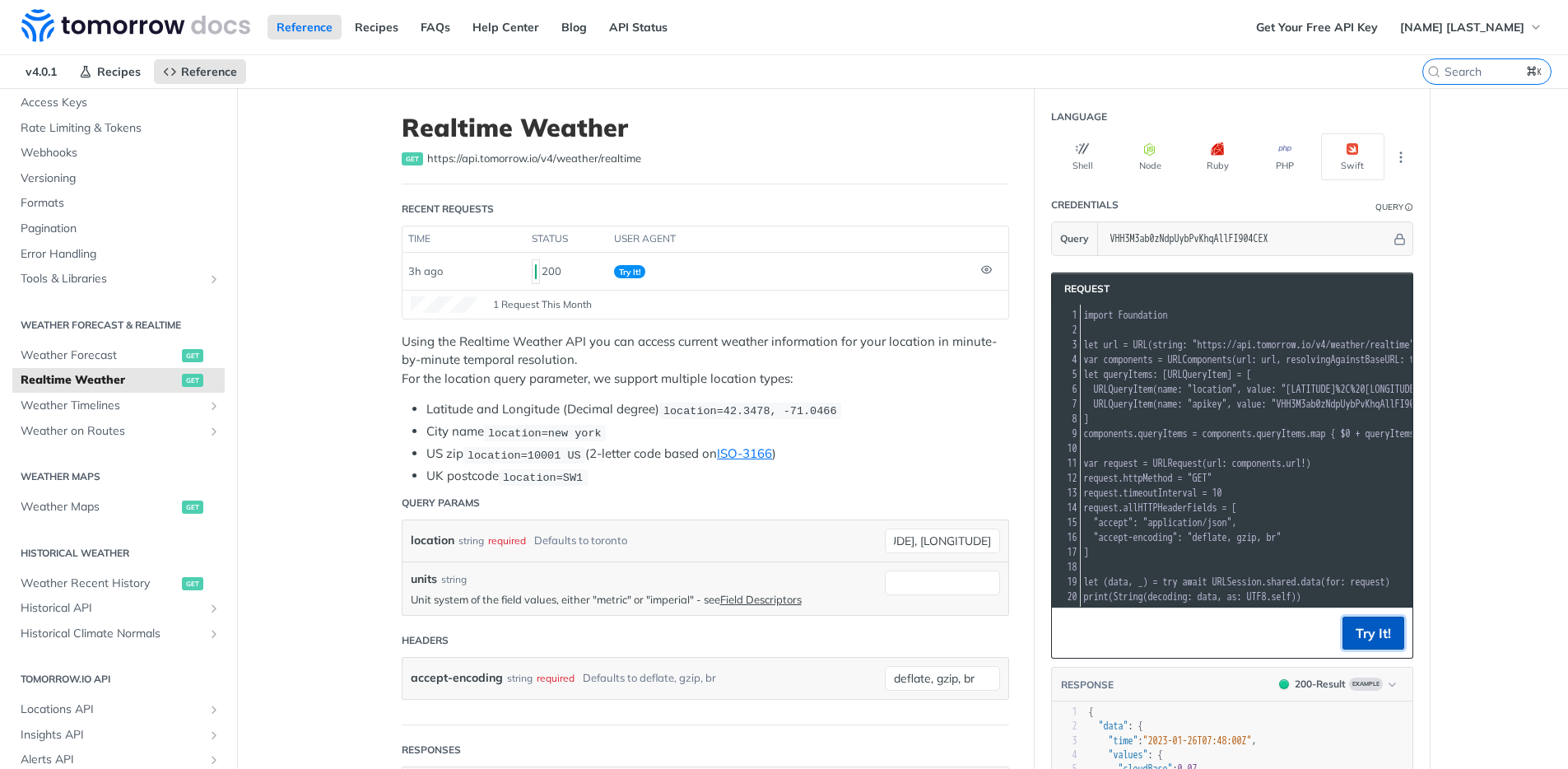 scroll, scrollTop: 0, scrollLeft: 0, axis: both 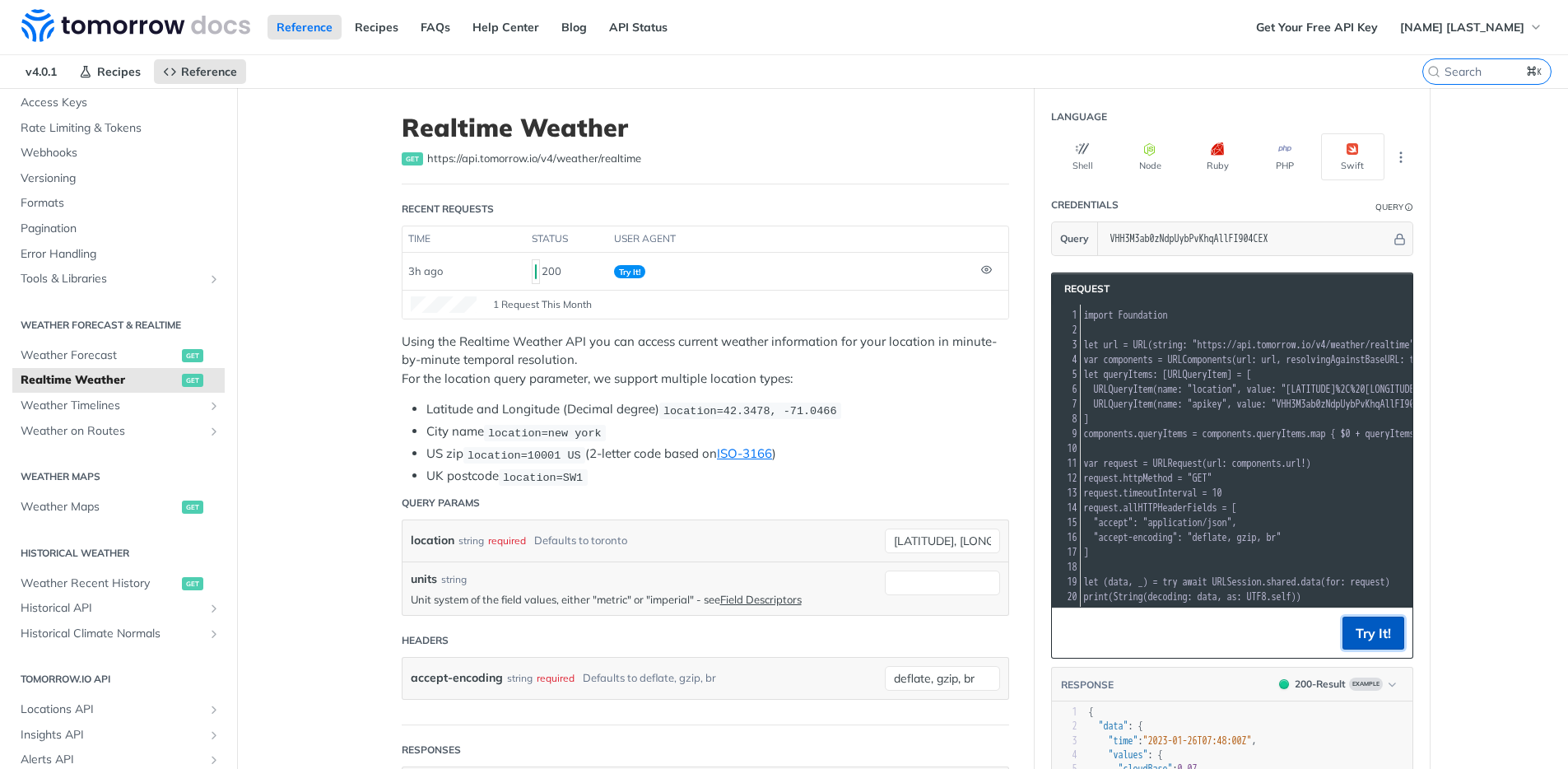 click on "Try It!" at bounding box center [1373, 633] 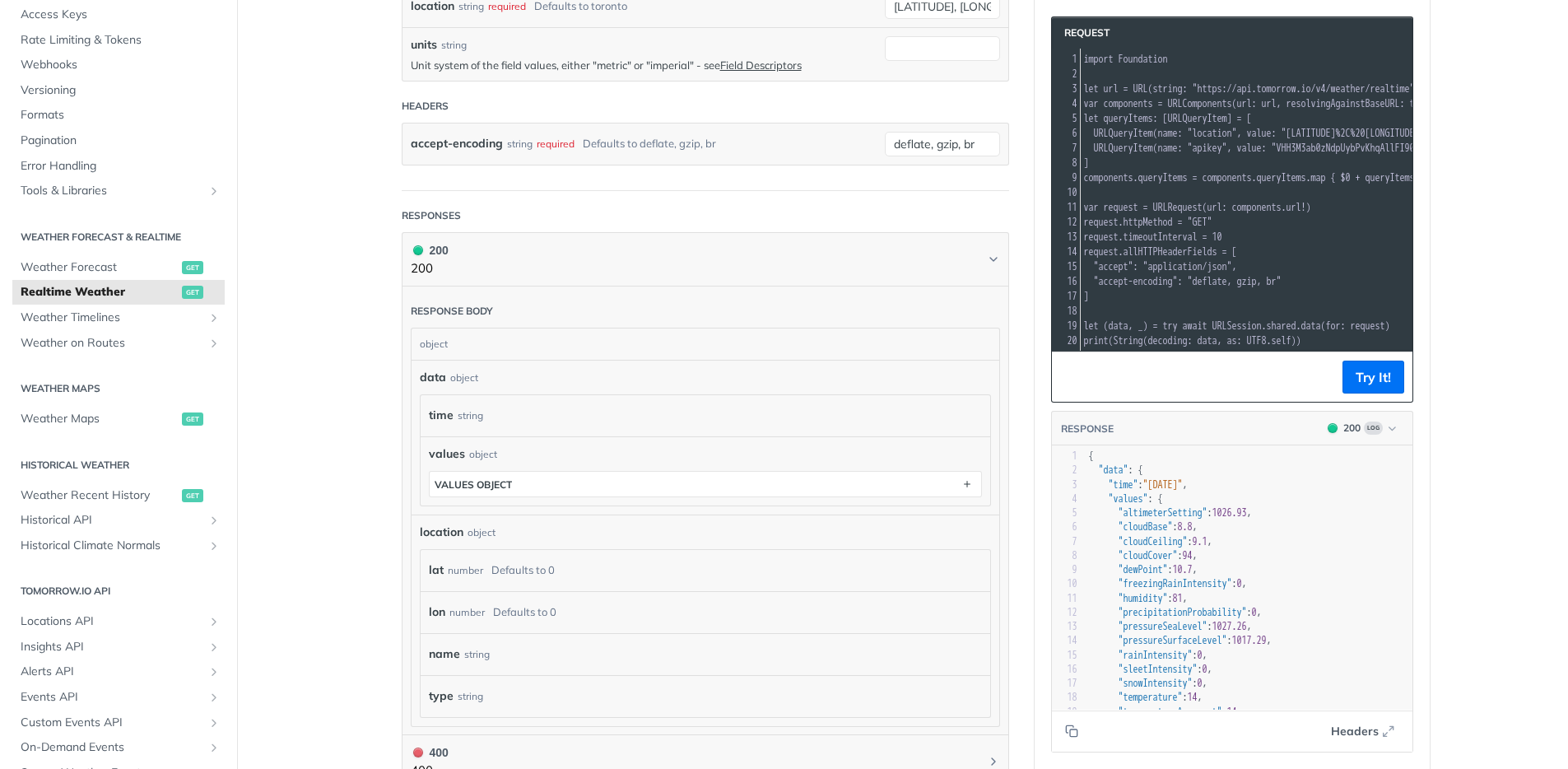 scroll, scrollTop: 660, scrollLeft: 0, axis: vertical 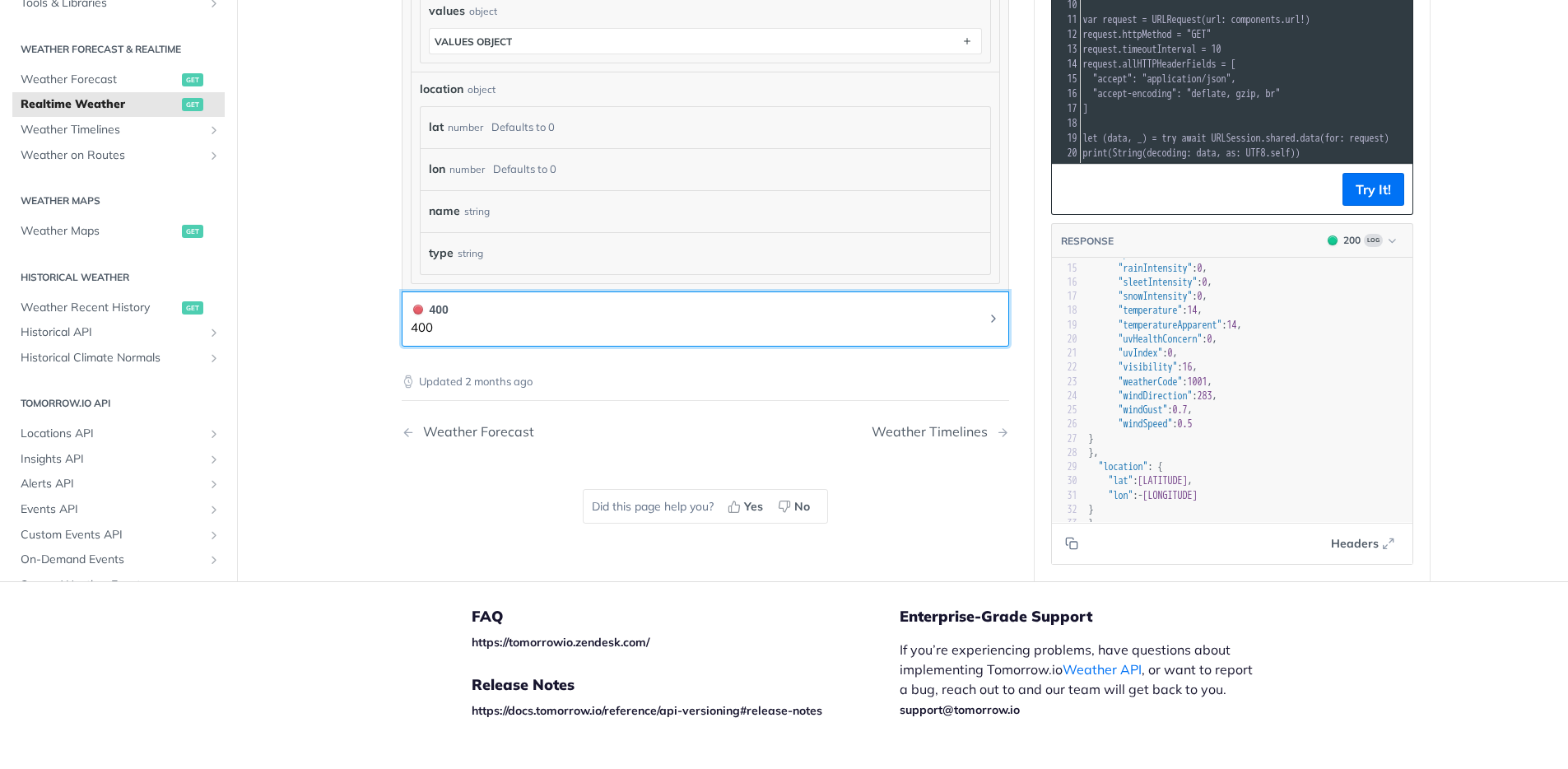 click 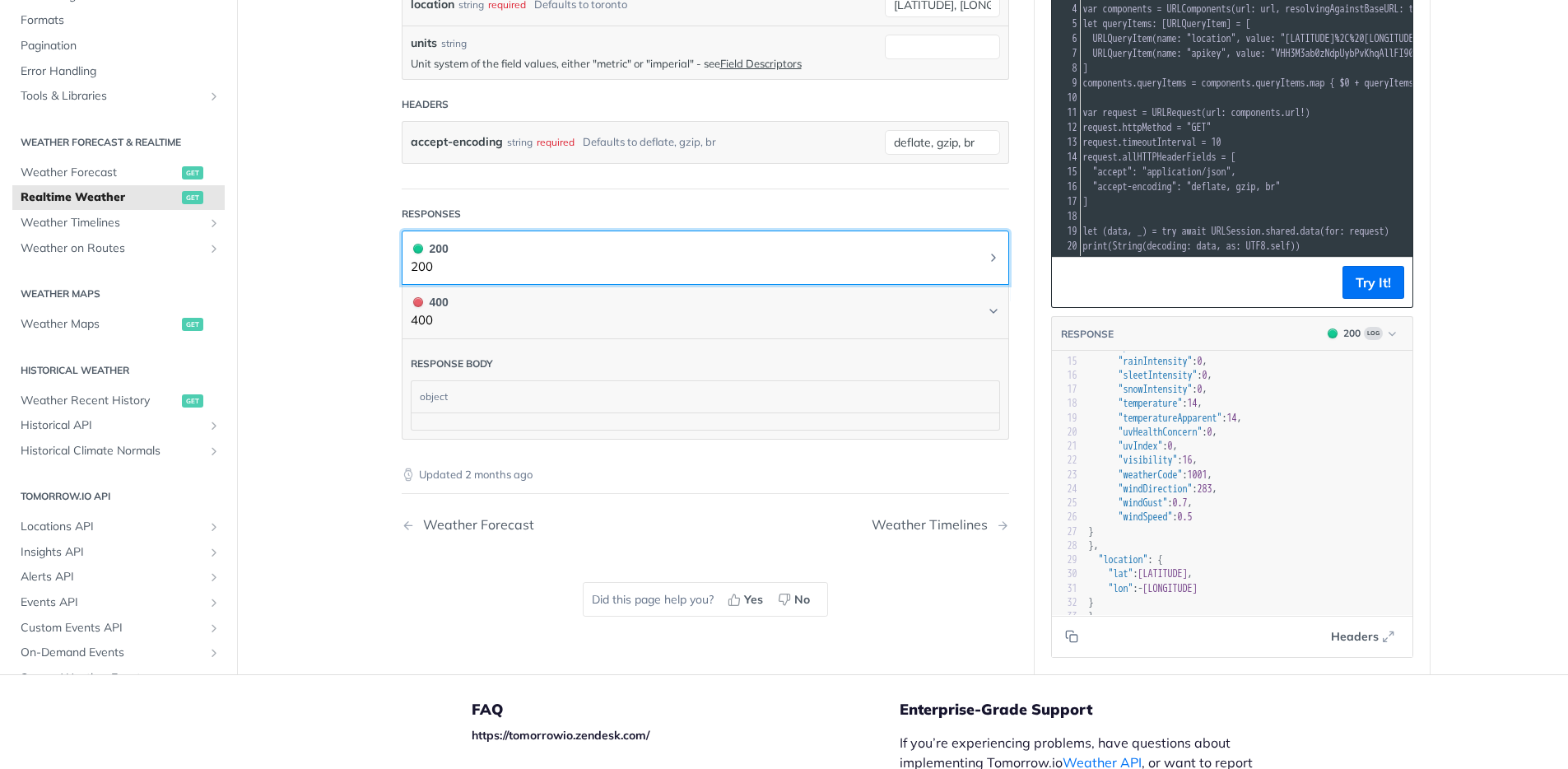 click on "200 200" at bounding box center [705, 258] 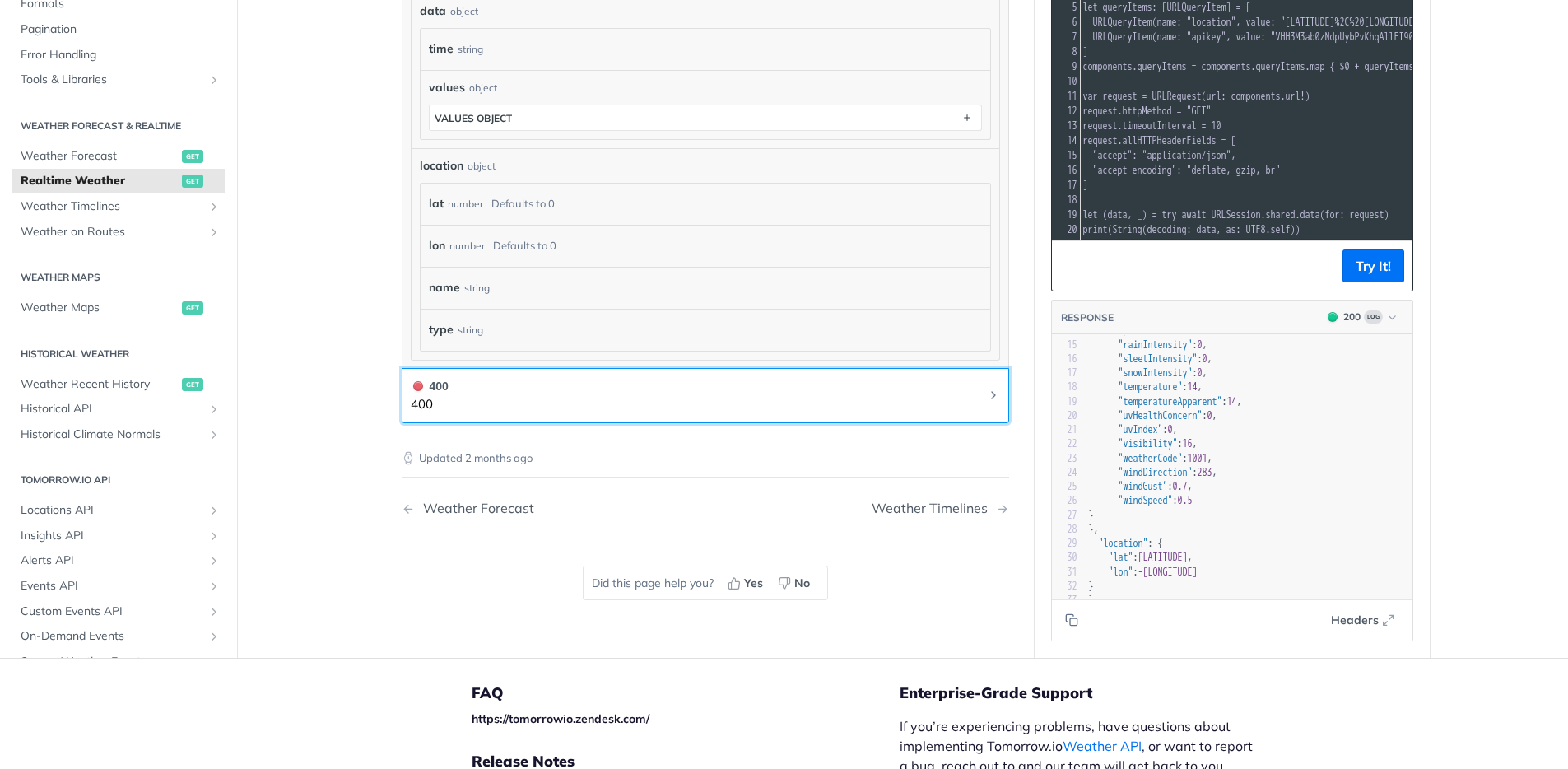 click on "400 400" at bounding box center [705, 395] 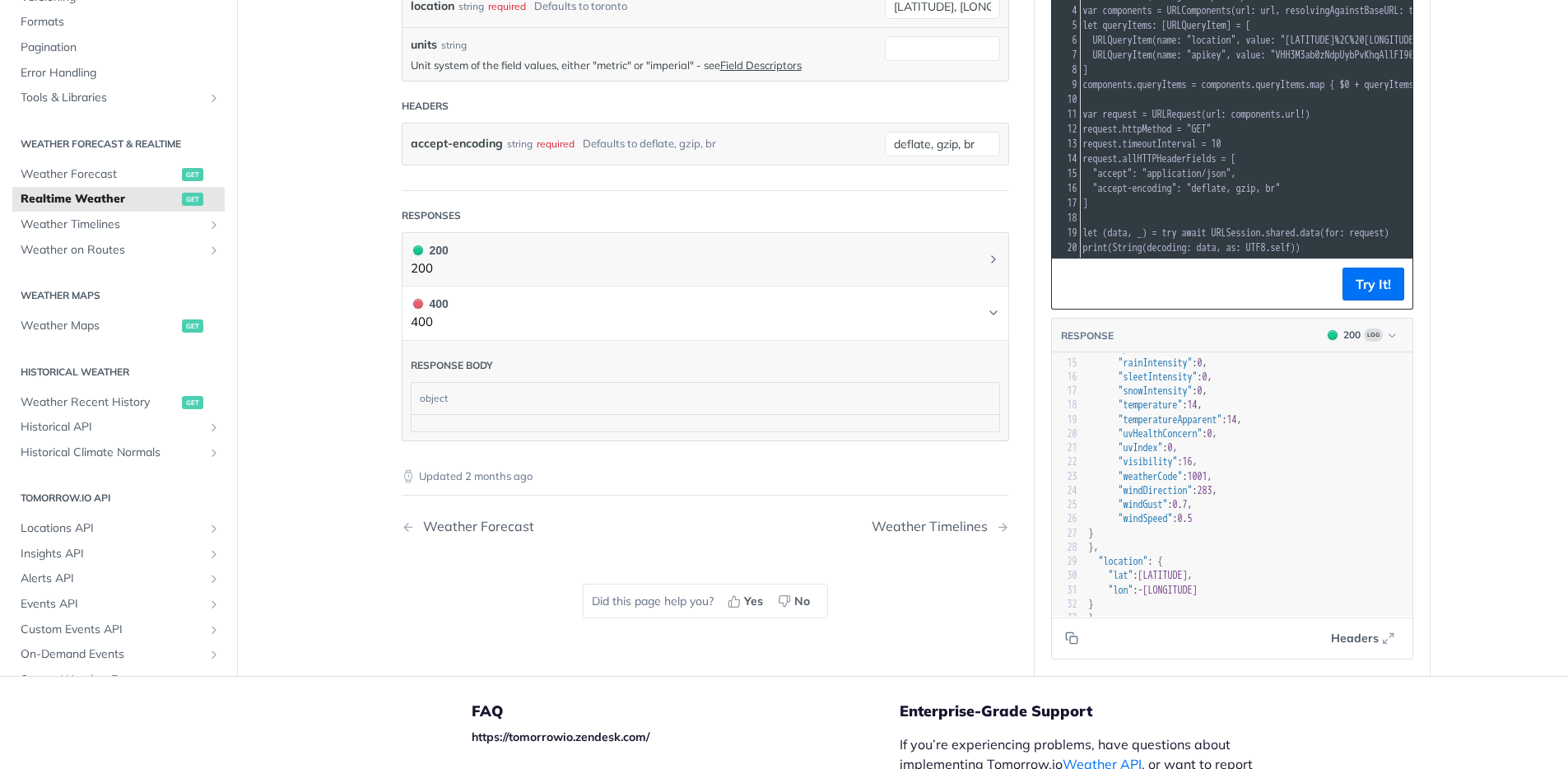 click on "400 400" at bounding box center (705, 313) 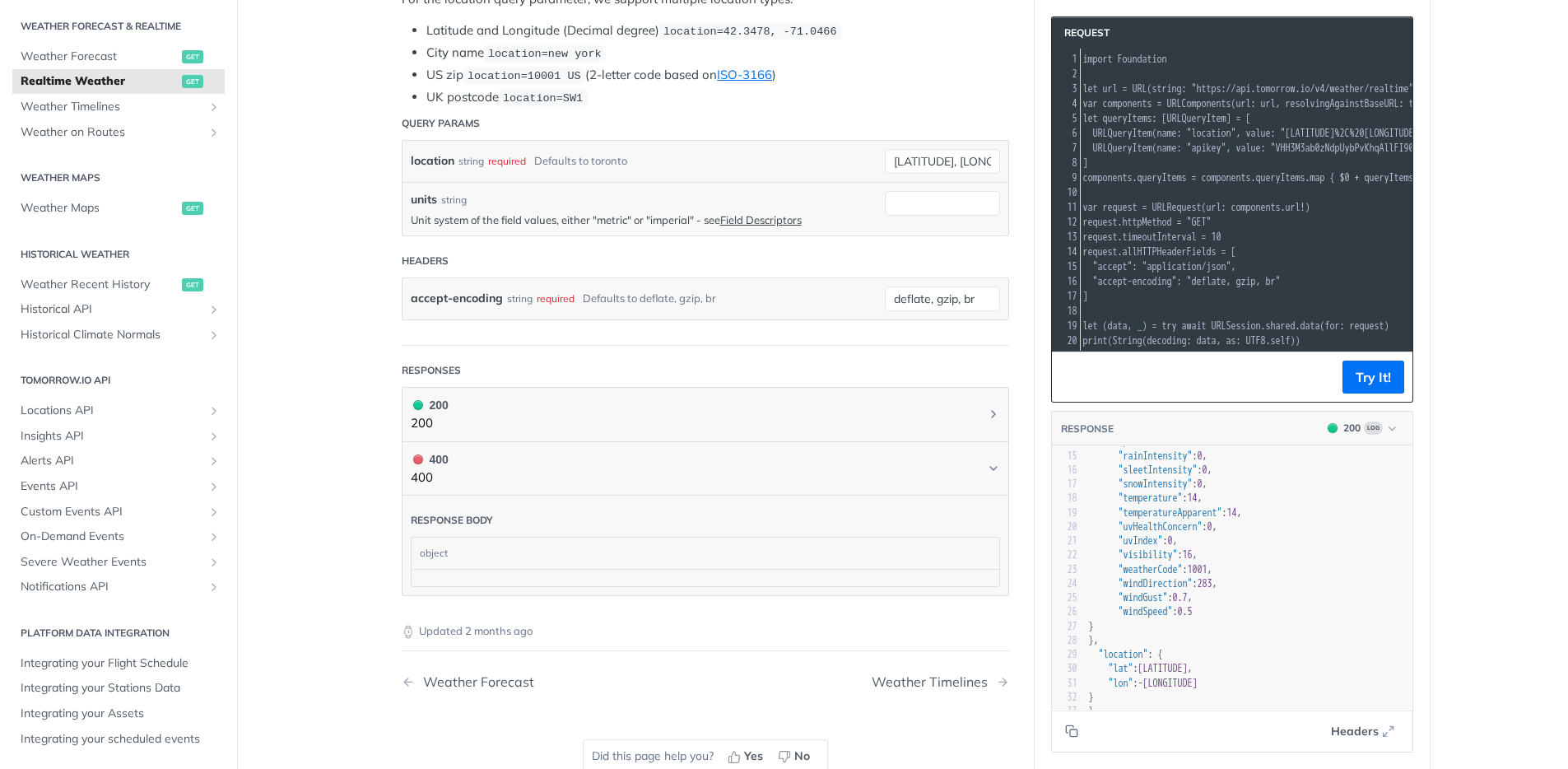 scroll, scrollTop: 454, scrollLeft: 0, axis: vertical 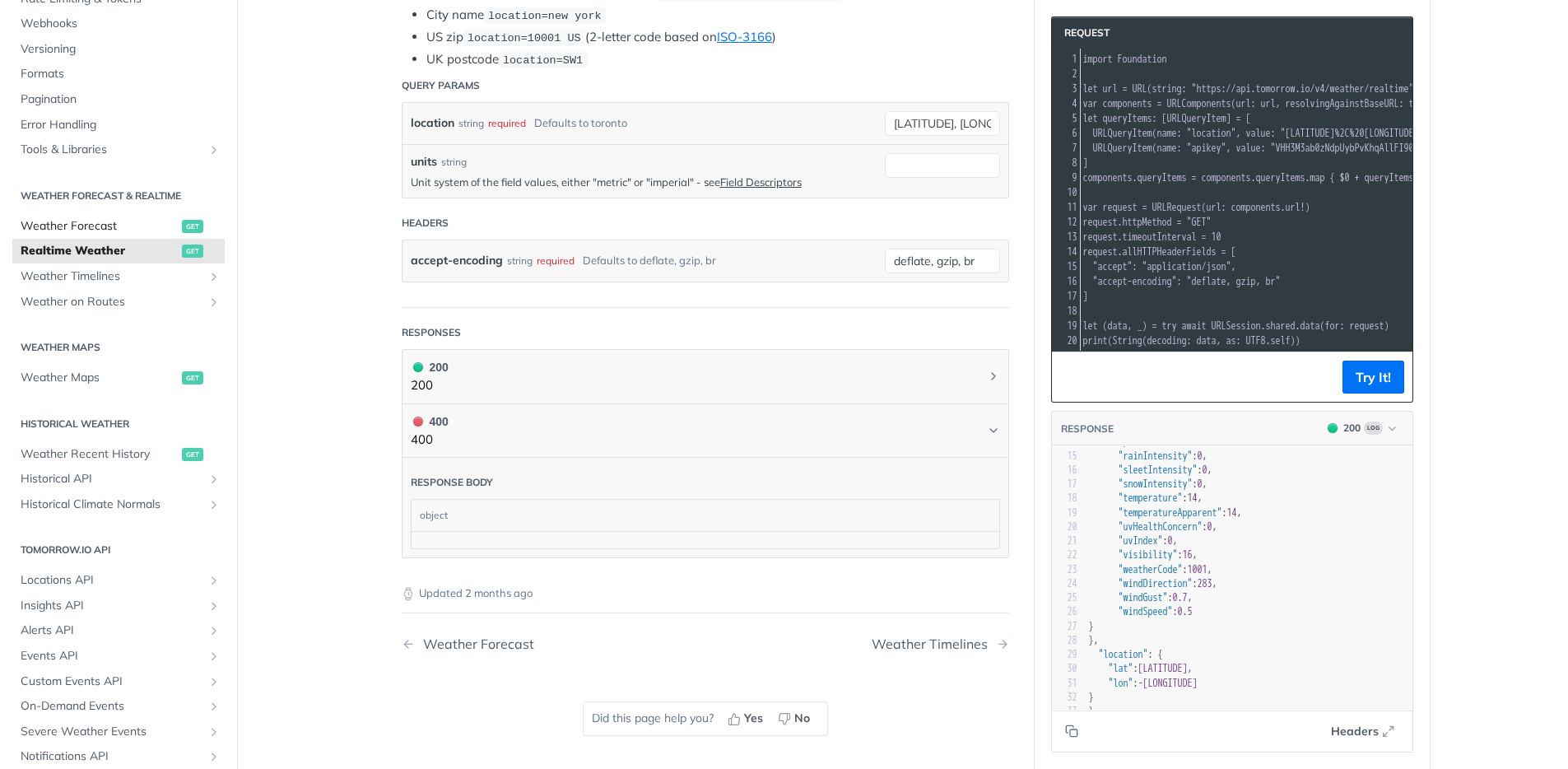 click on "Weather Forecast" at bounding box center [99, 226] 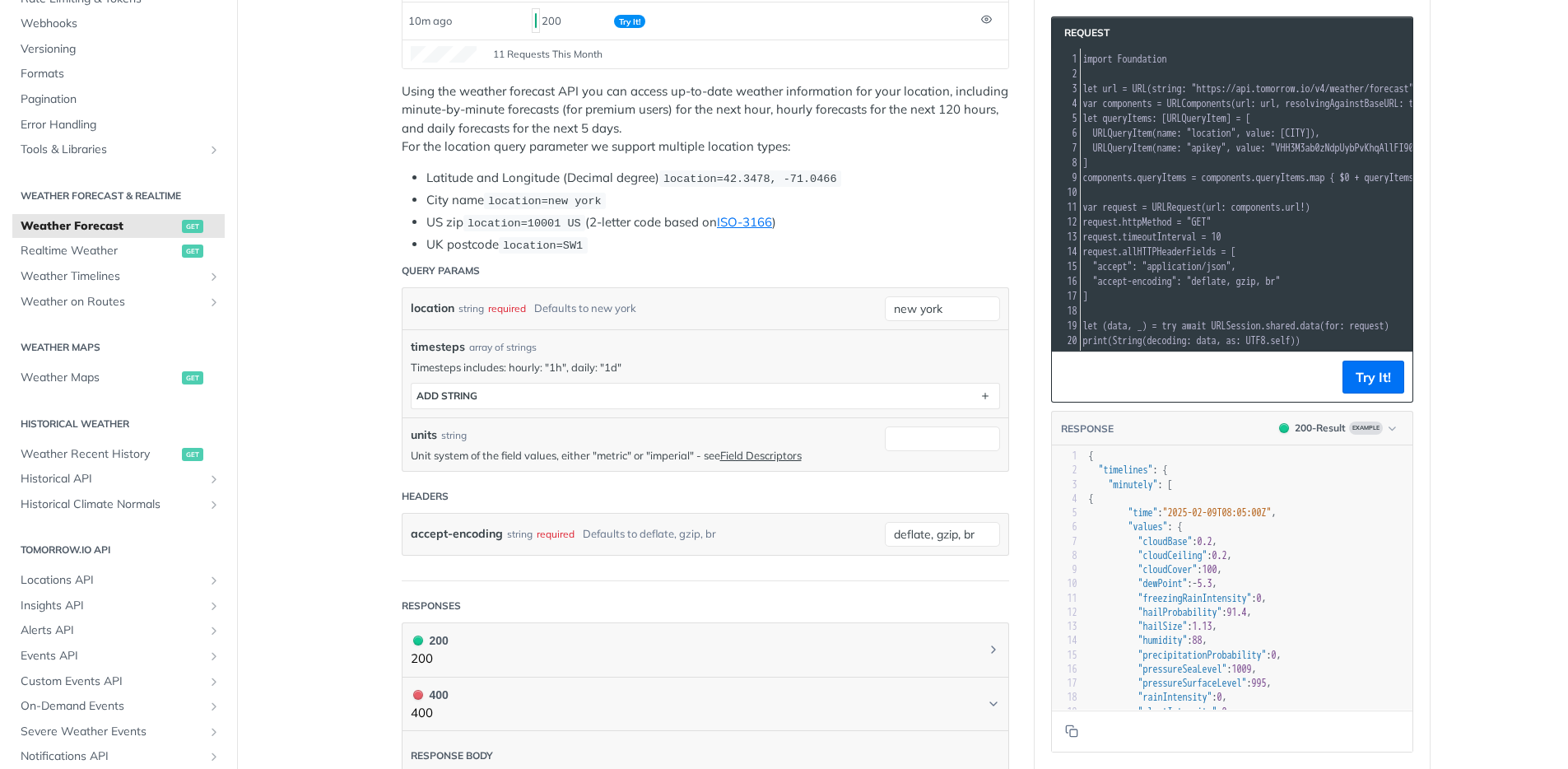 scroll, scrollTop: 339, scrollLeft: 0, axis: vertical 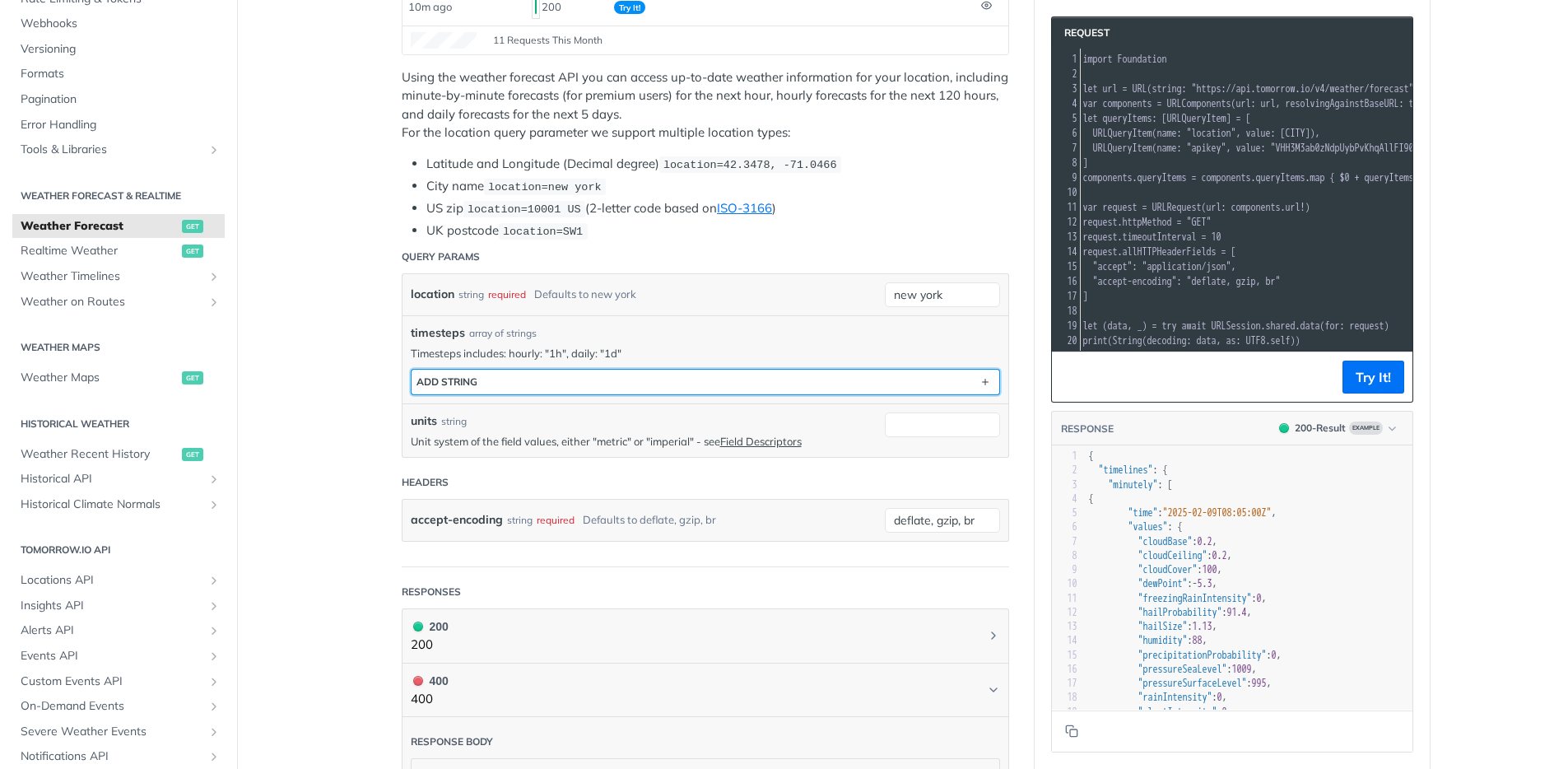 click on "ADD    string" at bounding box center [705, 382] 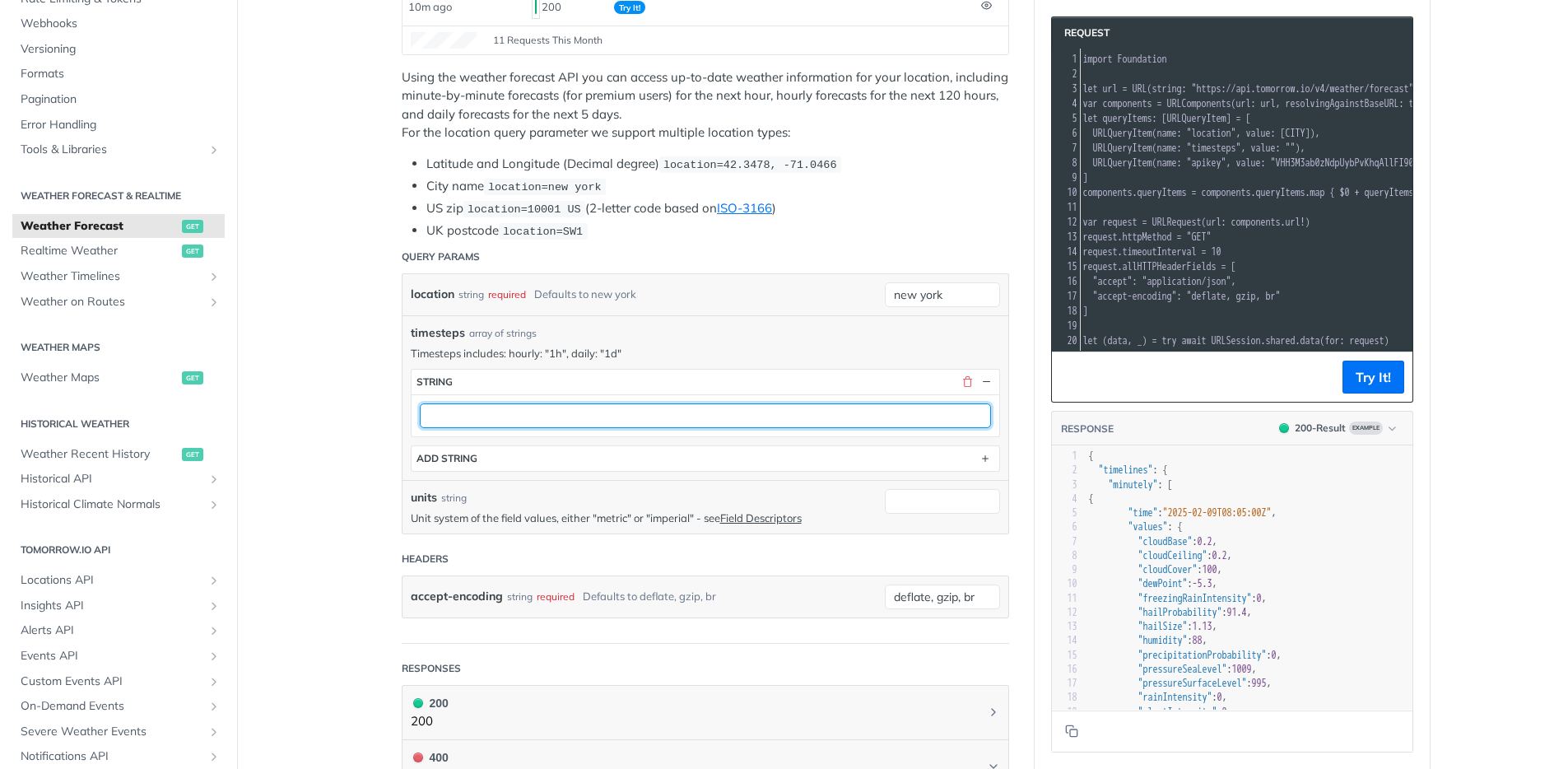 click at bounding box center [705, 416] 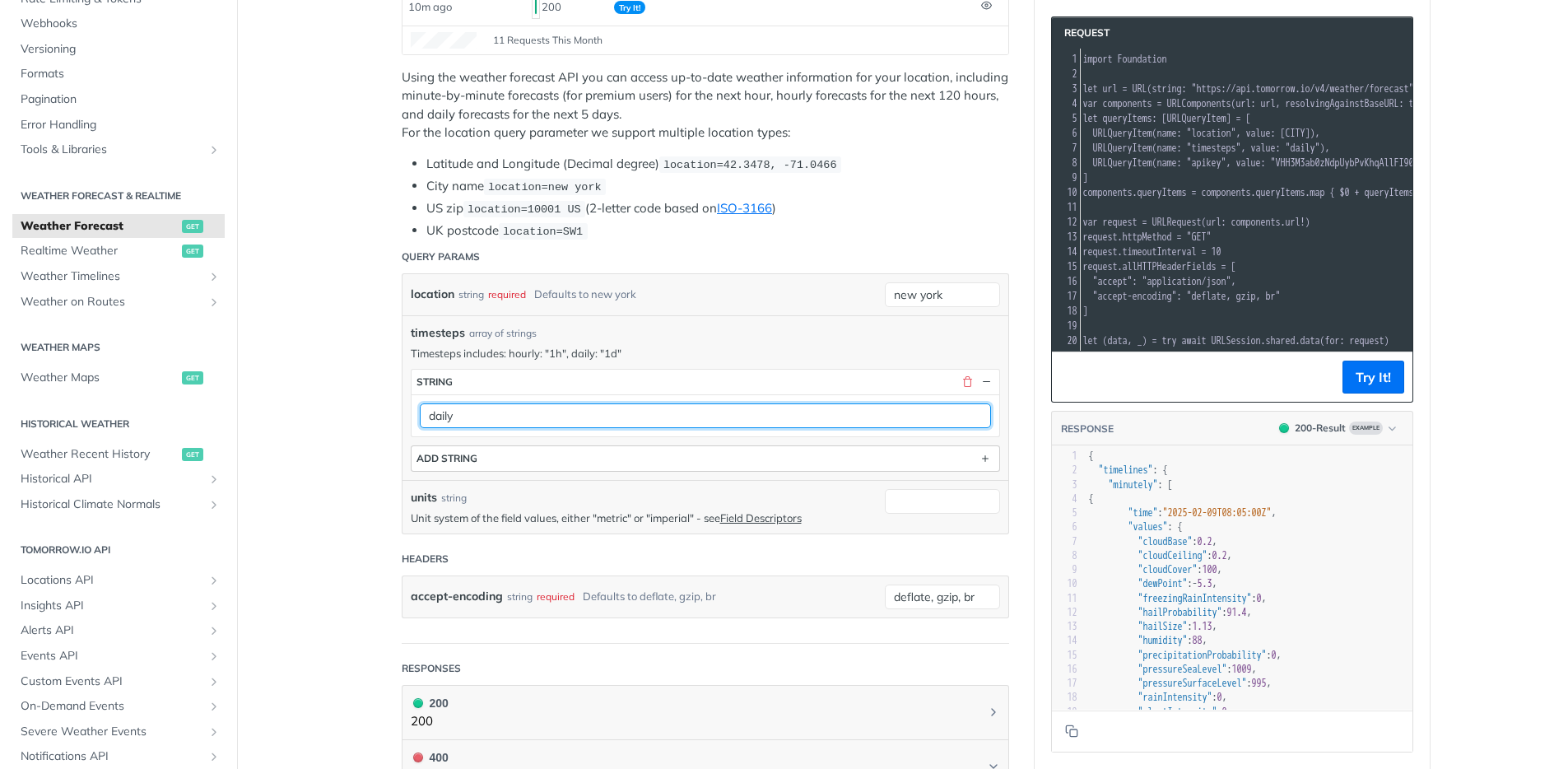 type on "daily" 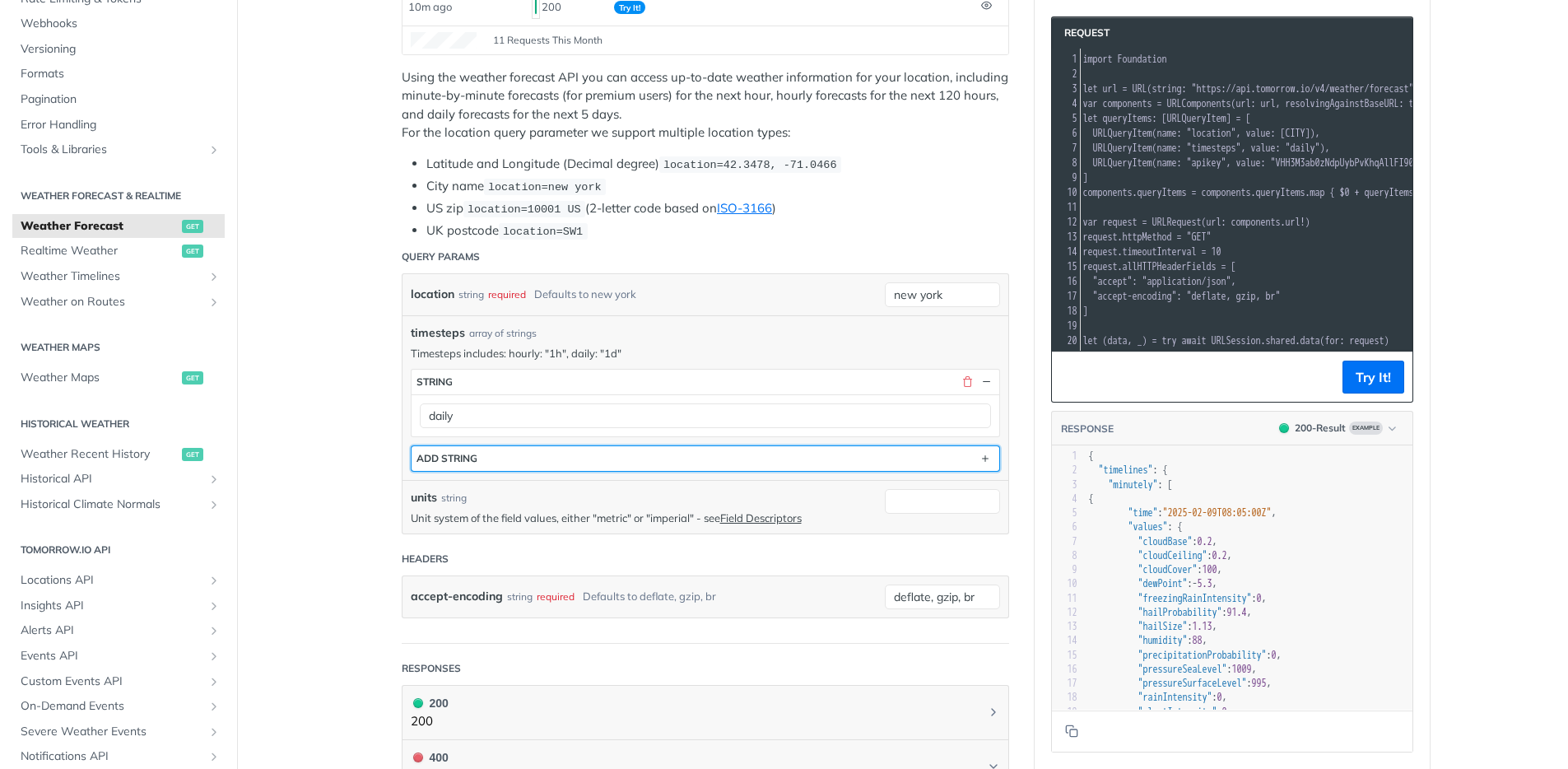 type 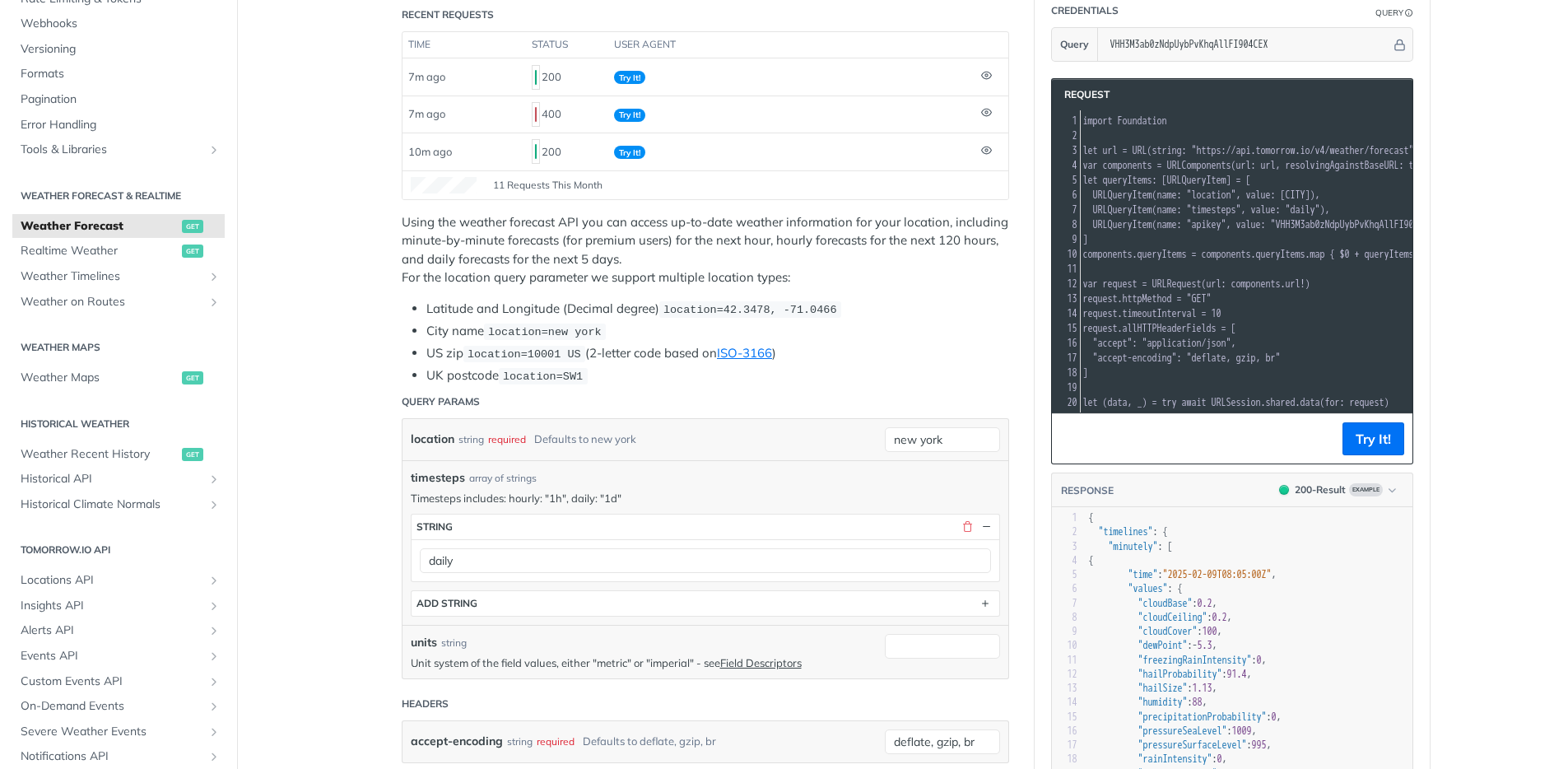 scroll, scrollTop: 141, scrollLeft: 0, axis: vertical 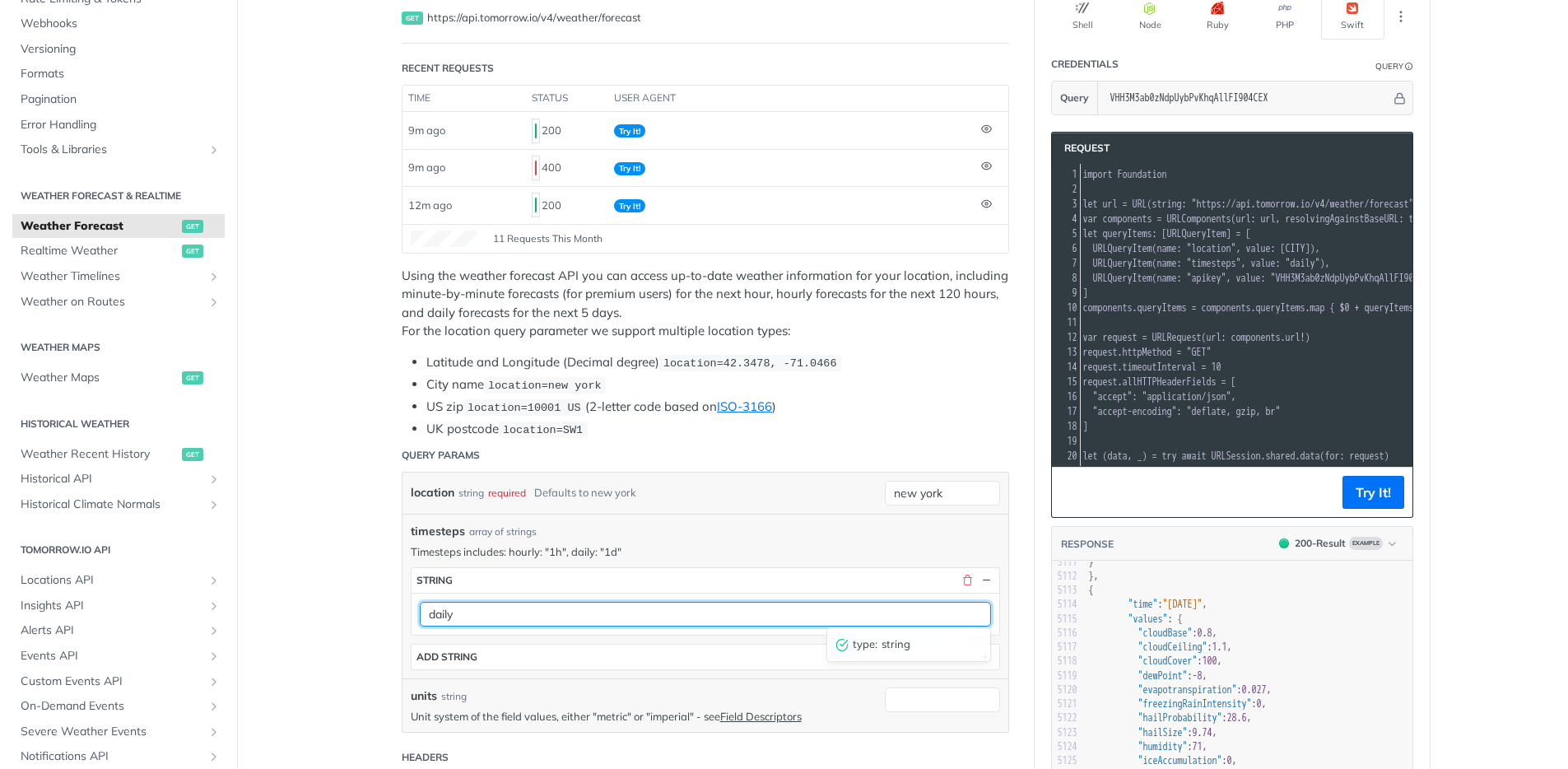 click on "daily" at bounding box center (705, 614) 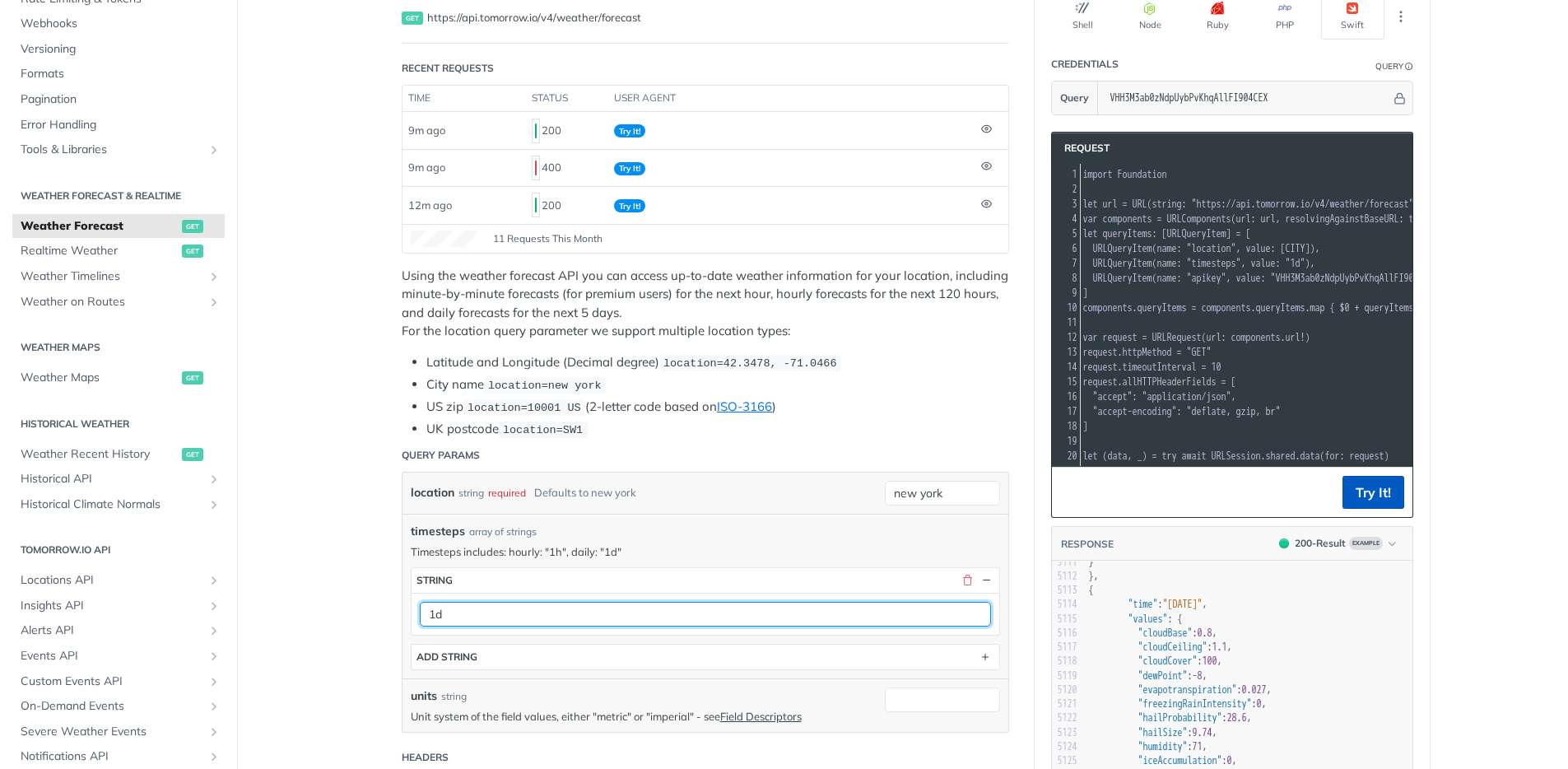type on "1d" 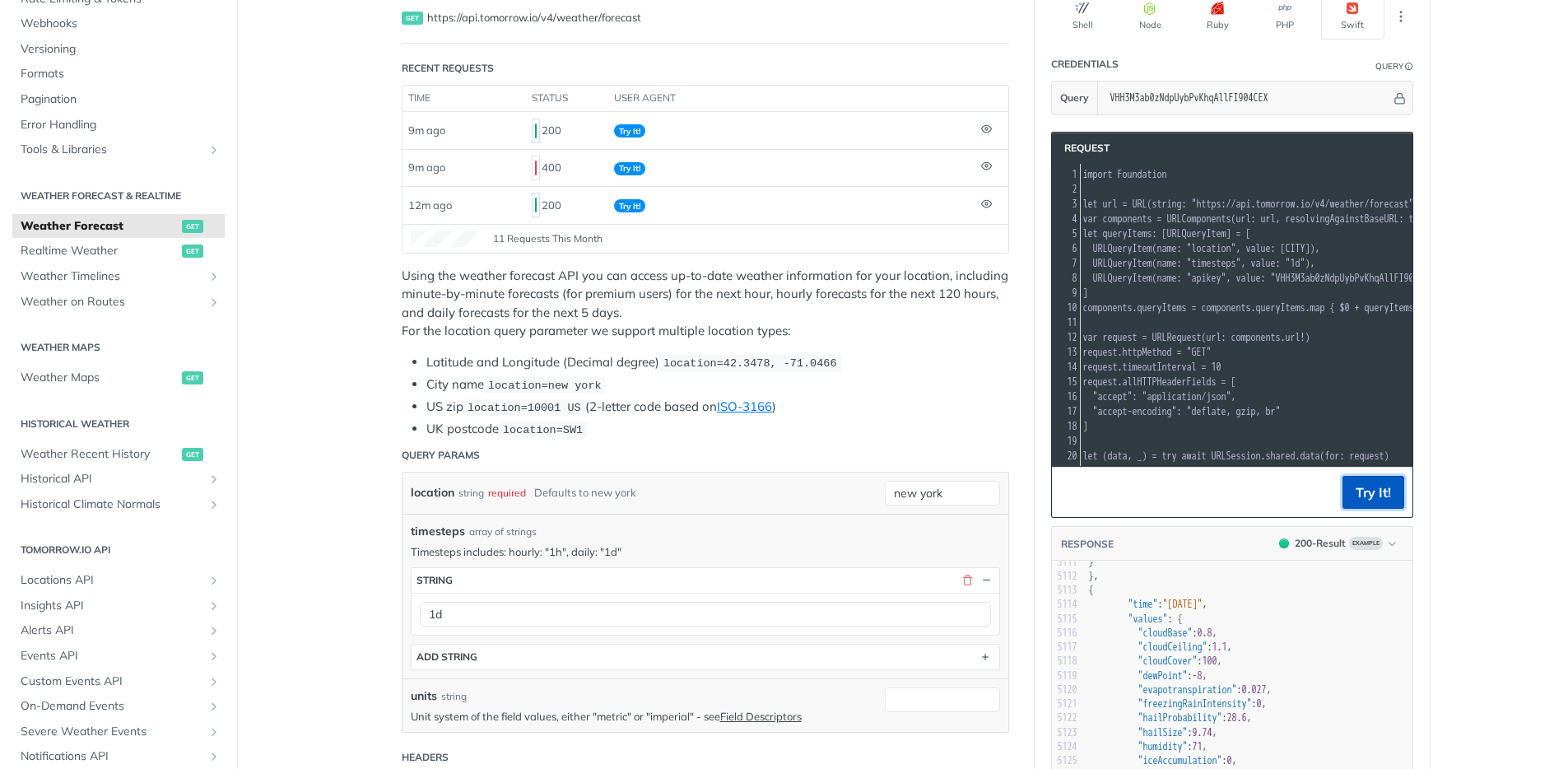 click on "Try It!" at bounding box center [1373, 492] 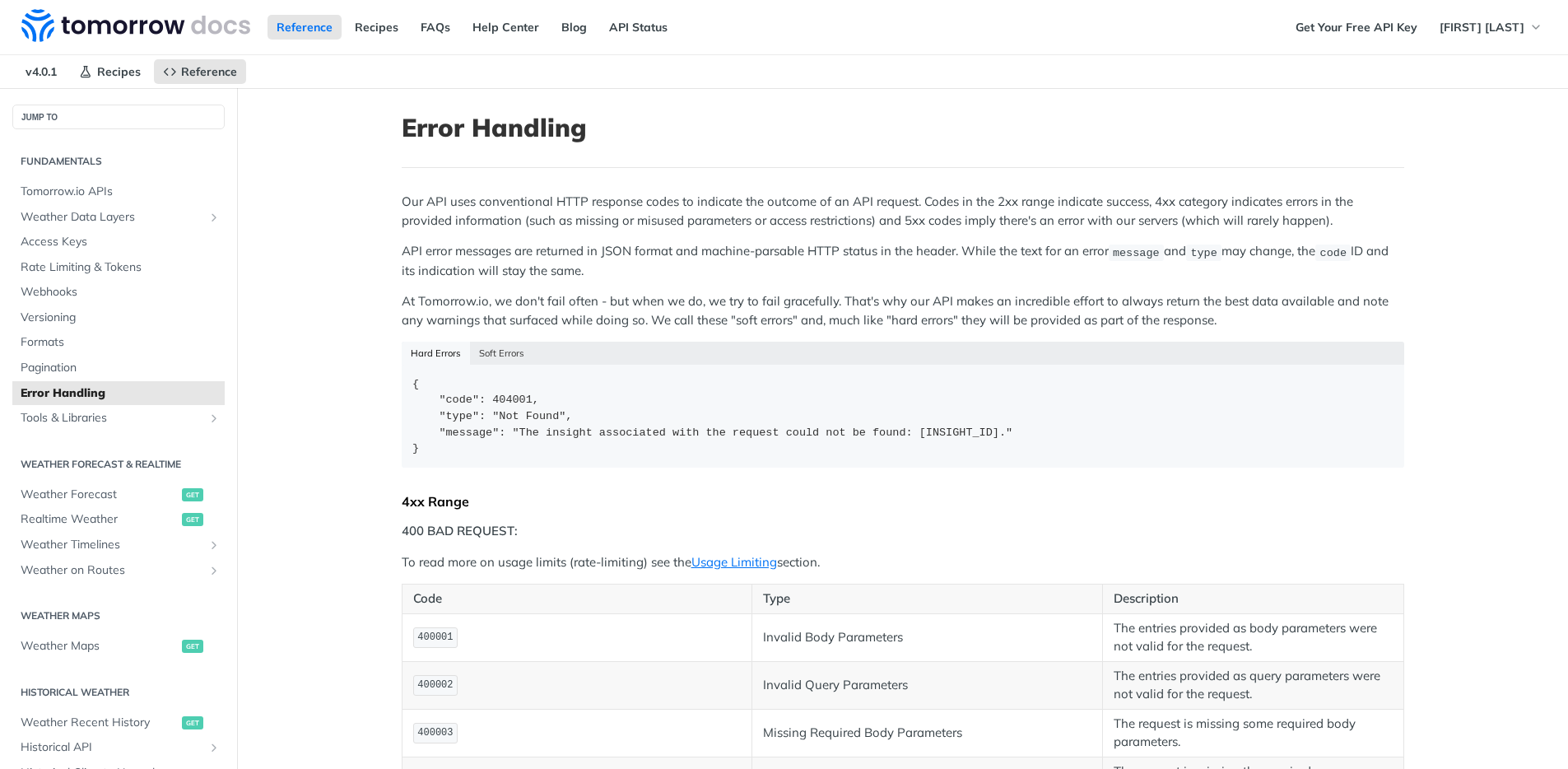 scroll, scrollTop: 0, scrollLeft: 0, axis: both 